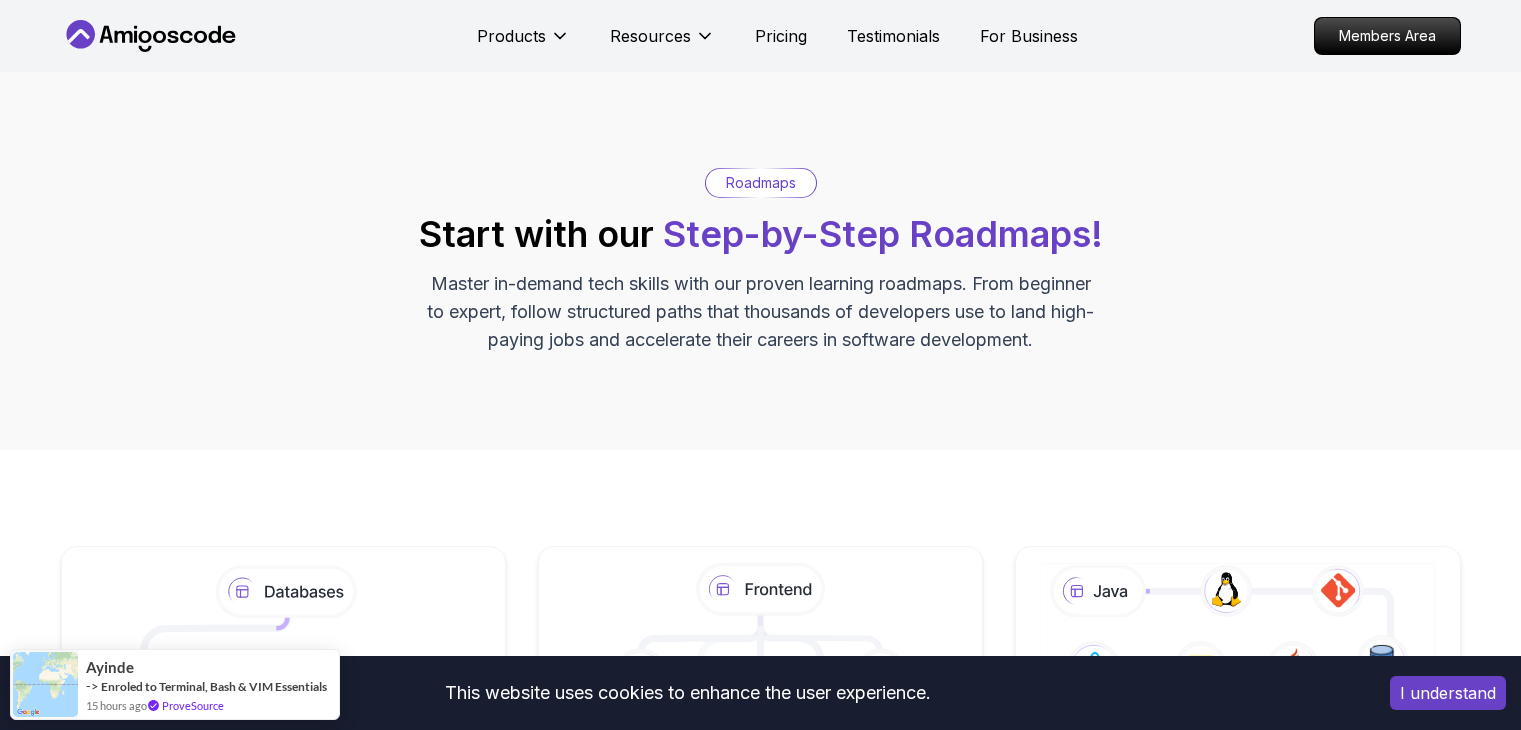 scroll, scrollTop: 0, scrollLeft: 0, axis: both 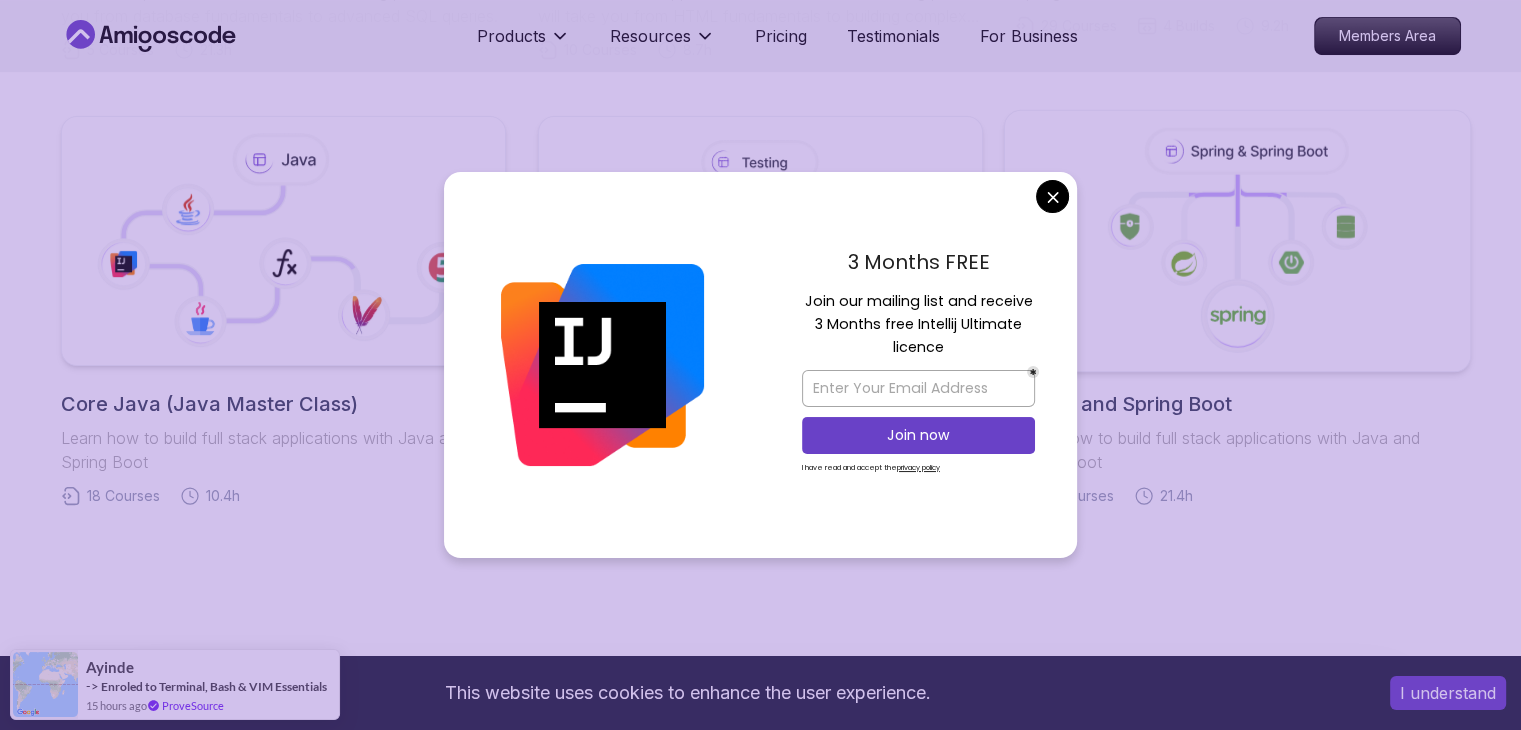 click 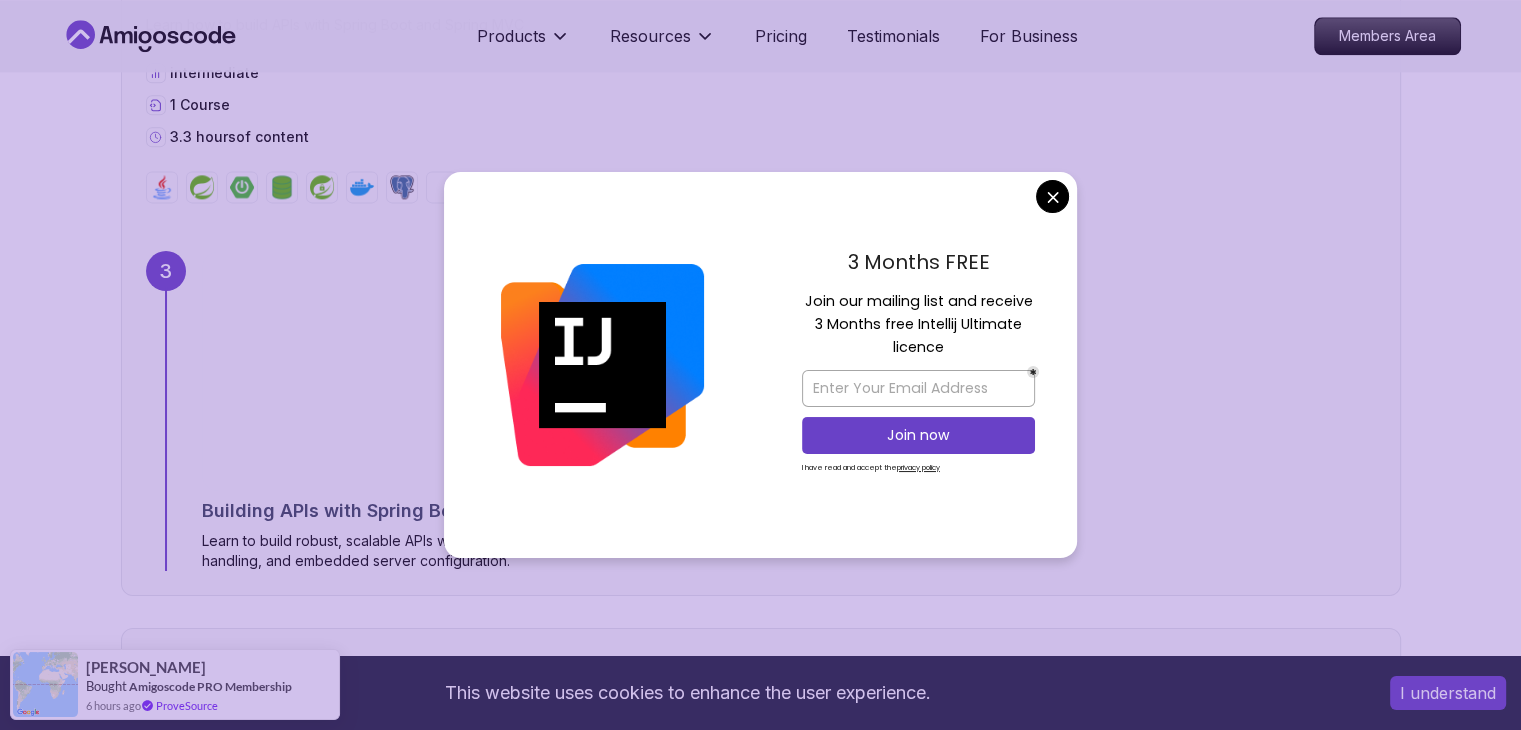 scroll, scrollTop: 2800, scrollLeft: 0, axis: vertical 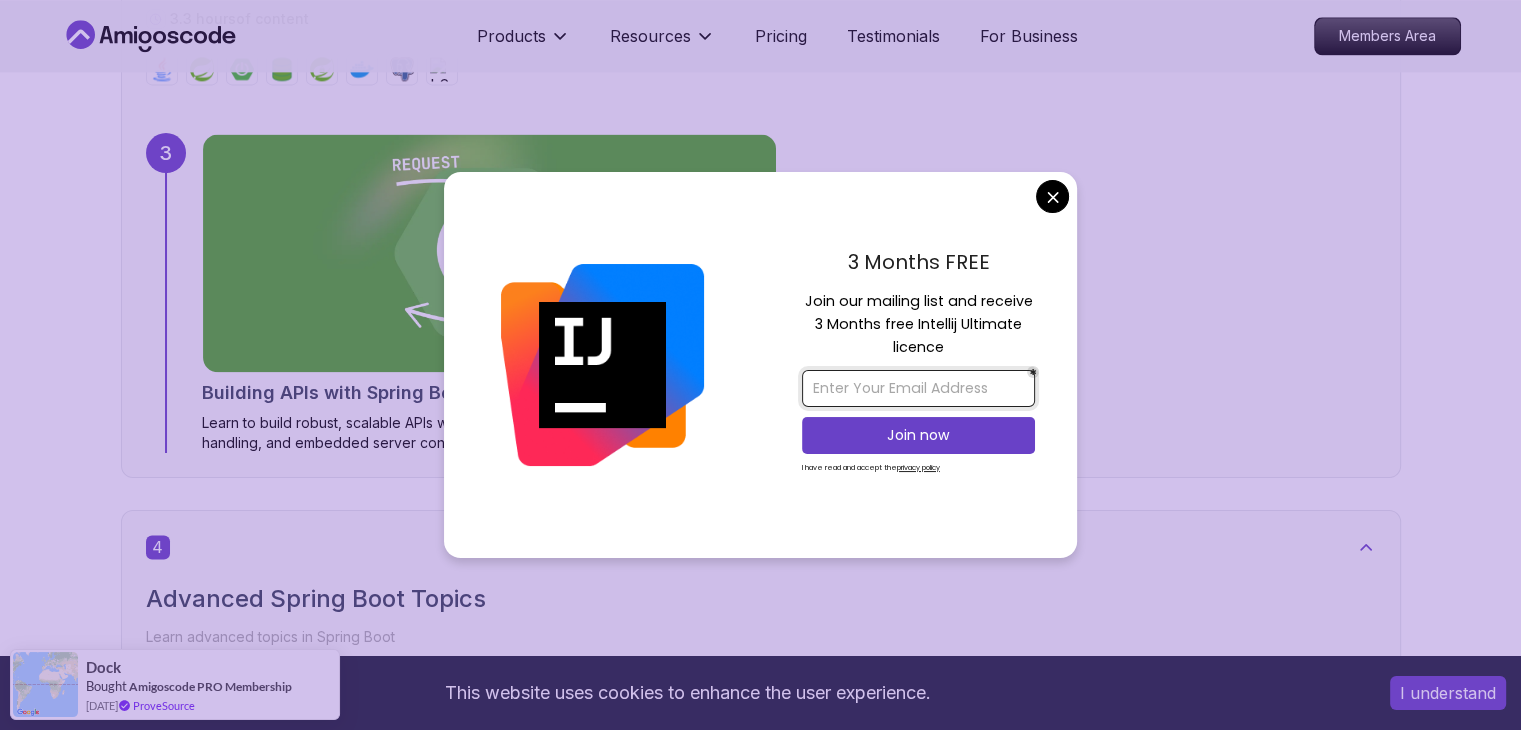click at bounding box center [918, 388] 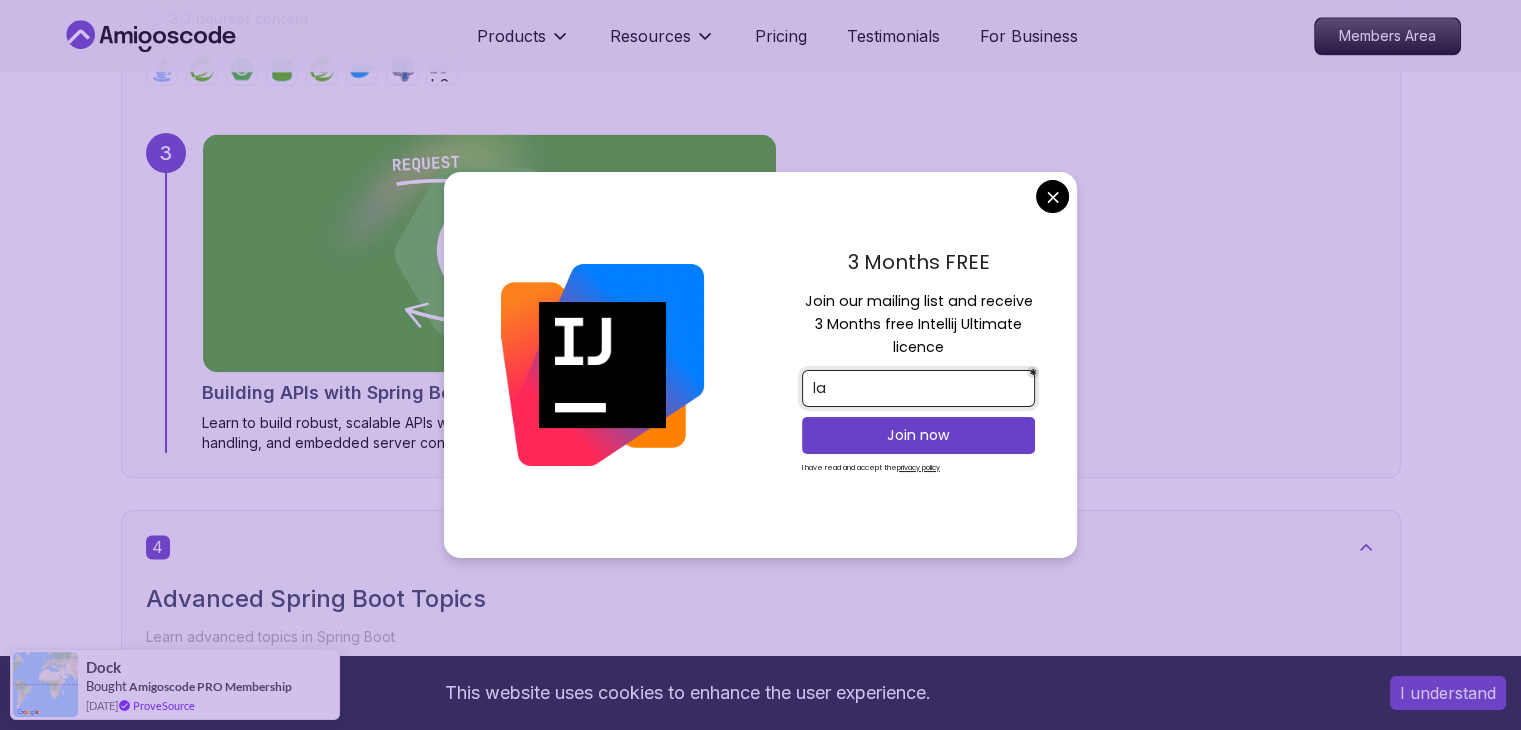 type on "l" 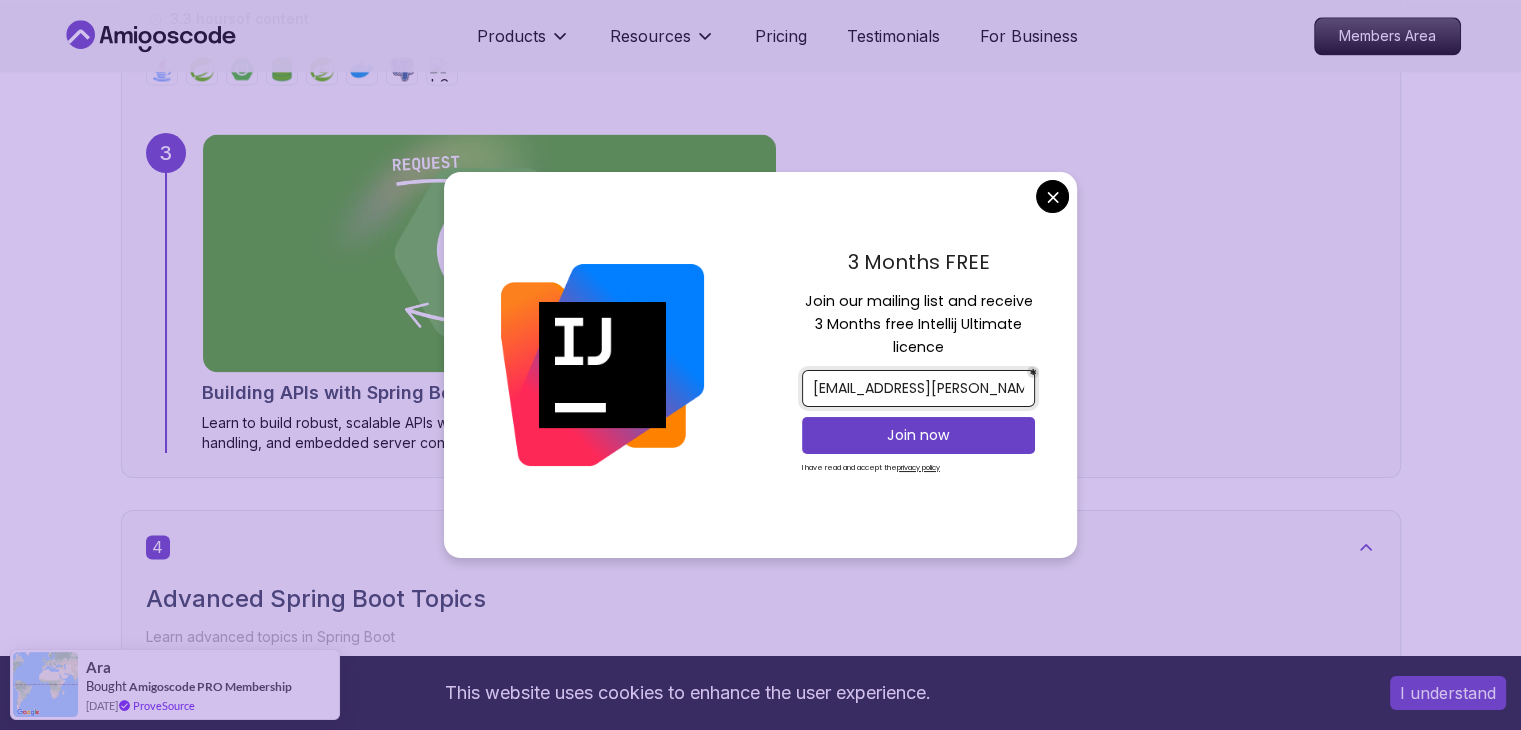 type on "[EMAIL_ADDRESS][PERSON_NAME][DOMAIN_NAME]" 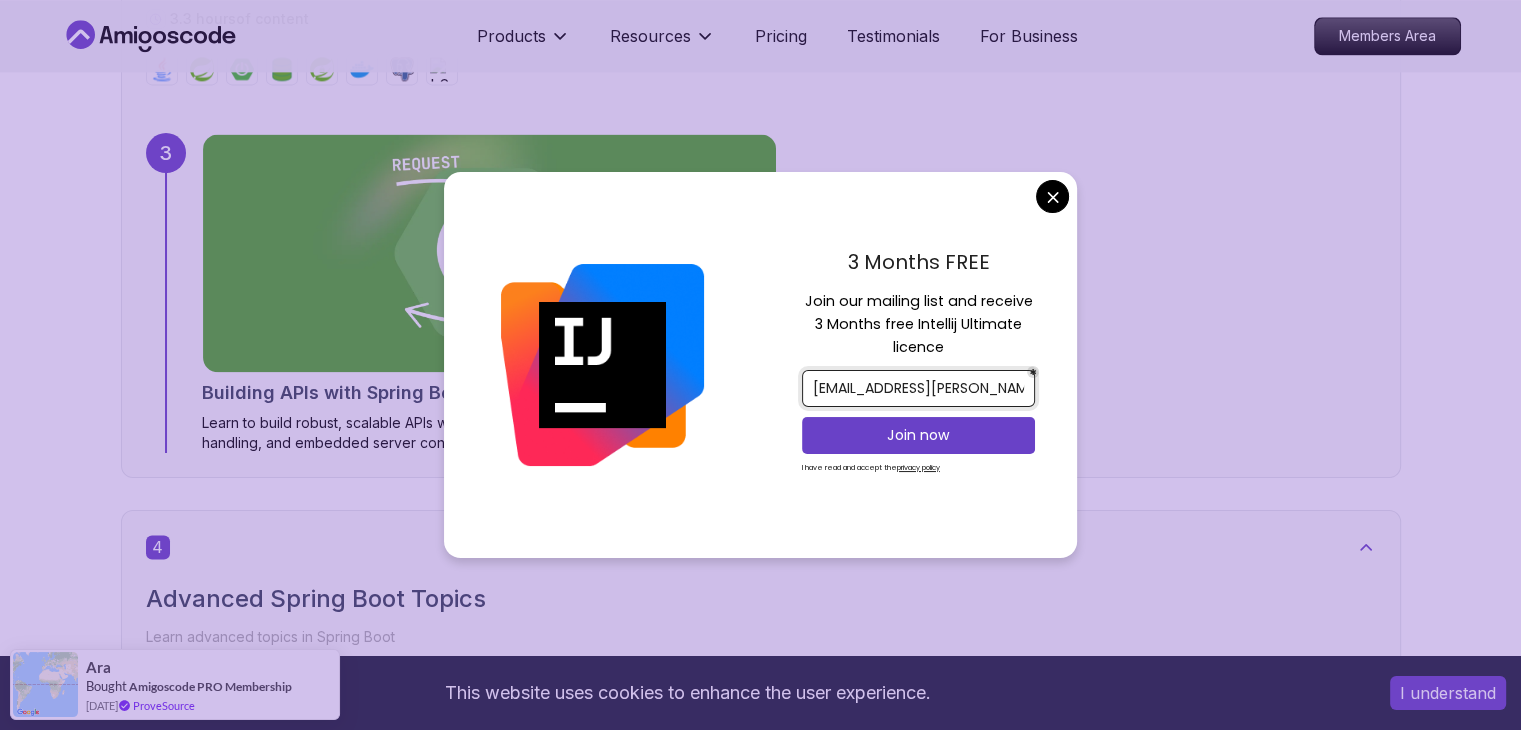 scroll, scrollTop: 0, scrollLeft: 30, axis: horizontal 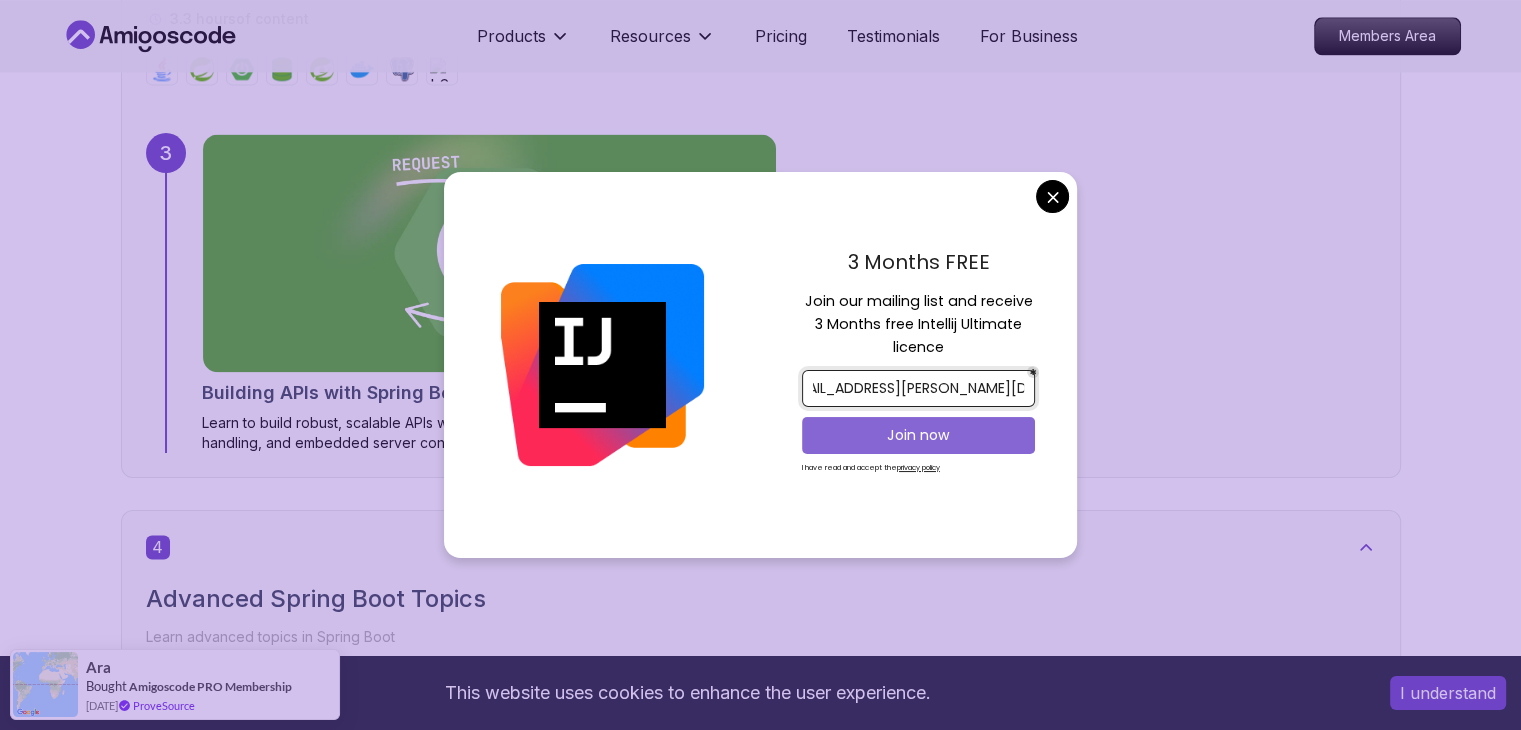 click on "Join now" at bounding box center (918, 435) 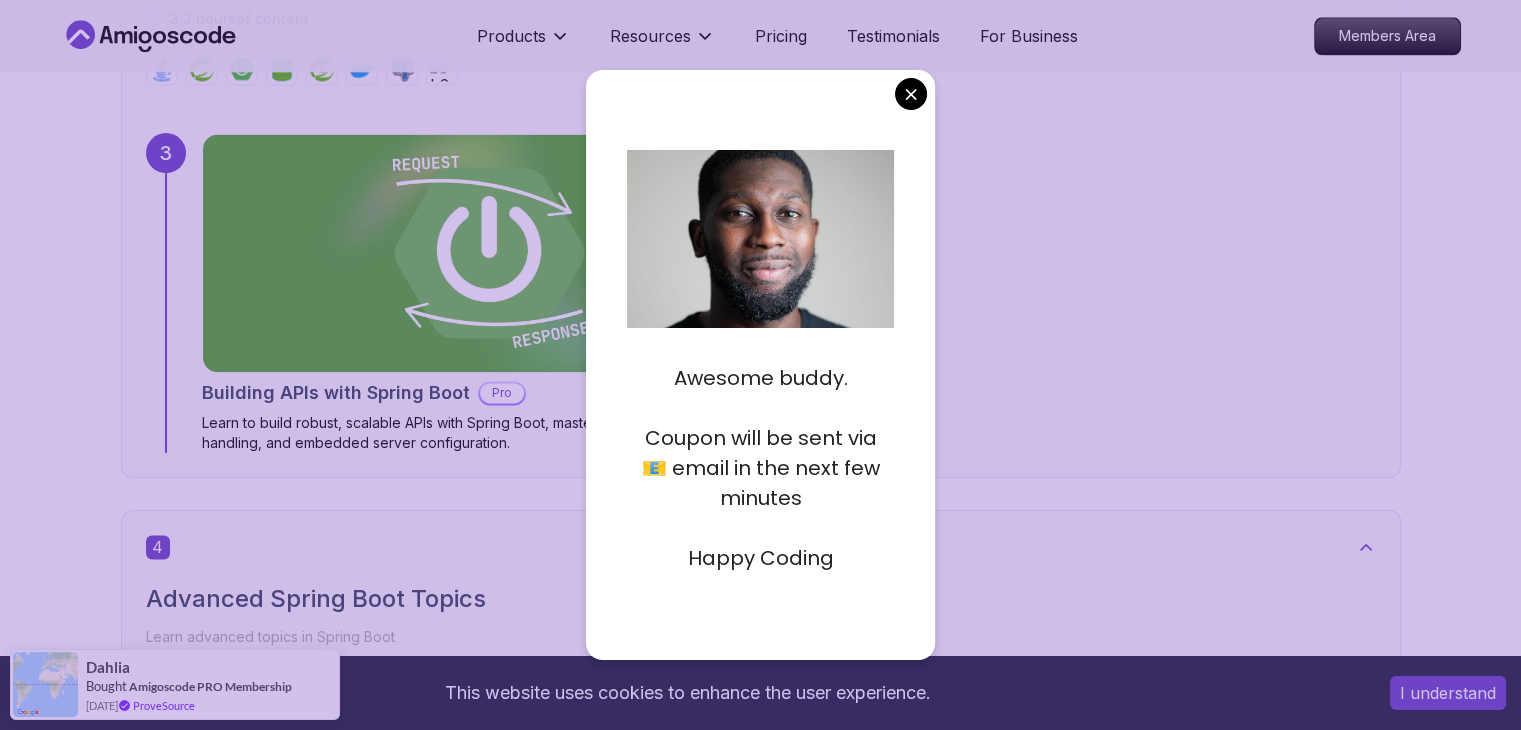 click on "This website uses cookies to enhance the user experience. I understand Products Resources Pricing Testimonials For Business Members Area Products Resources Pricing Testimonials For Business Members Area Spring and Spring Boot Spring and Spring Boot  Roadmap Learn how to build full stack applications with Java and Spring Boot Core Java (Java Master Class) 1 Spring Boot Crash Course Learn the basics of building REST APIs with Spring Boot beginner 1   Course   1.7 hours  of content 1 1.67h NEW Spring Boot for Beginners Build a CRUD API with Spring Boot and PostgreSQL database using Spring Data JPA and Spring AI 2 Spring Framework Learn the core of Spring Framework: Inversion of Control and Dependency Injection intermediate 2   Courses   1.1 hours  of content 2 1.12h Spring Framework Pro Master the core concepts of Spring Framework. Learn about Inversion of Control, Dependency Injection, Beans, and the Application Context to build robust Java applications. 3 Mastering APIs with Spring MVC intermediate 1   Course" at bounding box center [760, 1689] 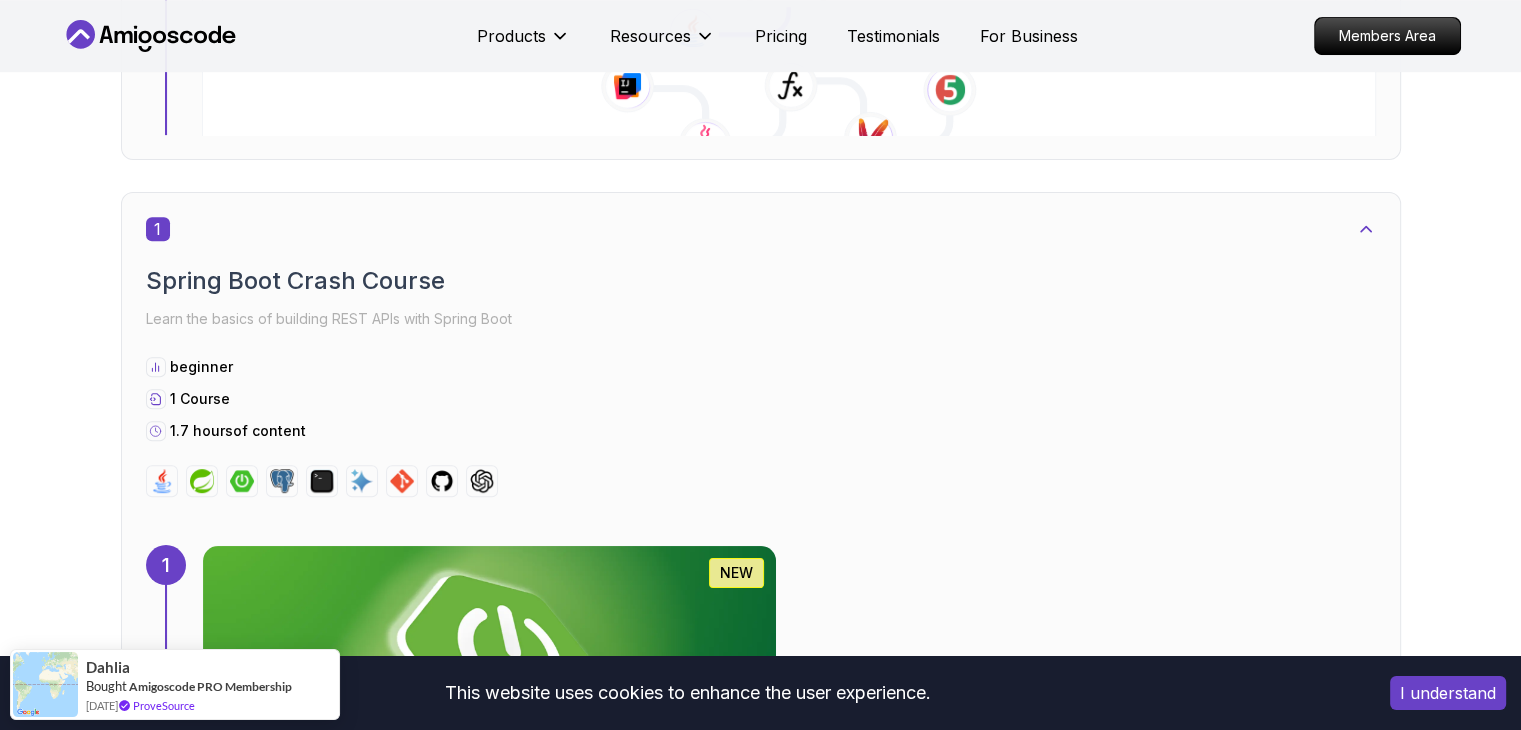 scroll, scrollTop: 900, scrollLeft: 0, axis: vertical 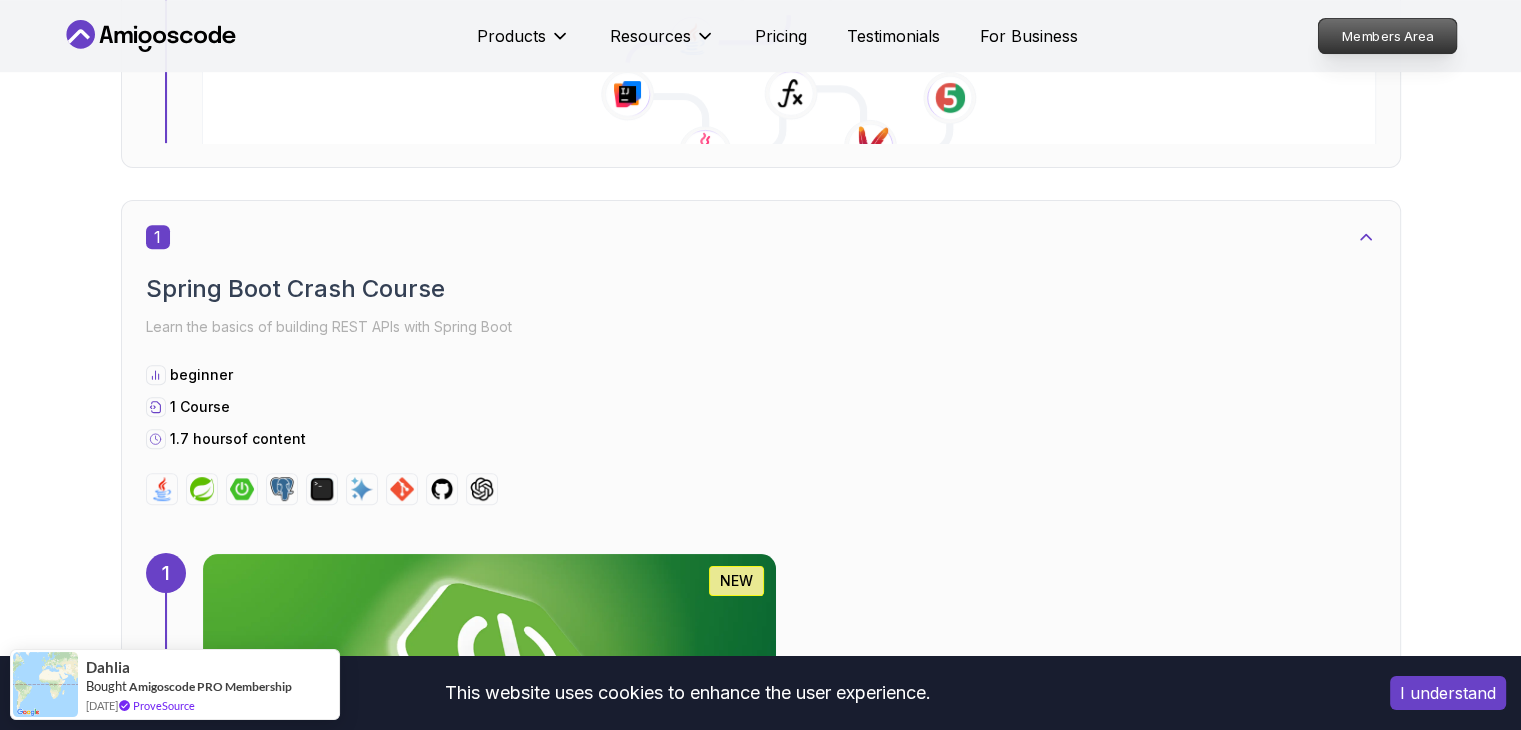 click on "Members Area" at bounding box center (1387, 36) 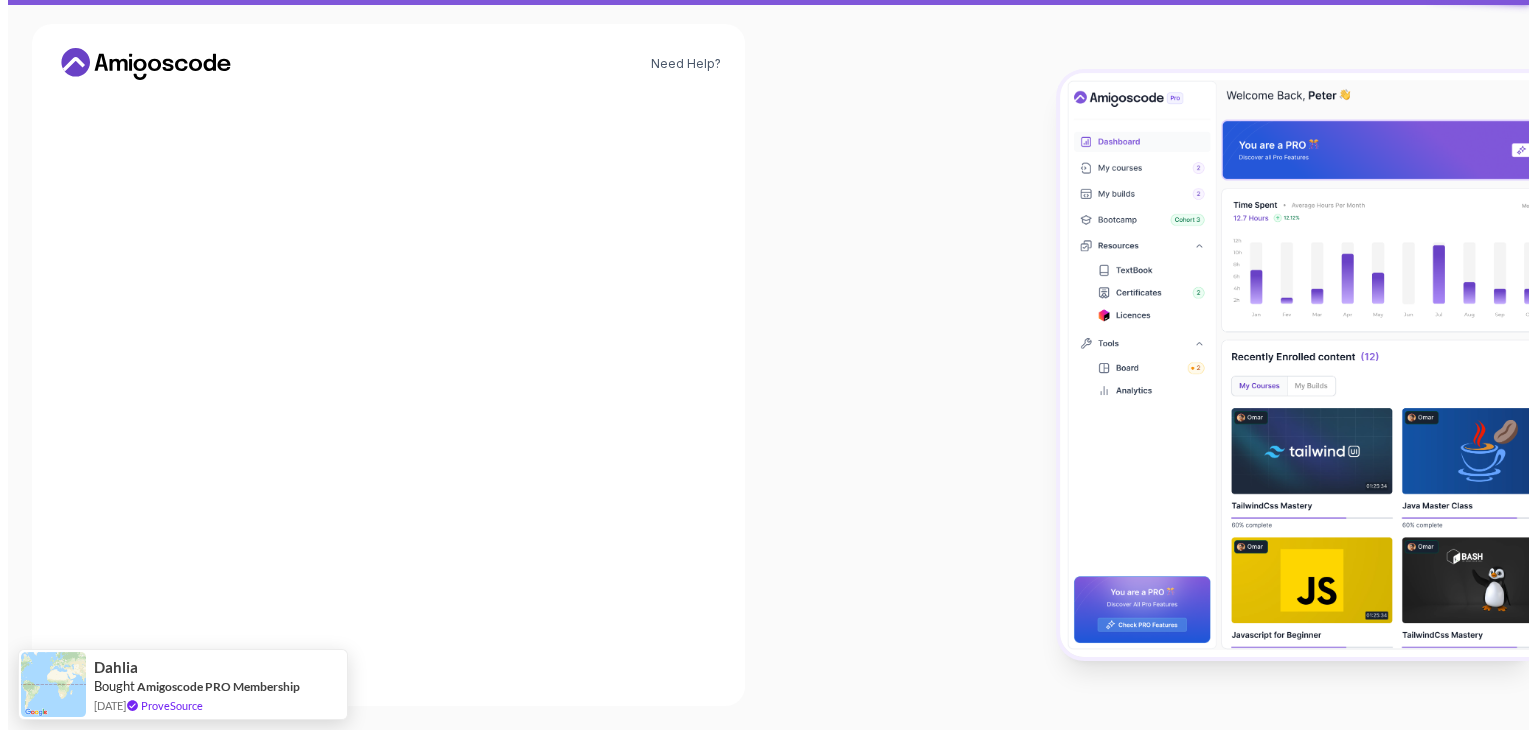 scroll, scrollTop: 0, scrollLeft: 0, axis: both 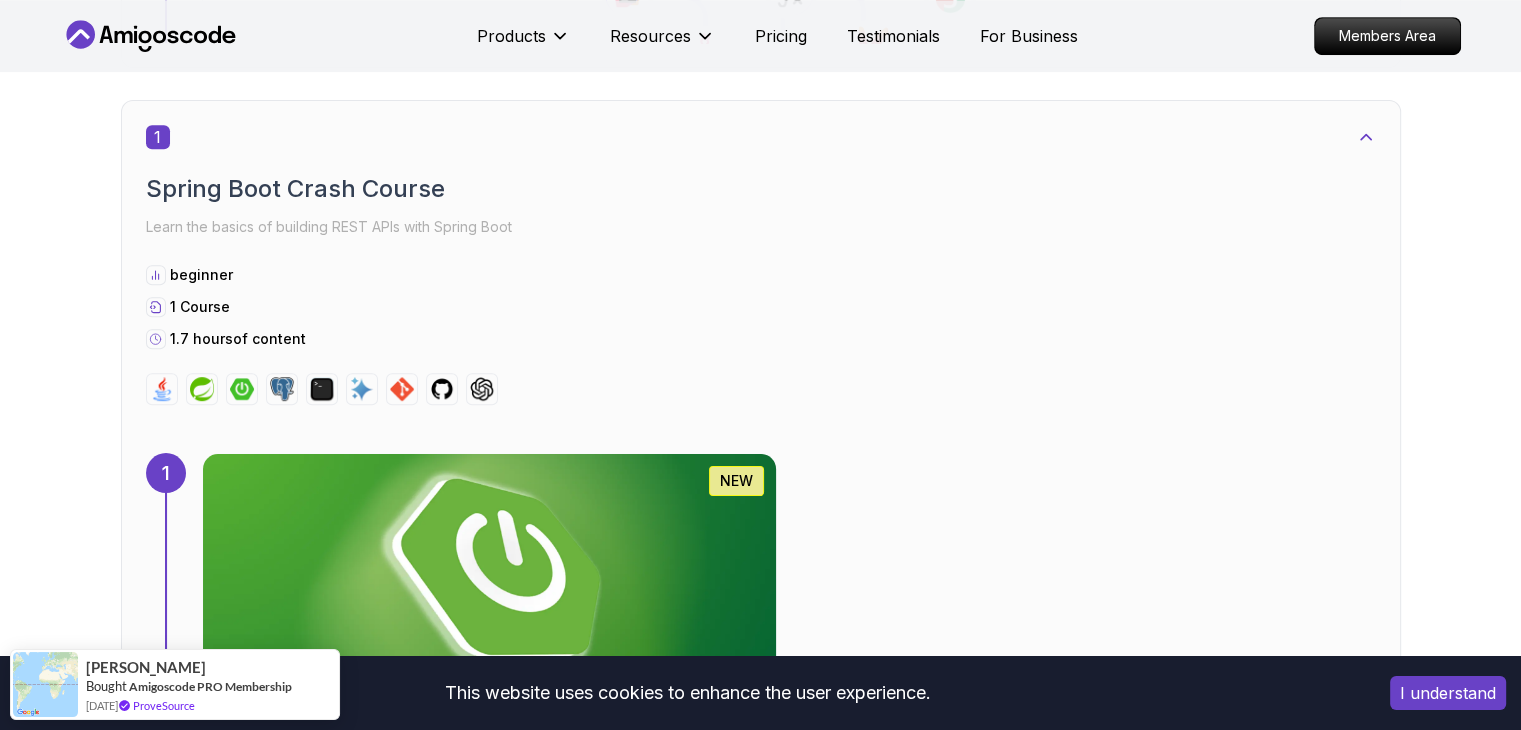 click at bounding box center [489, 573] 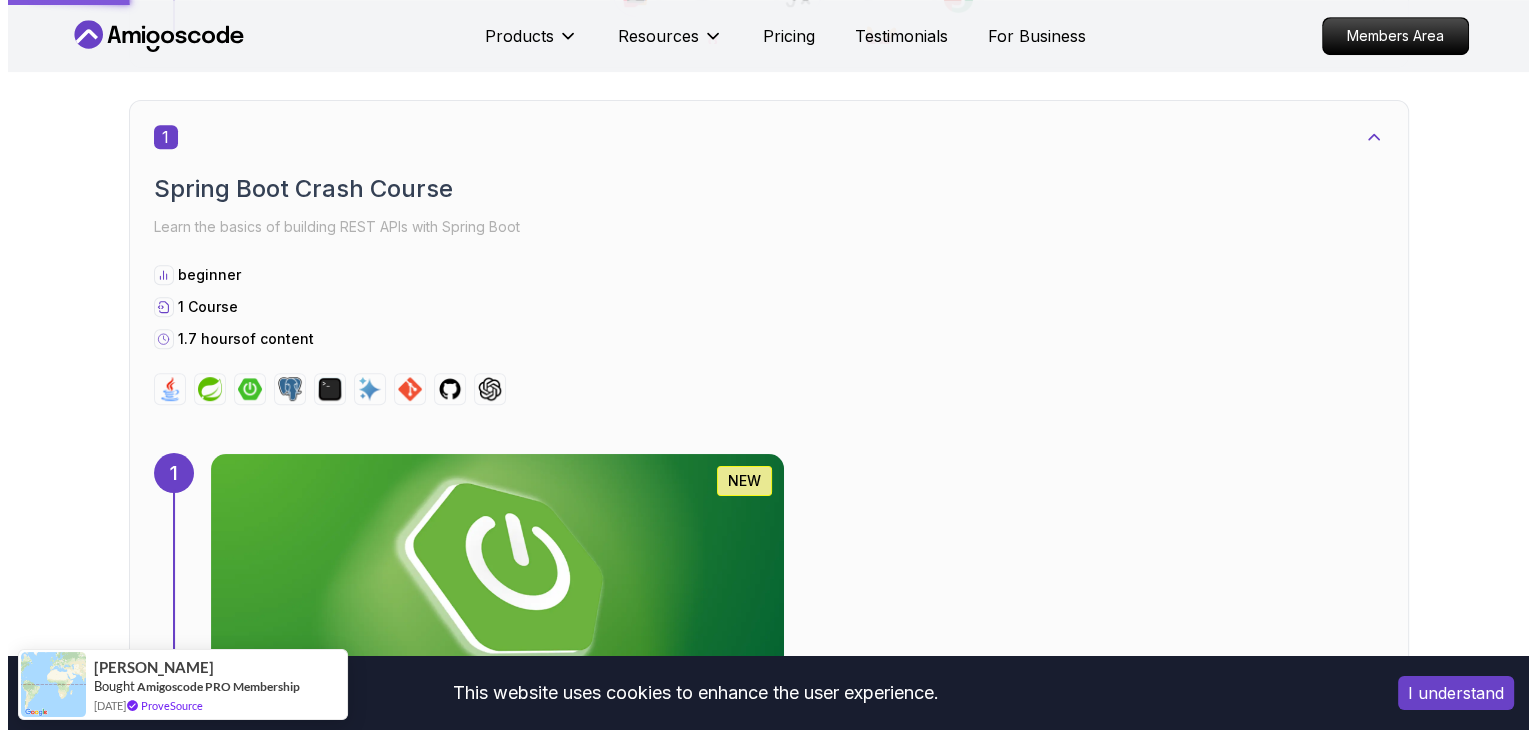 scroll, scrollTop: 0, scrollLeft: 0, axis: both 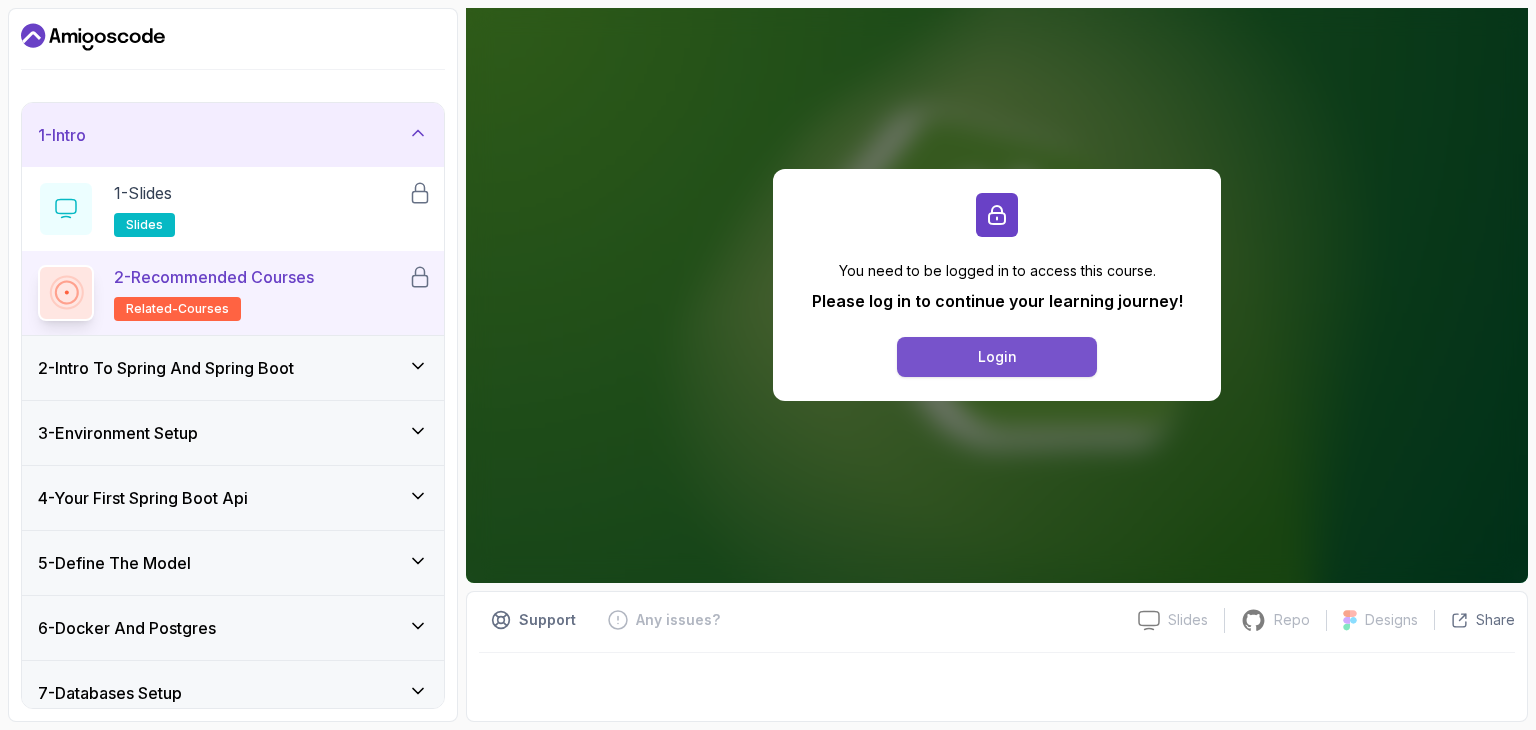 click on "Login" at bounding box center (997, 357) 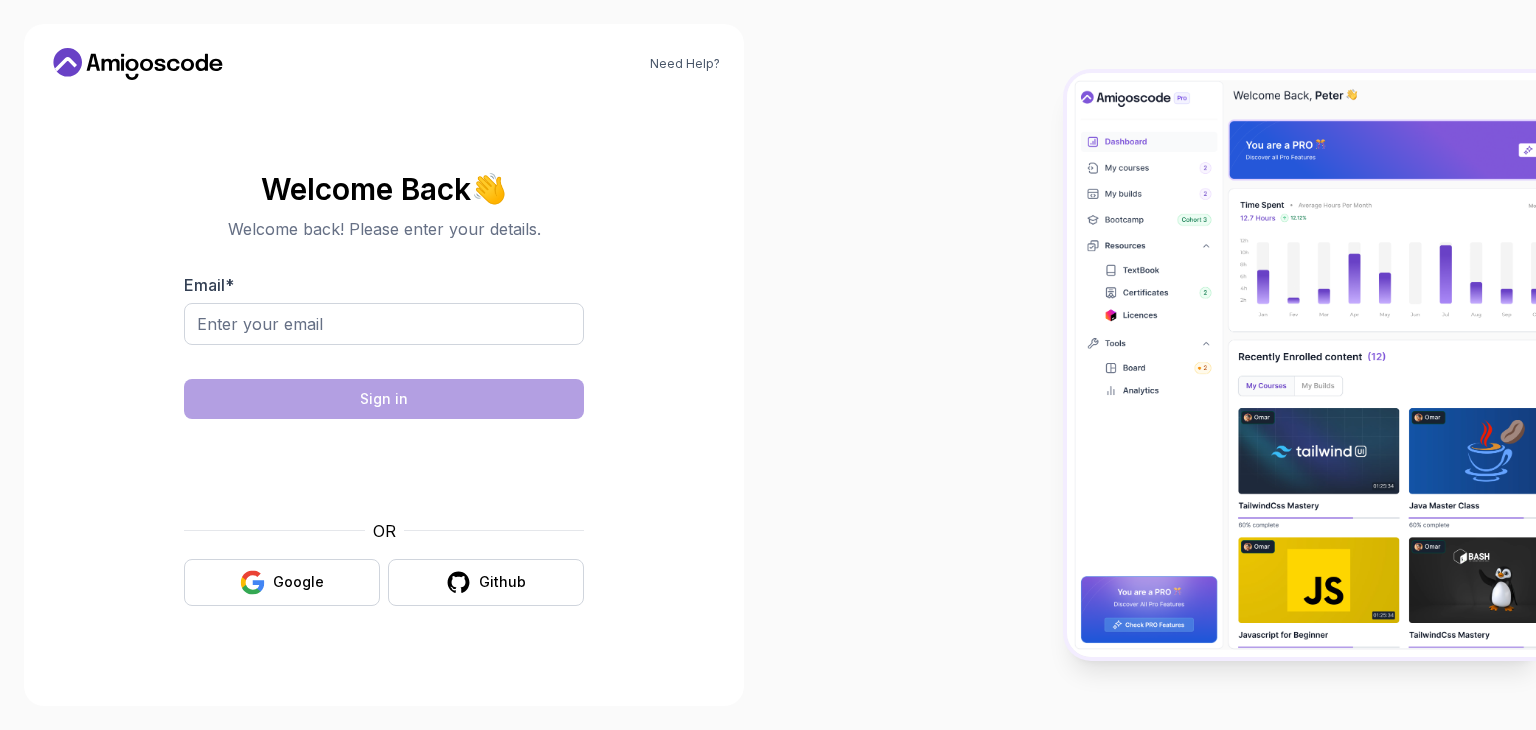 scroll, scrollTop: 0, scrollLeft: 0, axis: both 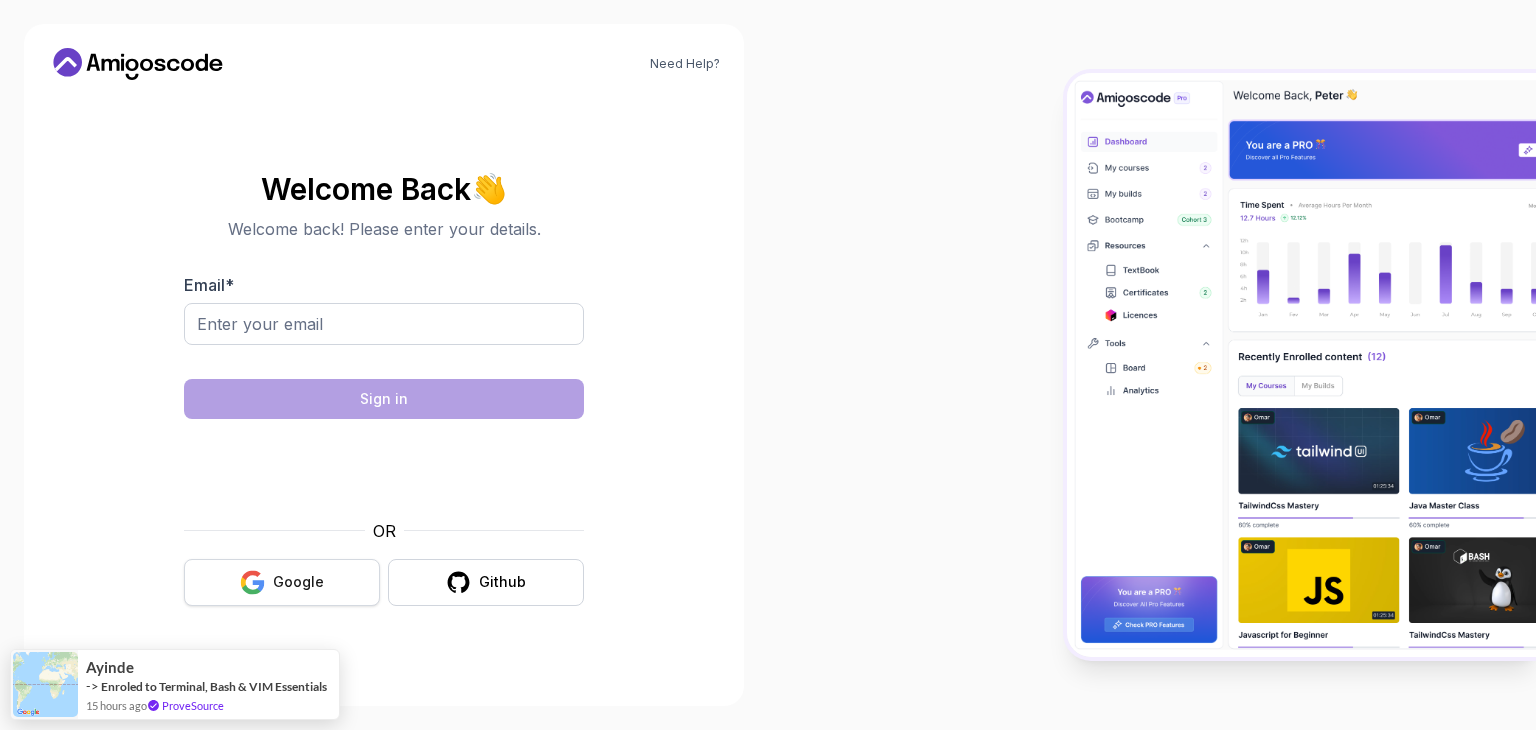 click on "Google" at bounding box center (282, 582) 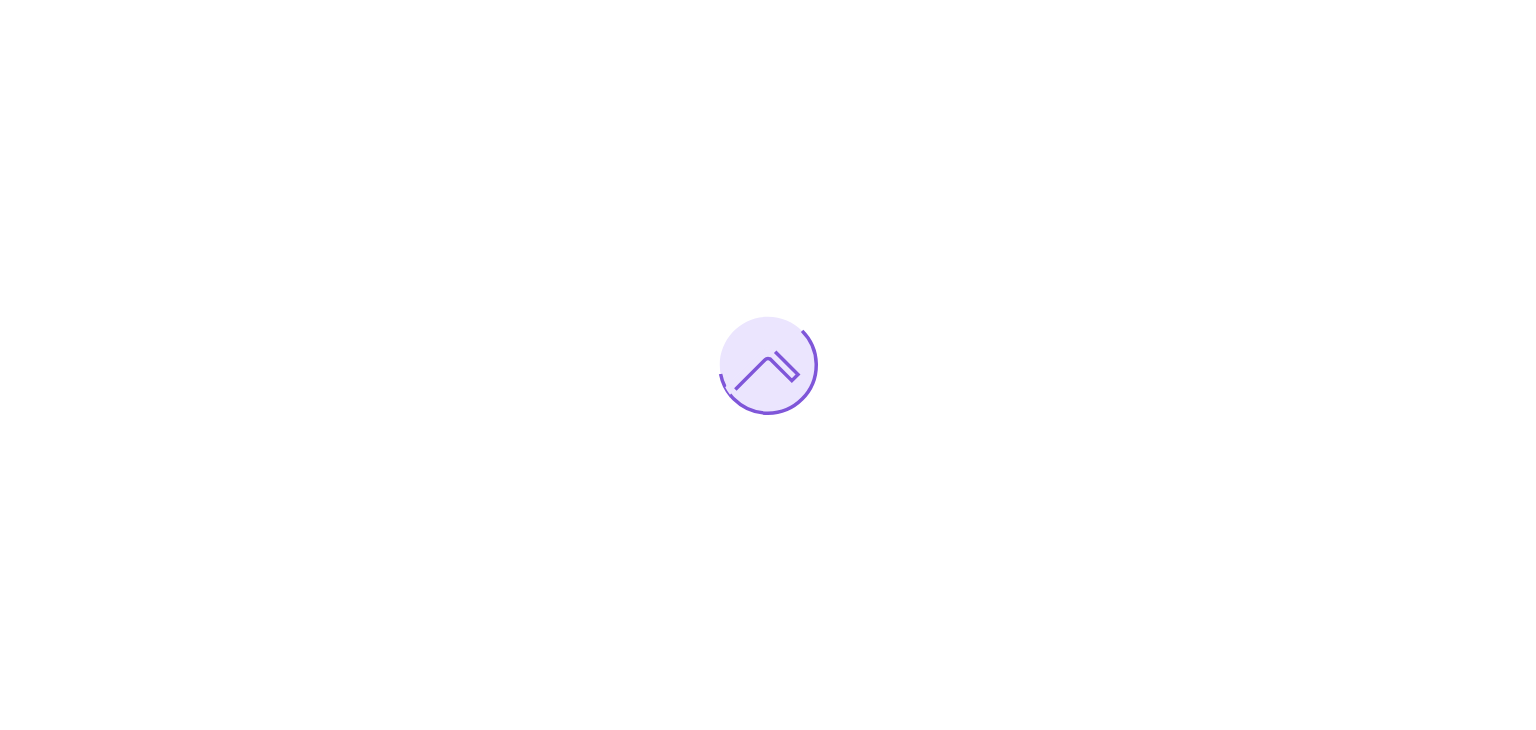 scroll, scrollTop: 0, scrollLeft: 0, axis: both 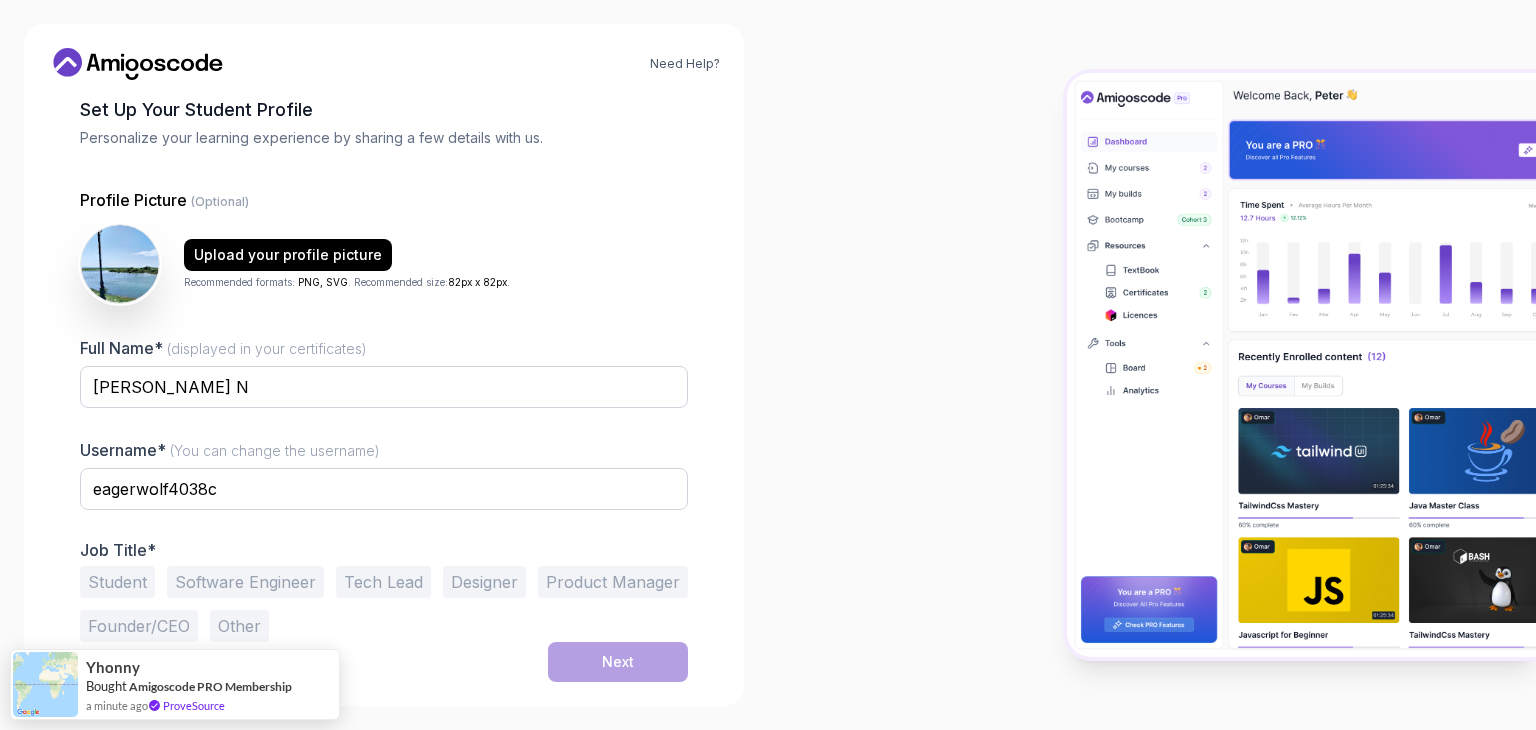 click on "Student" at bounding box center [117, 582] 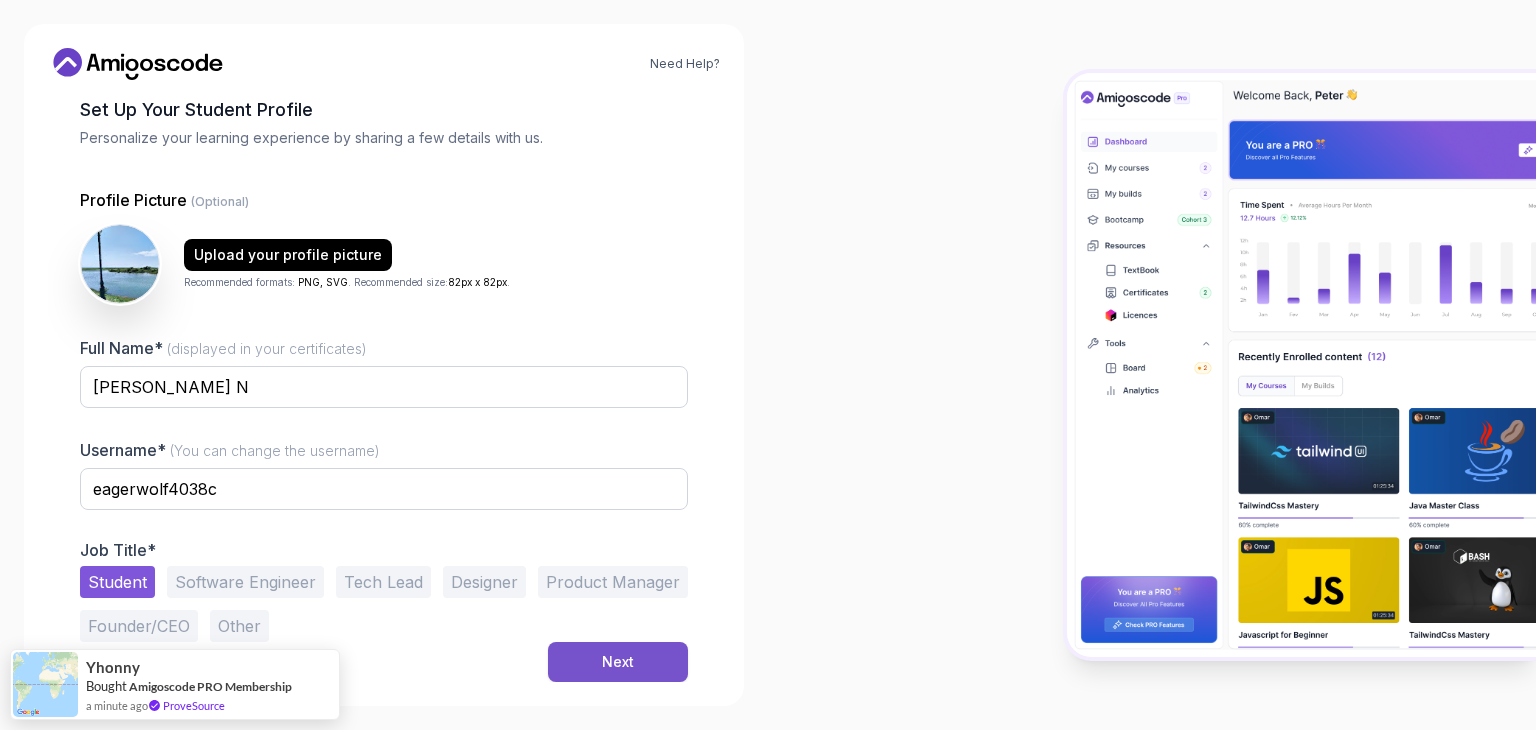 click on "Next" at bounding box center (618, 662) 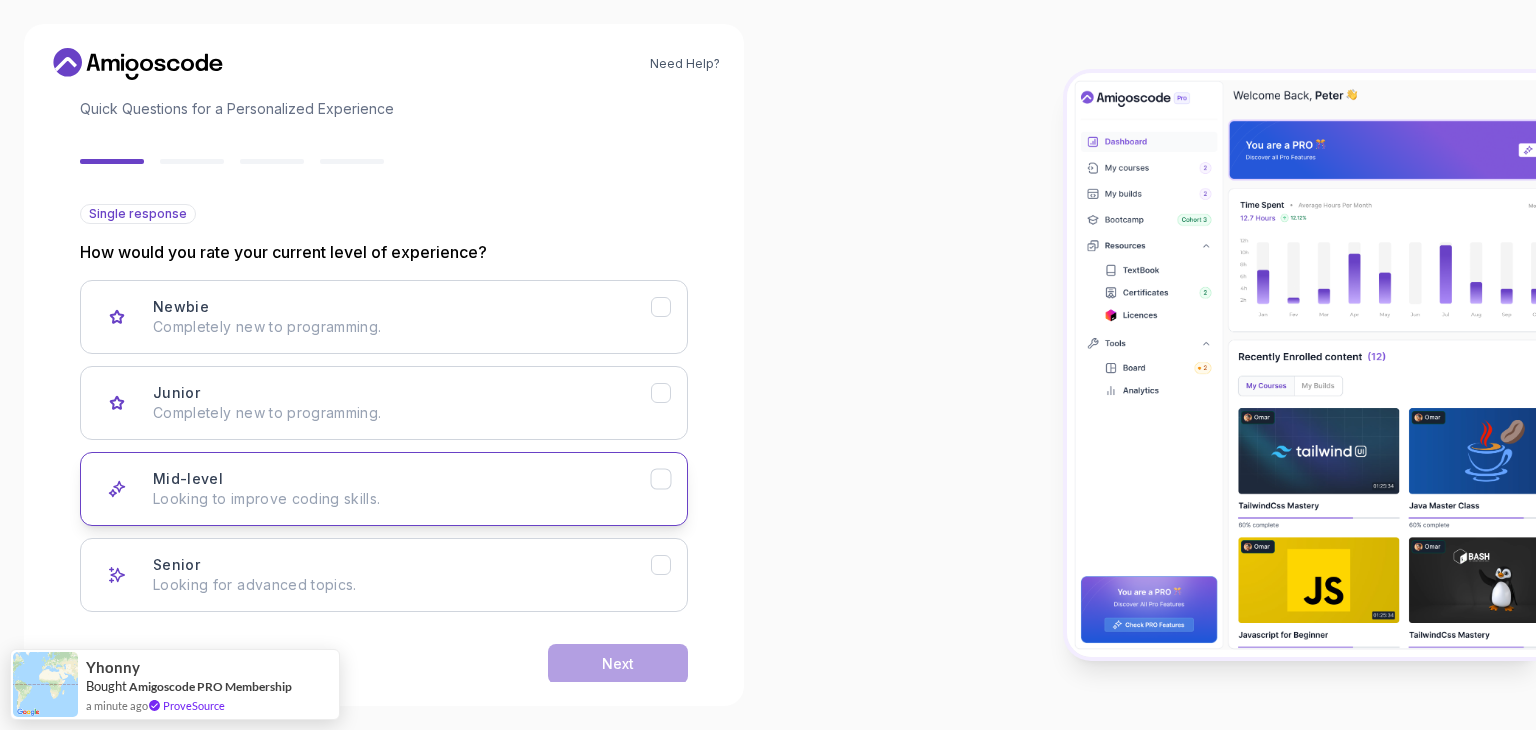 scroll, scrollTop: 165, scrollLeft: 0, axis: vertical 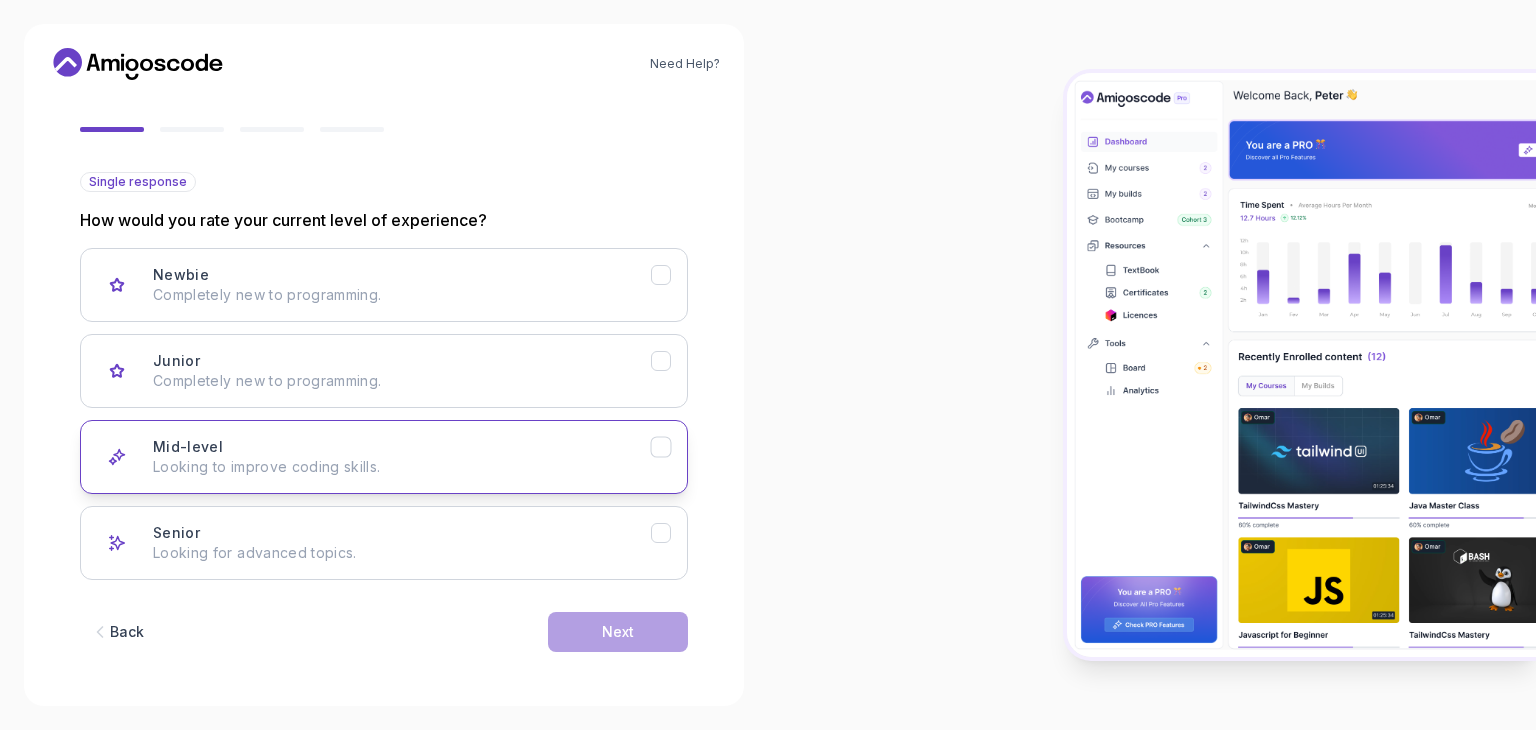 click on "Looking to improve coding skills." at bounding box center [402, 467] 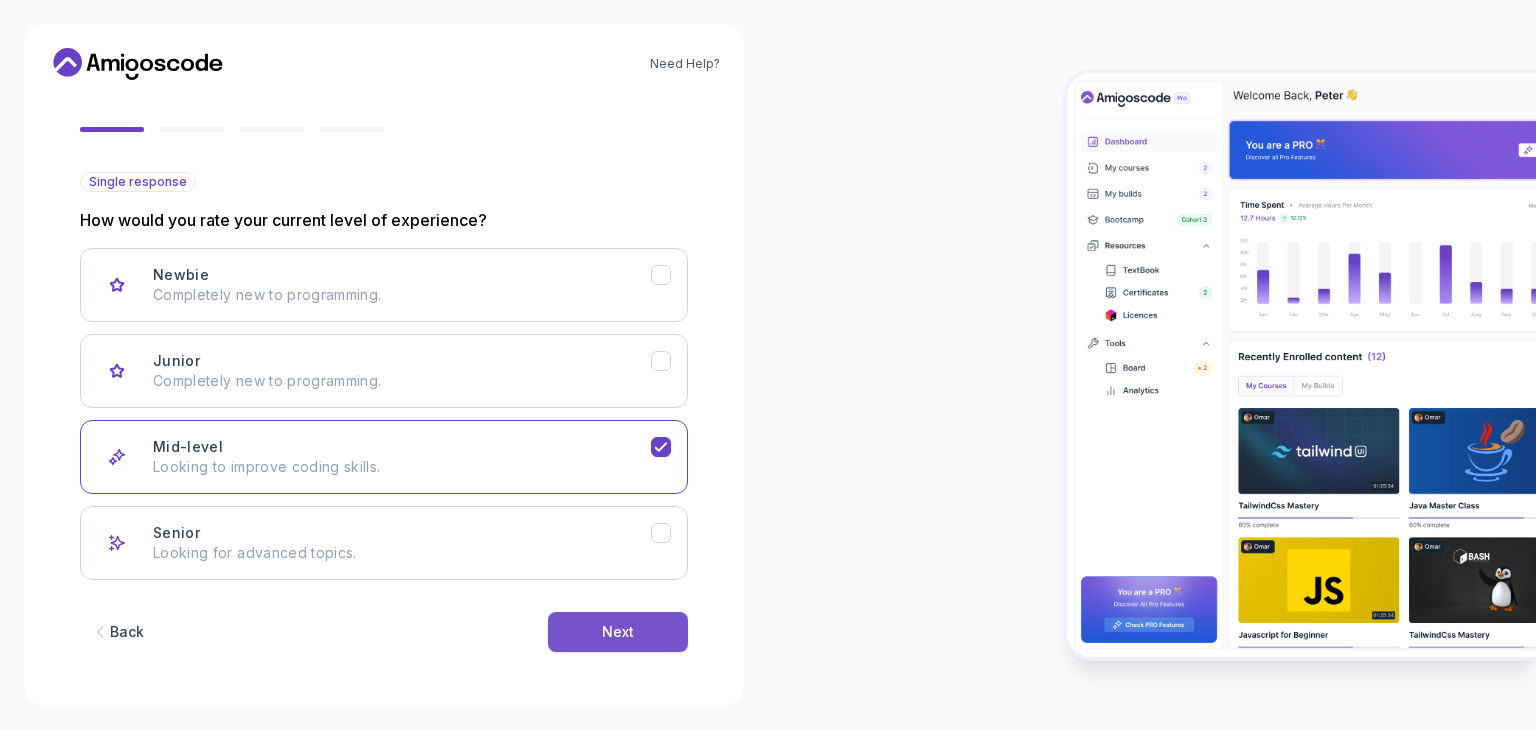 click on "Next" at bounding box center [618, 632] 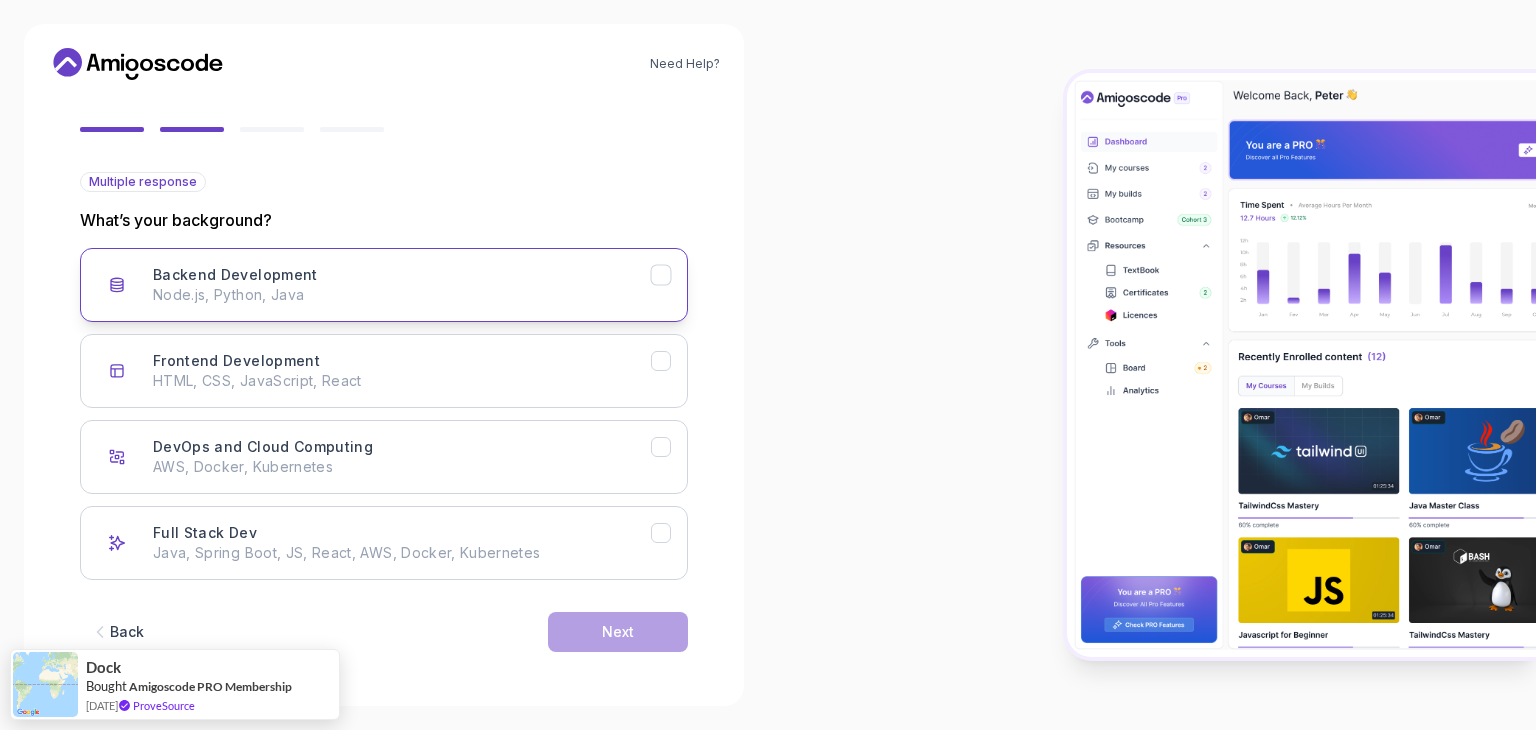 click on "Backend Development" at bounding box center [235, 275] 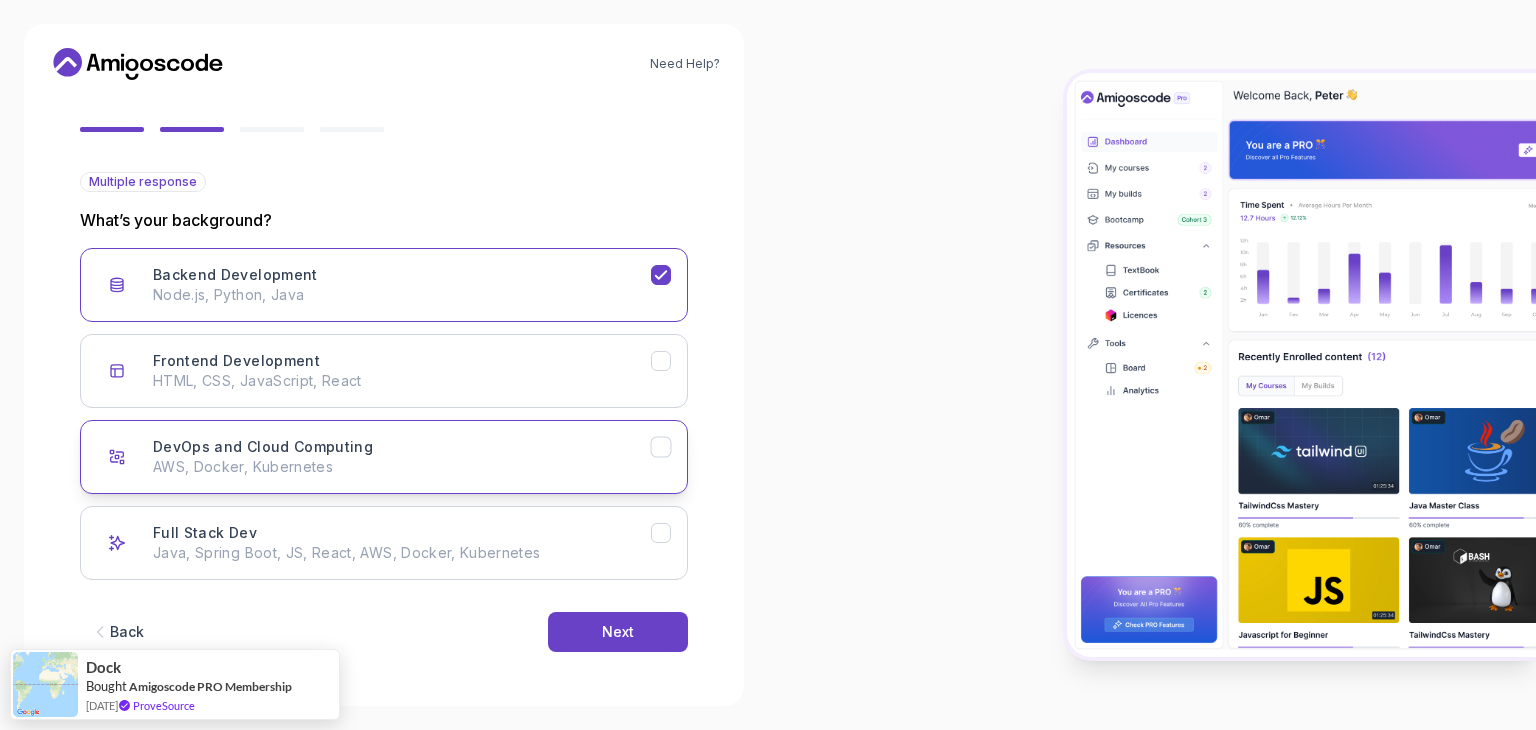 click on "DevOps and Cloud Computing AWS, Docker, Kubernetes" at bounding box center (384, 457) 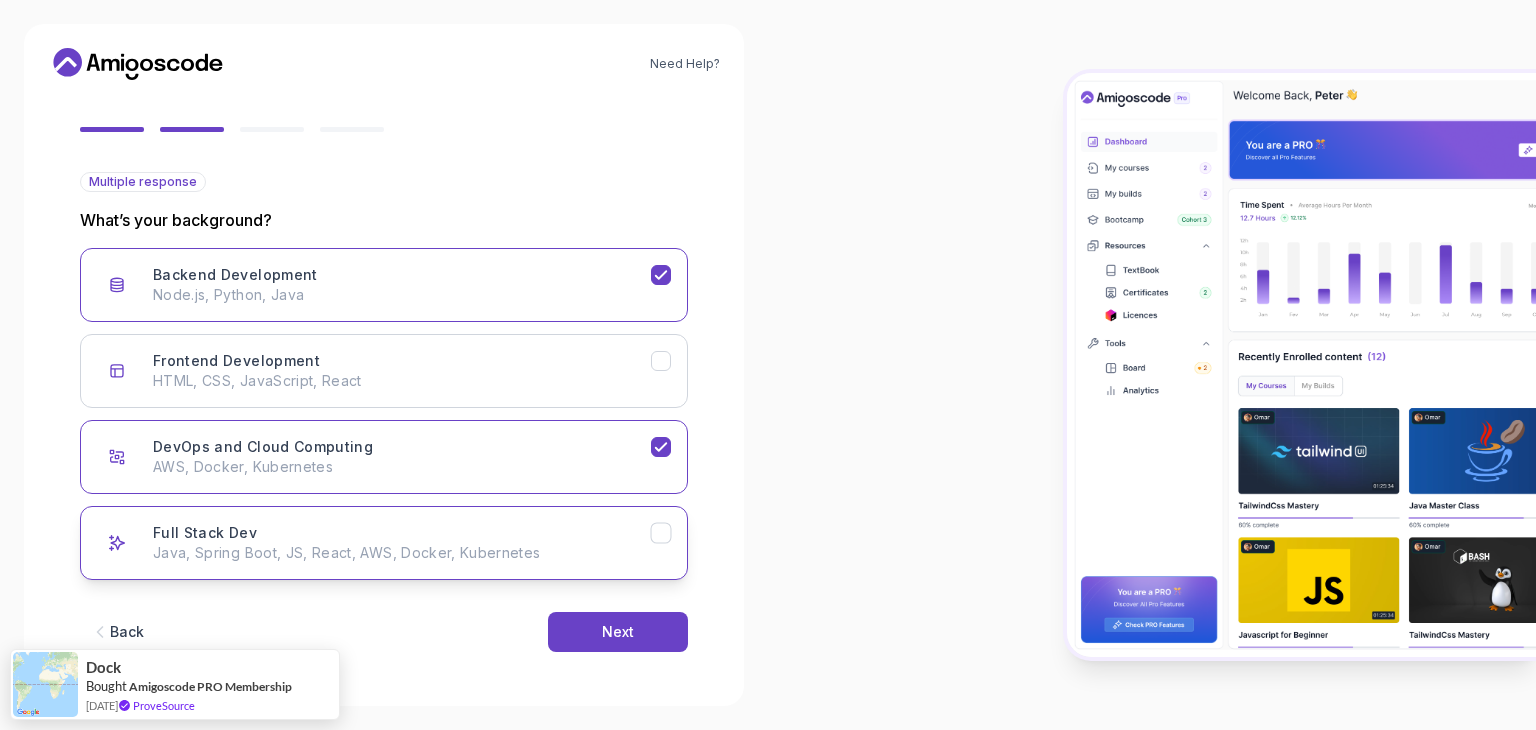 click 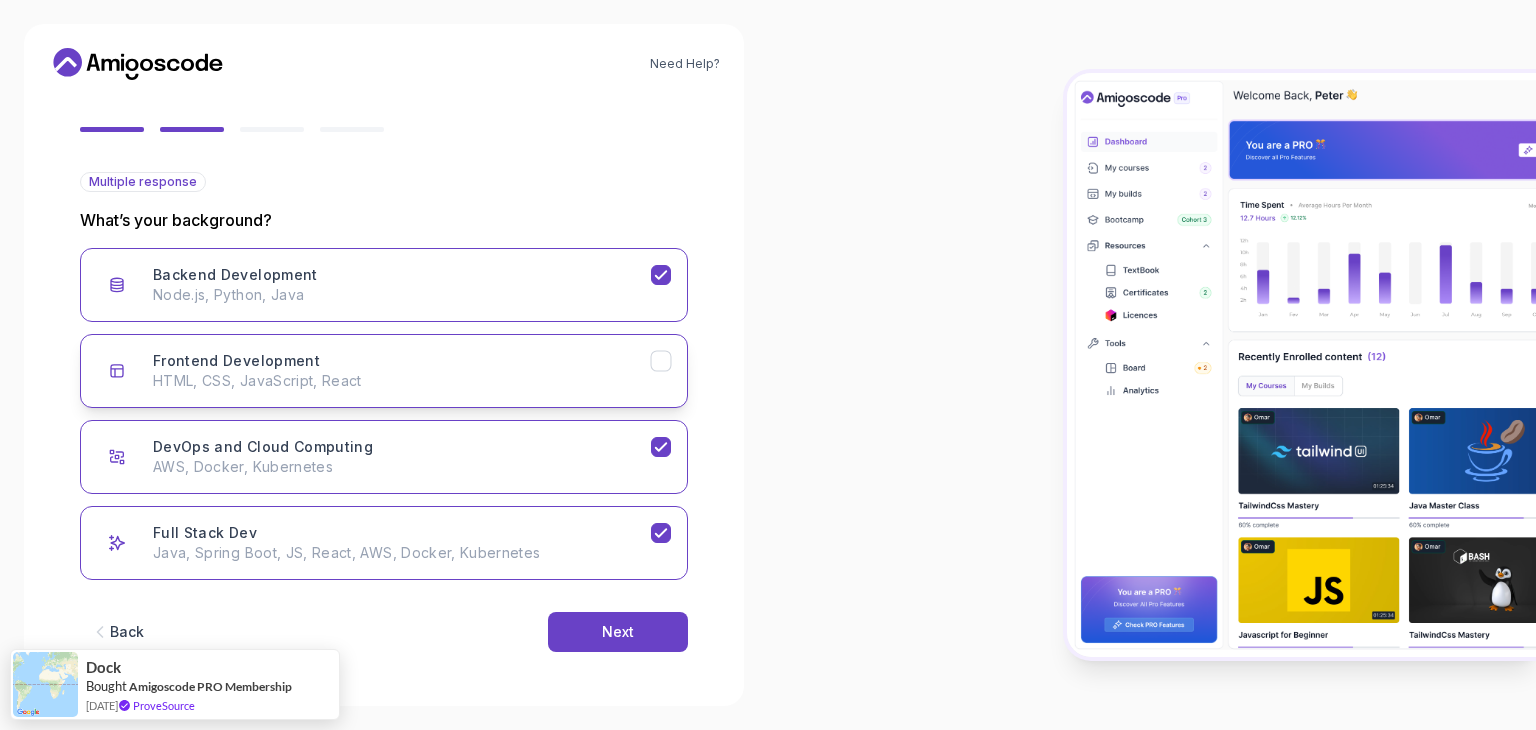 click 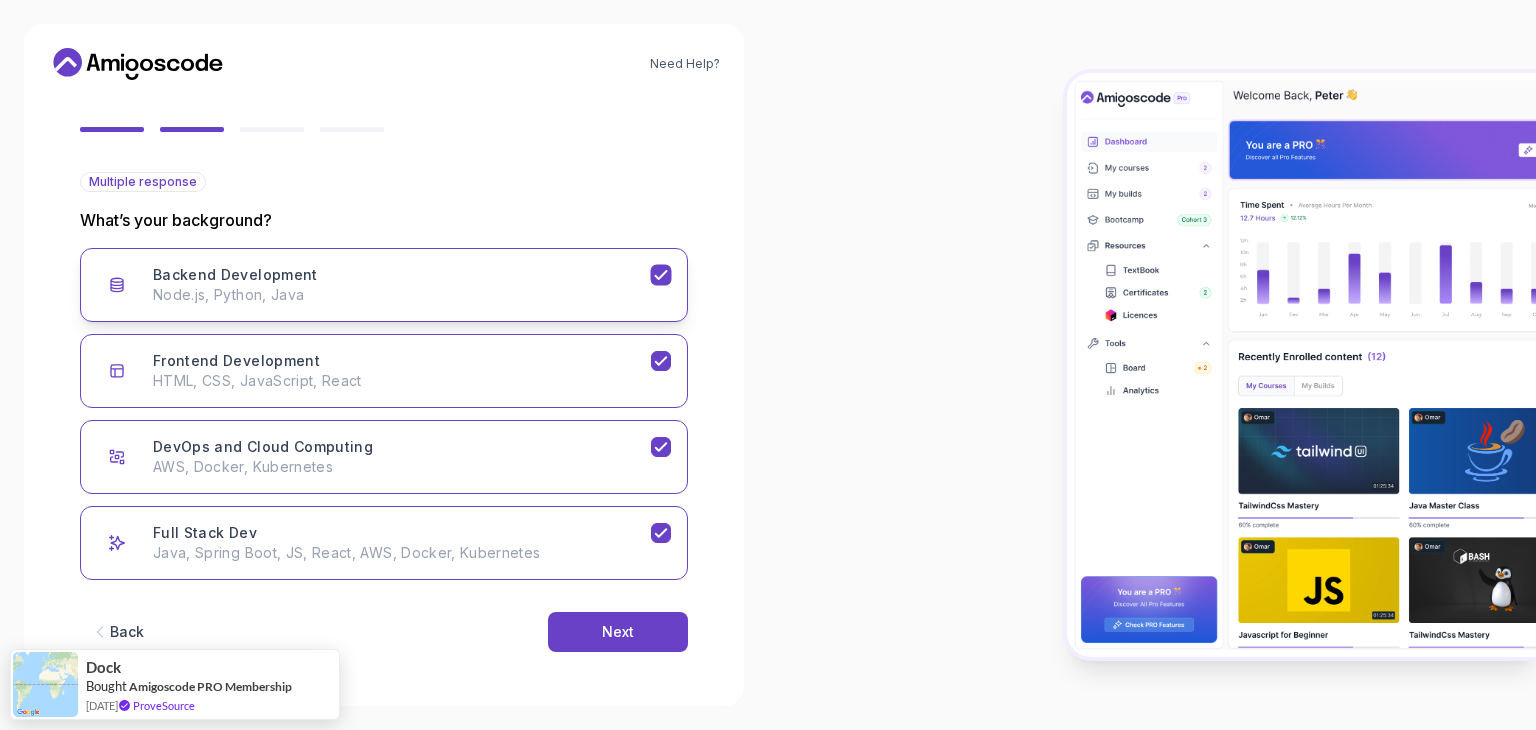 click 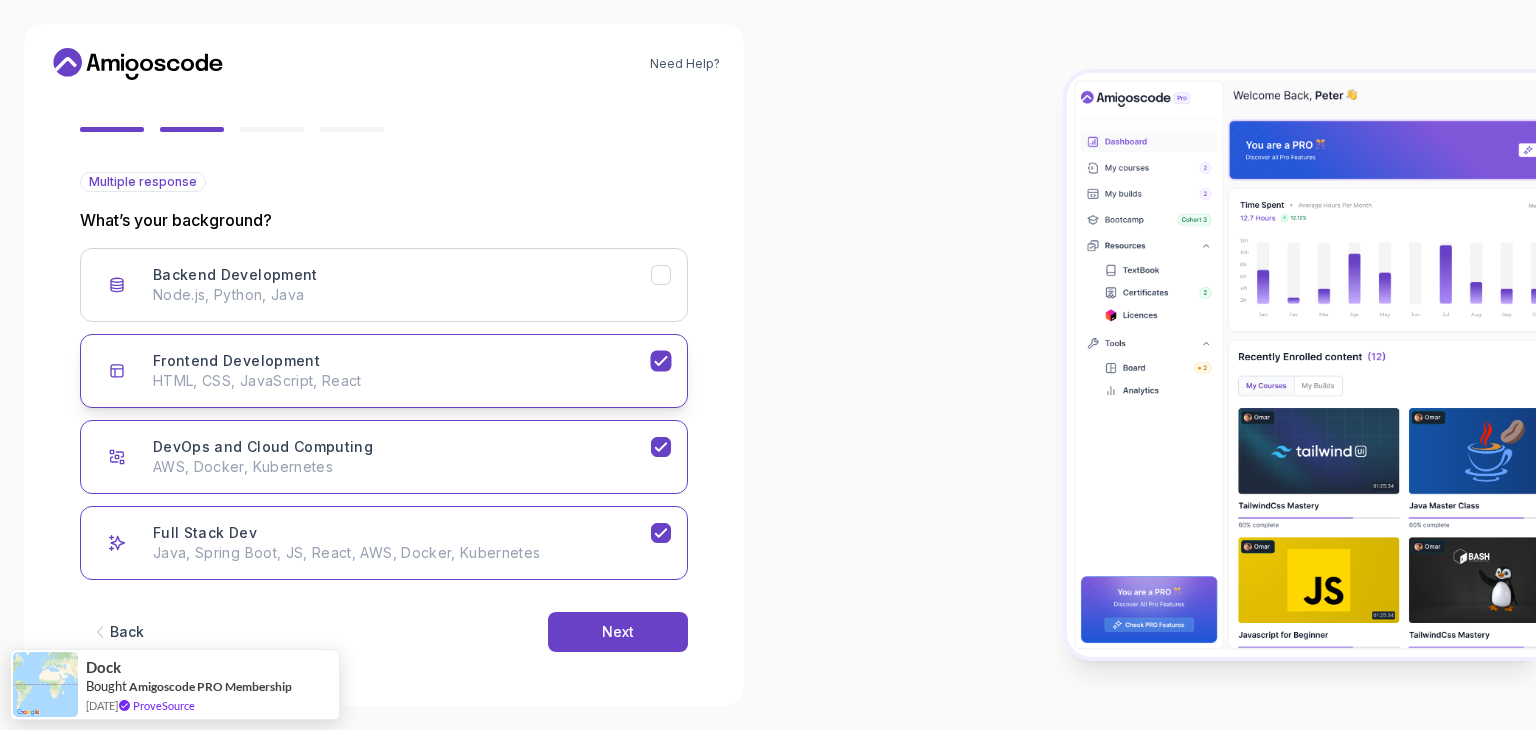 click 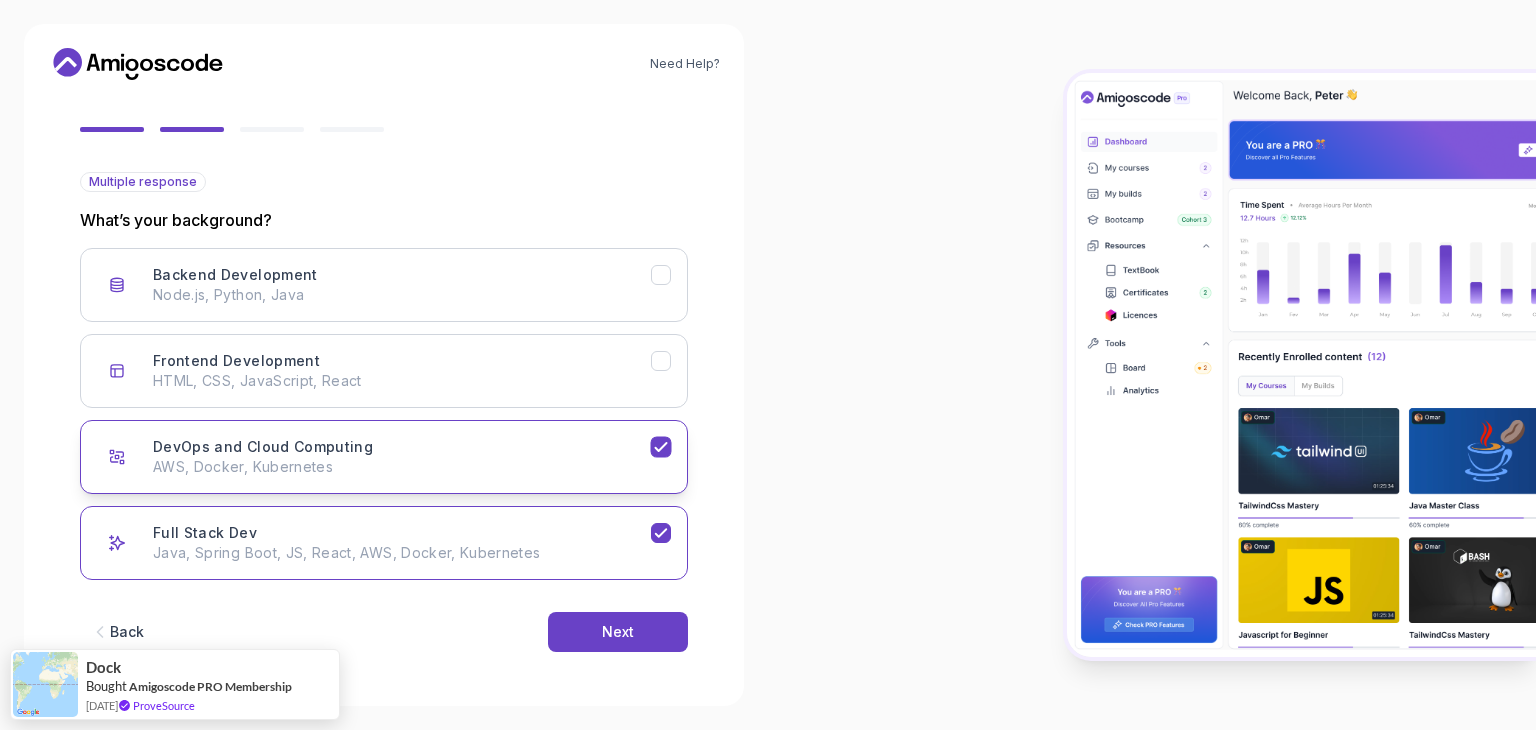 click 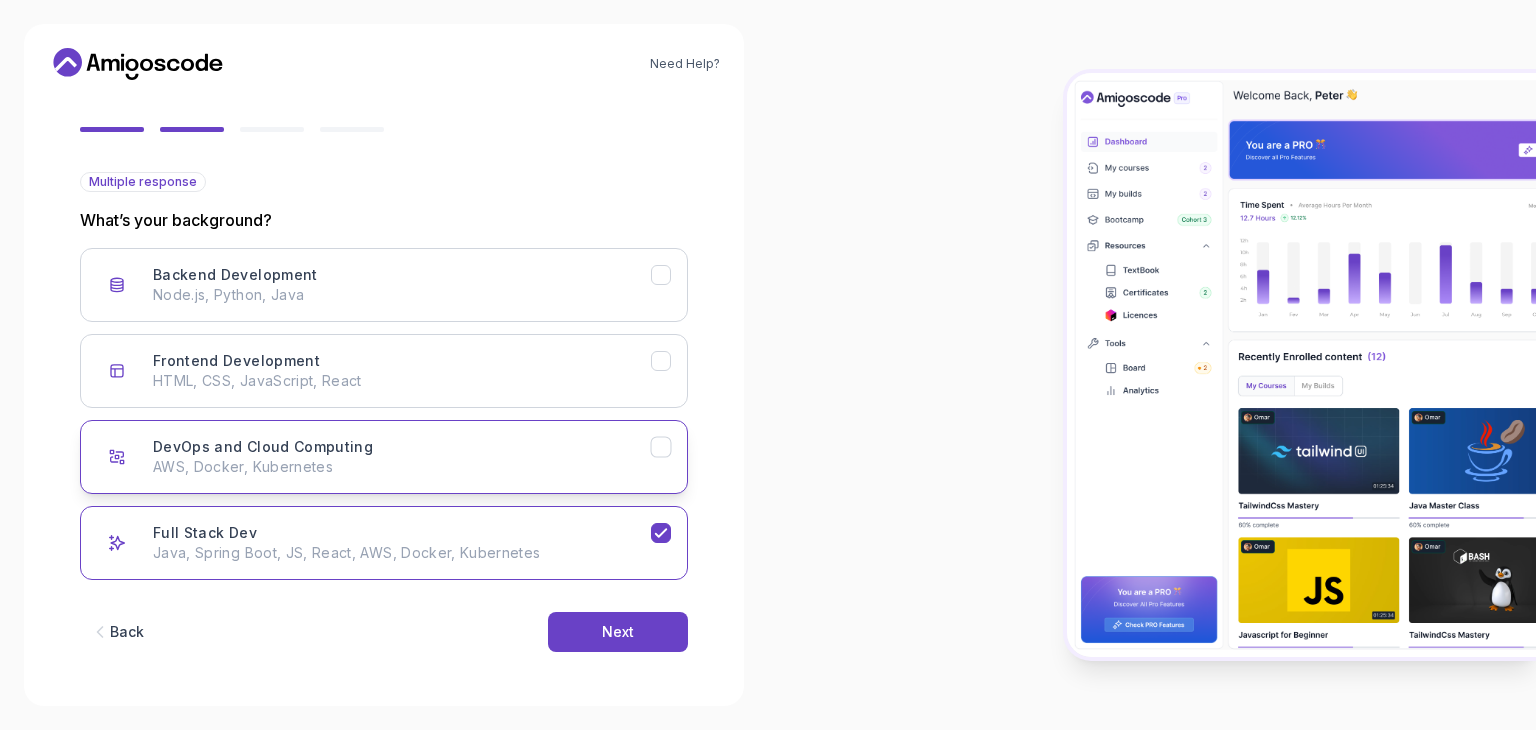 click on "DevOps and Cloud Computing AWS, Docker, Kubernetes" at bounding box center (384, 457) 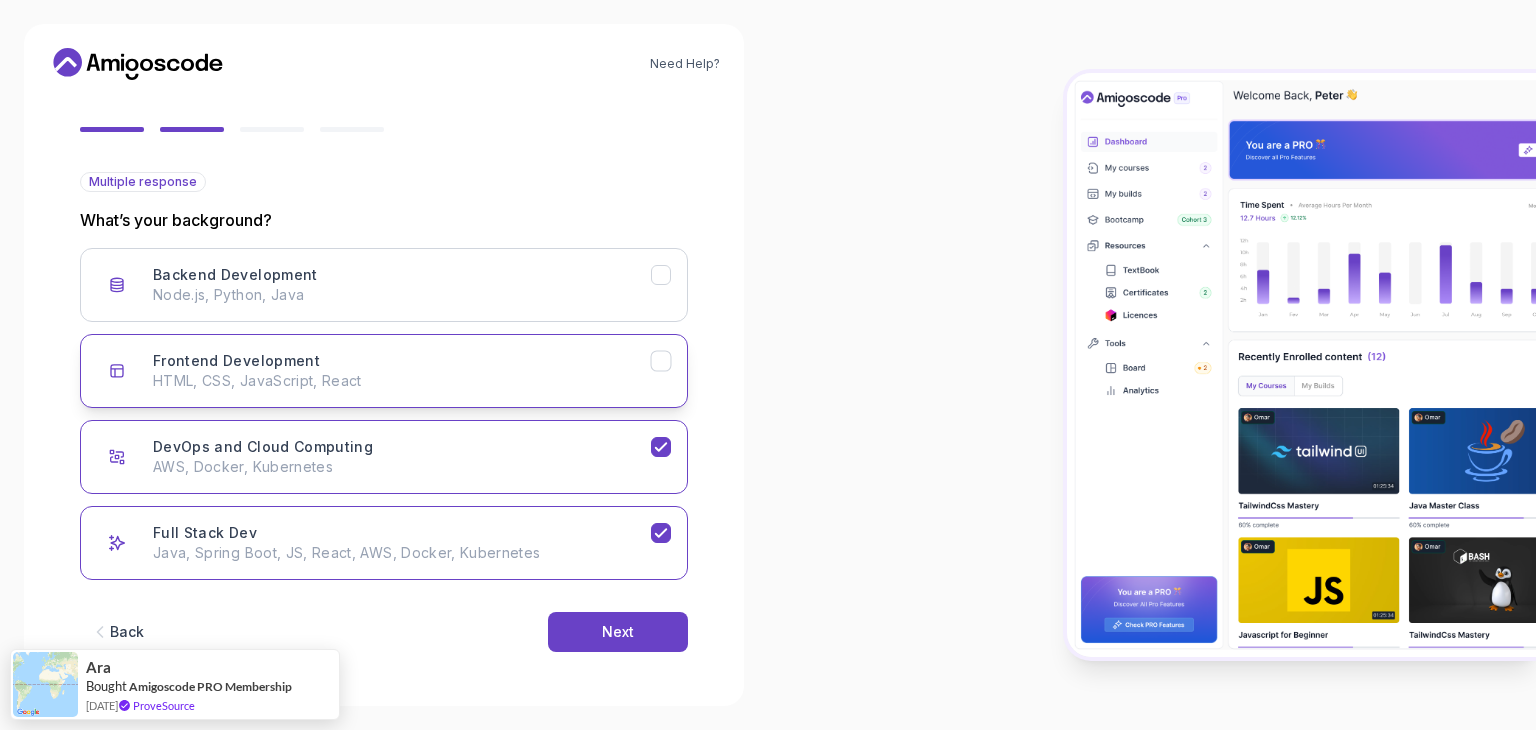 click 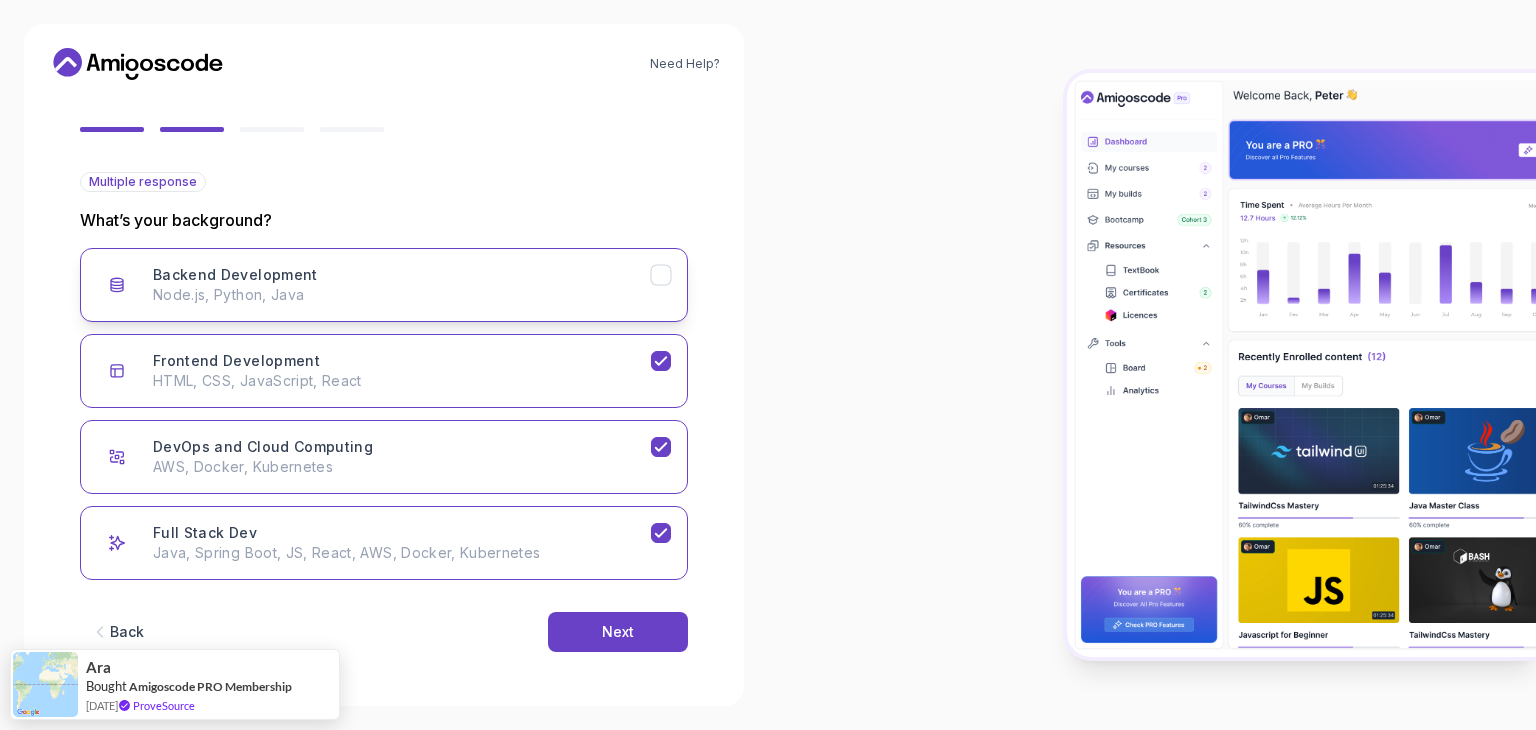 click 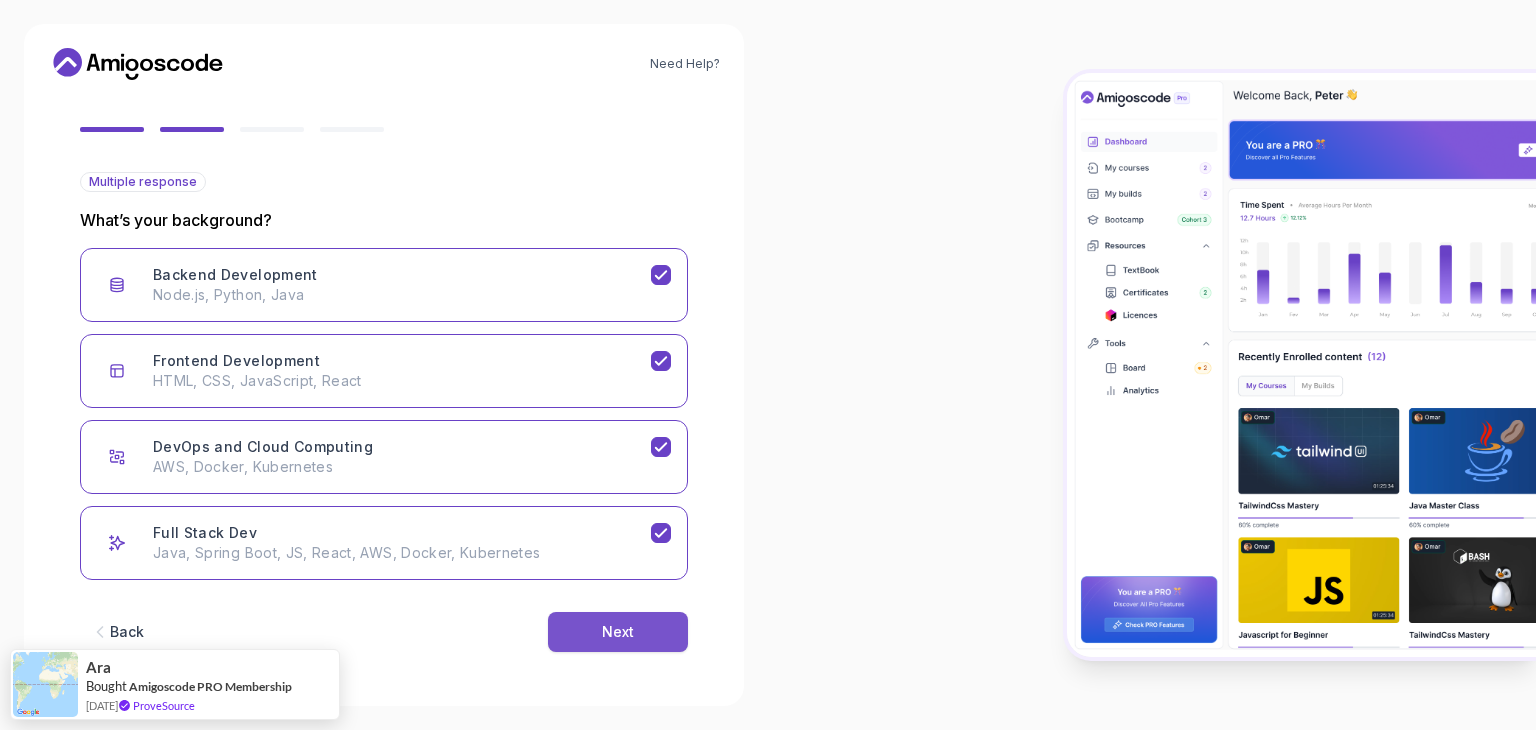 click on "Next" at bounding box center [618, 632] 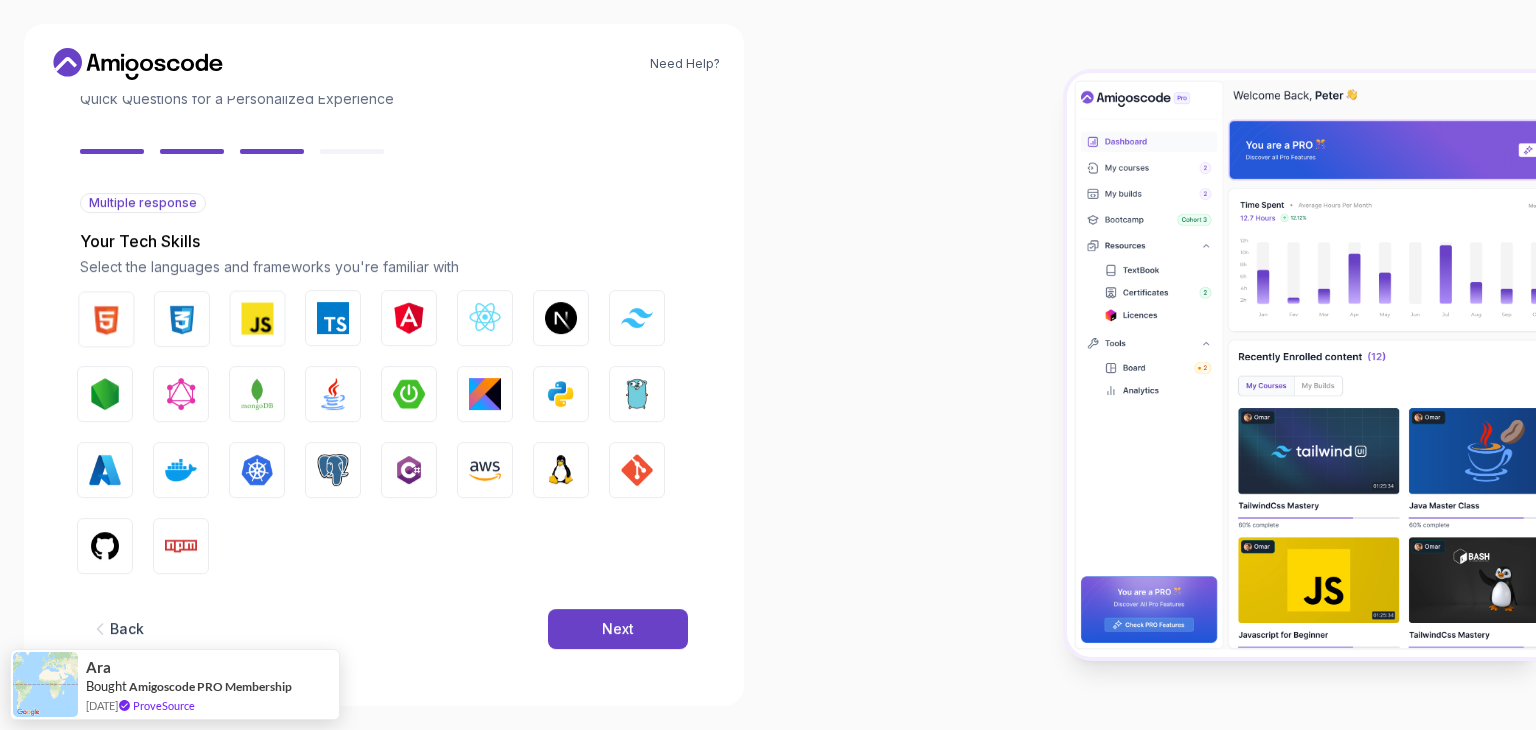 scroll, scrollTop: 143, scrollLeft: 0, axis: vertical 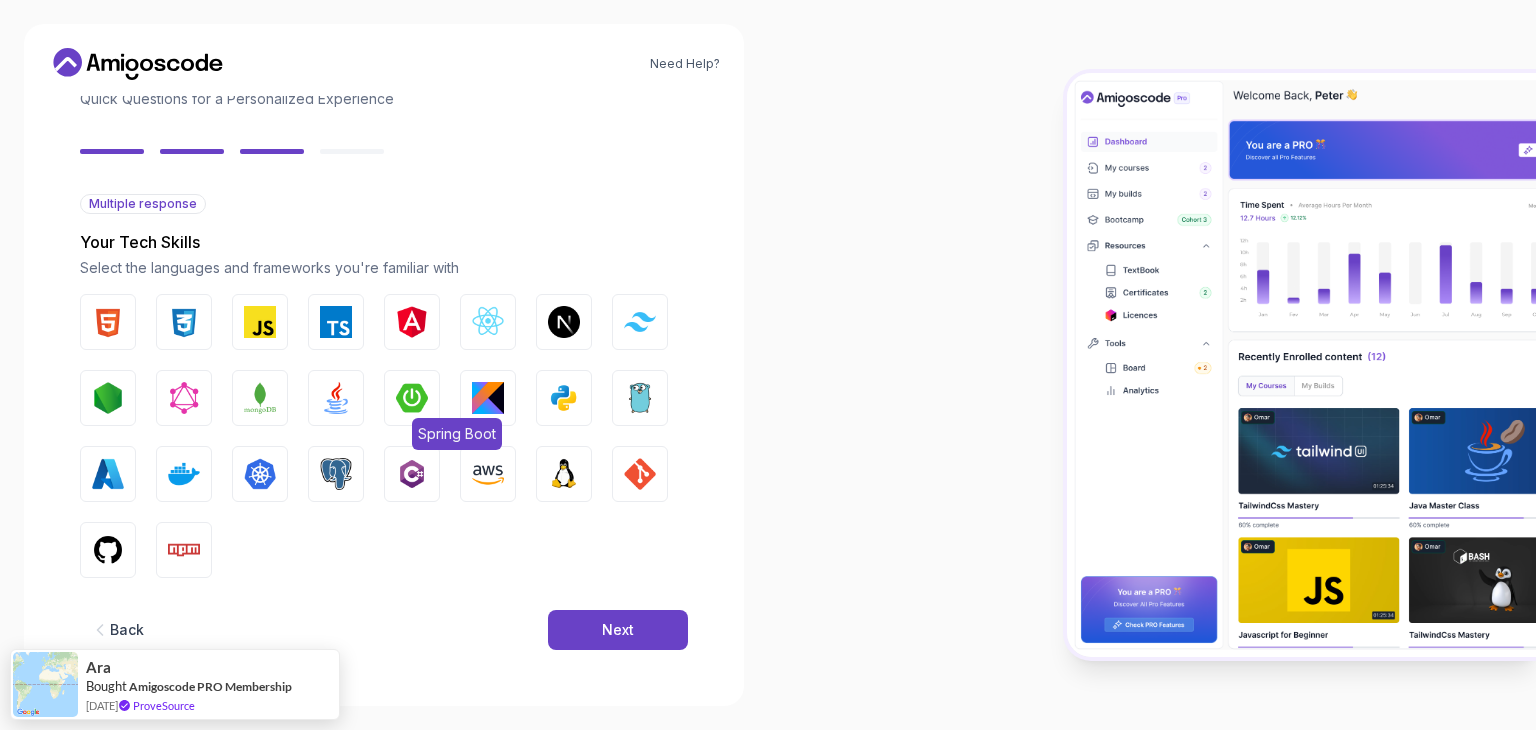 click at bounding box center (412, 398) 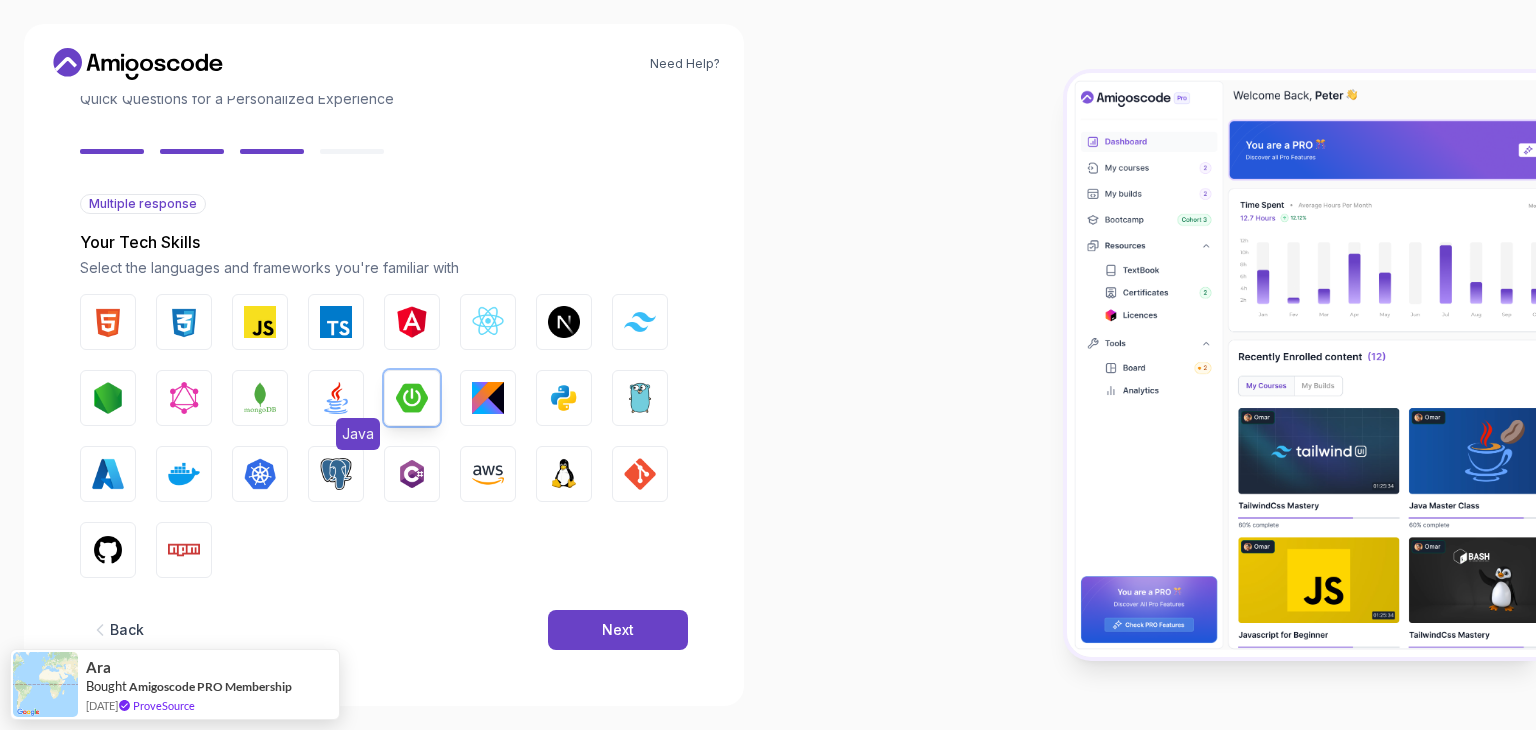 click at bounding box center [336, 398] 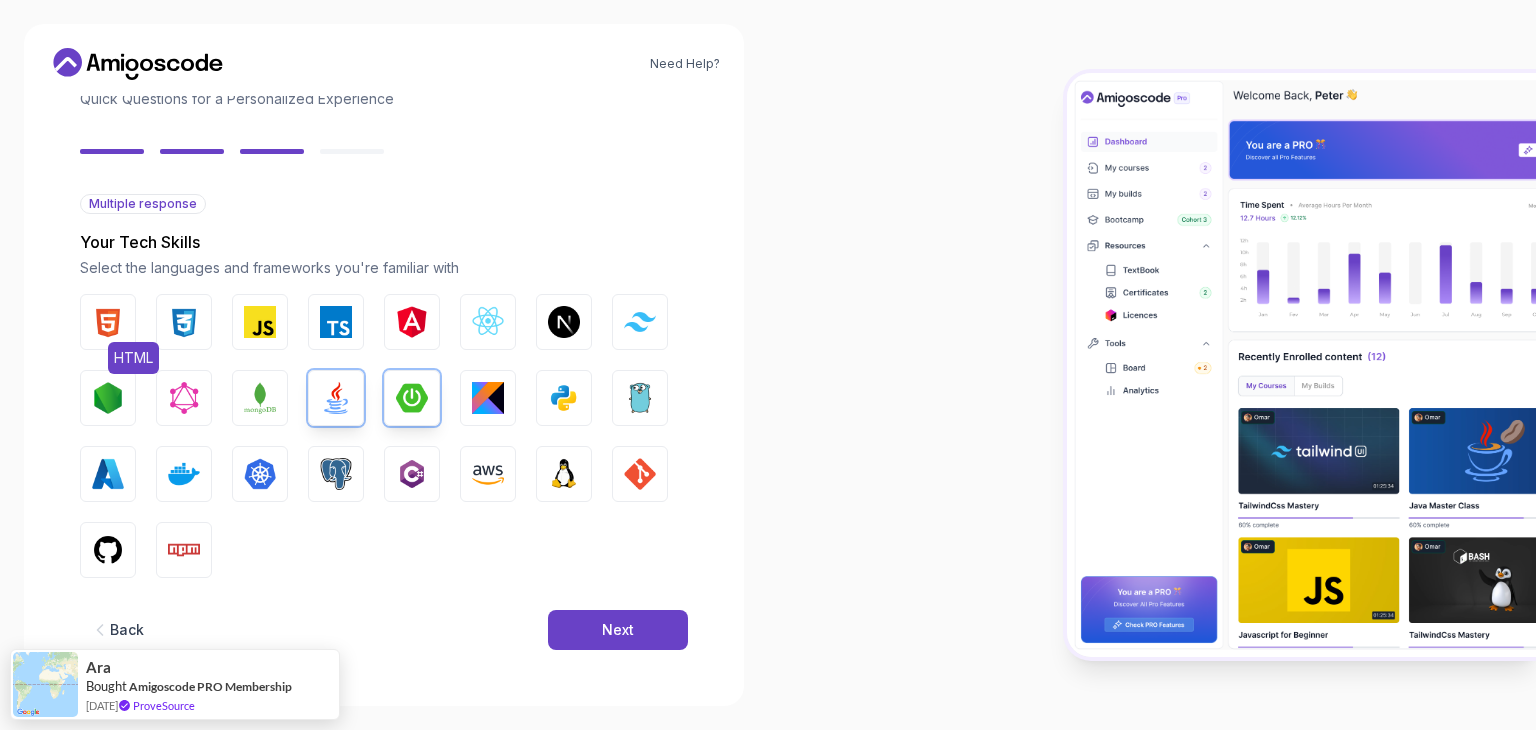click at bounding box center (108, 322) 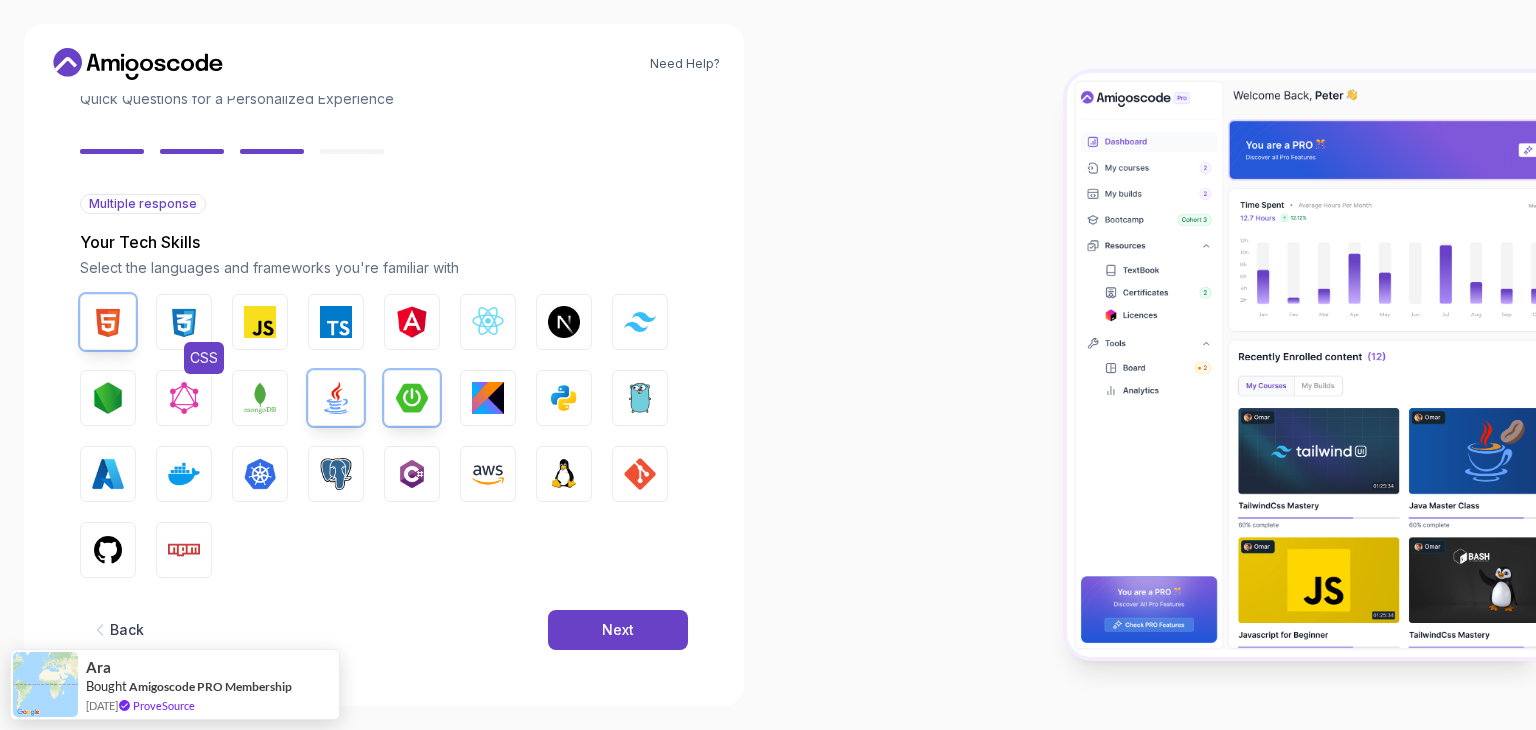 click on "CSS" at bounding box center (184, 322) 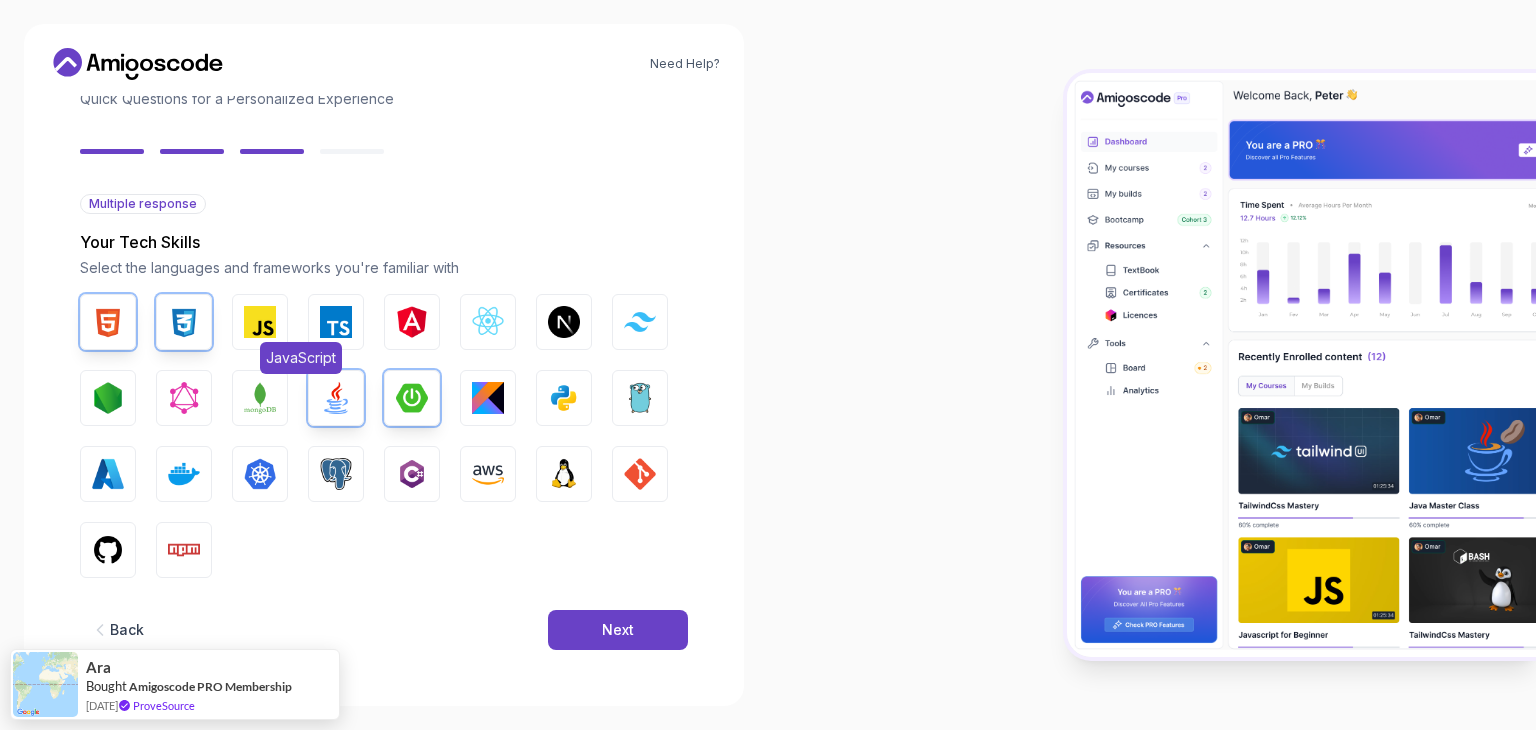 click on "JavaScript" at bounding box center [260, 322] 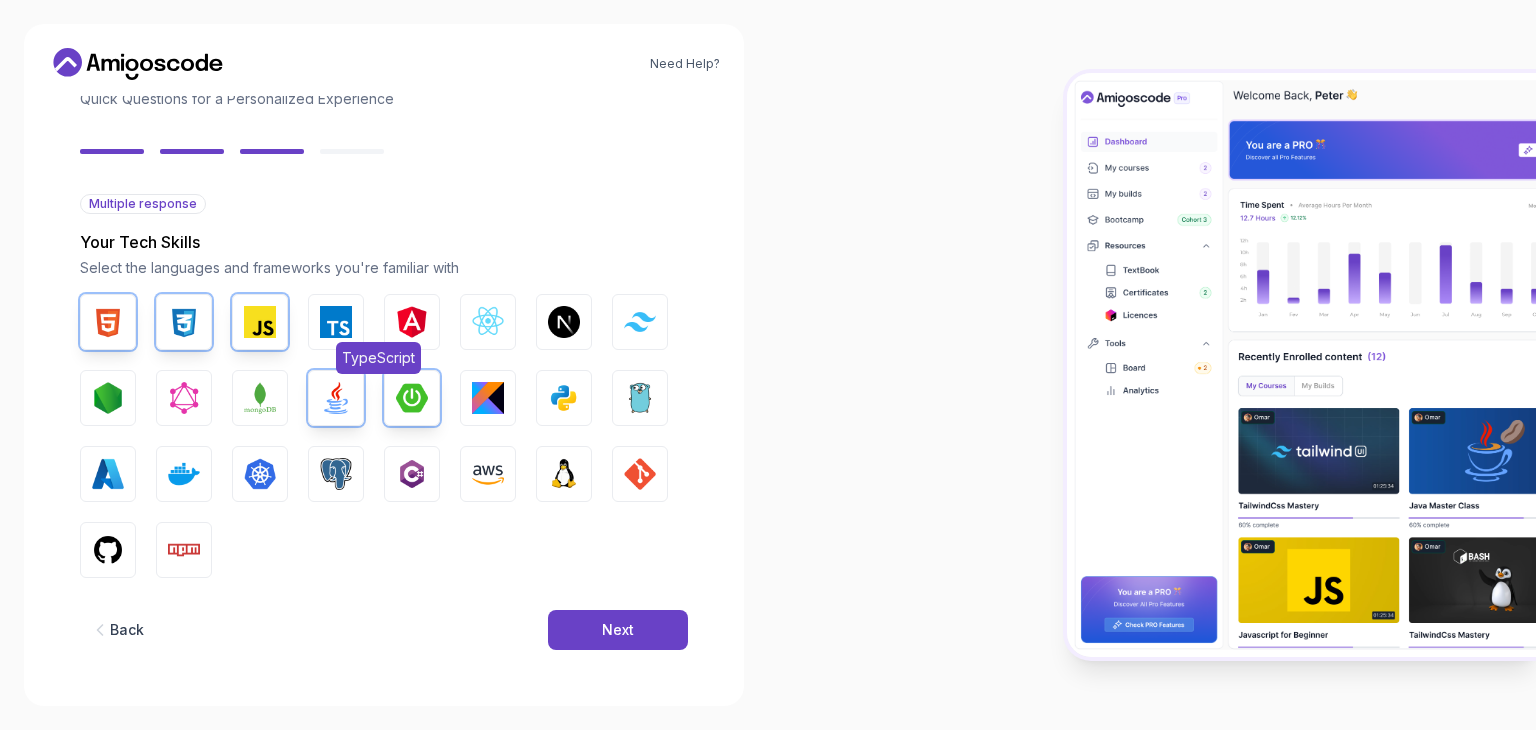 click on "TypeScript" at bounding box center (336, 322) 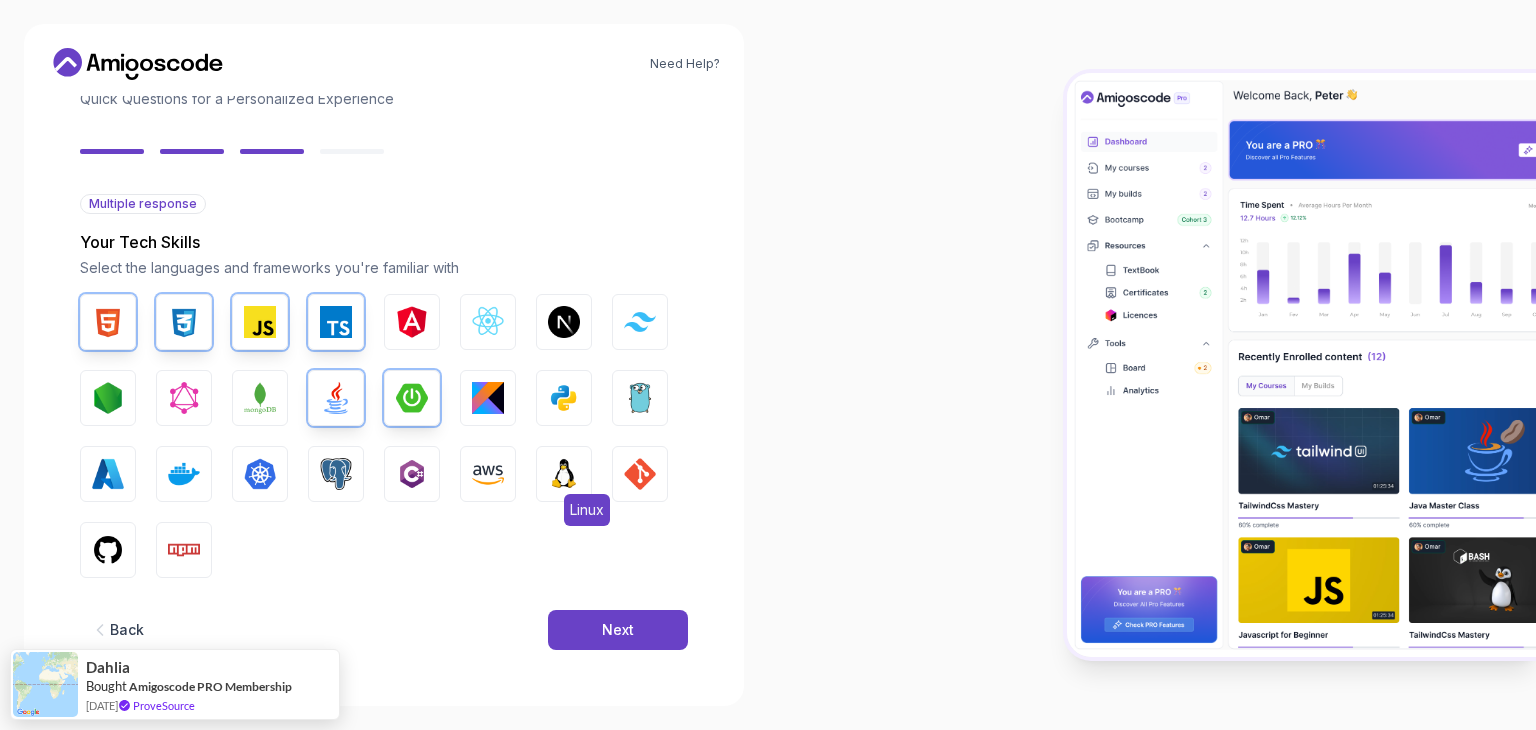 click at bounding box center (564, 474) 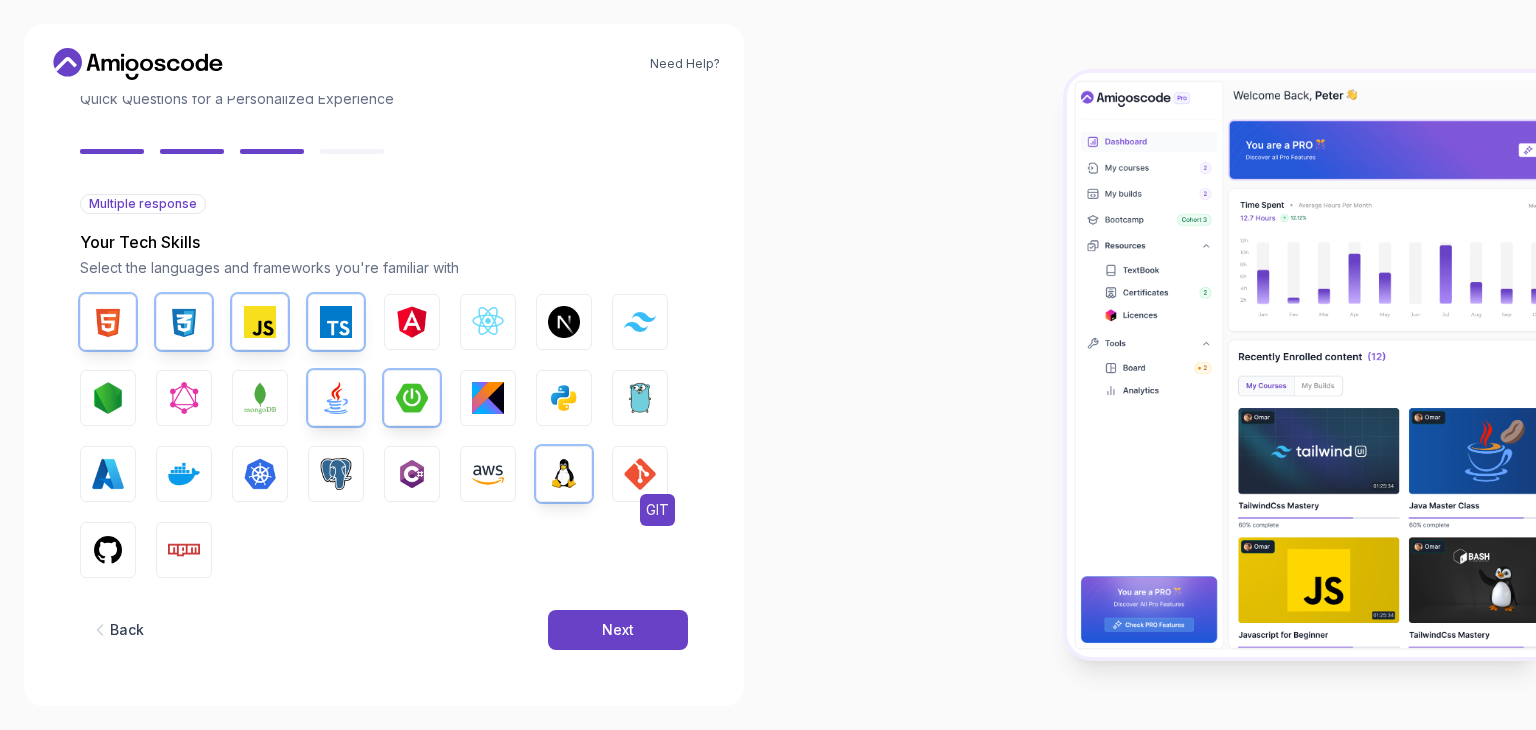 click at bounding box center (640, 474) 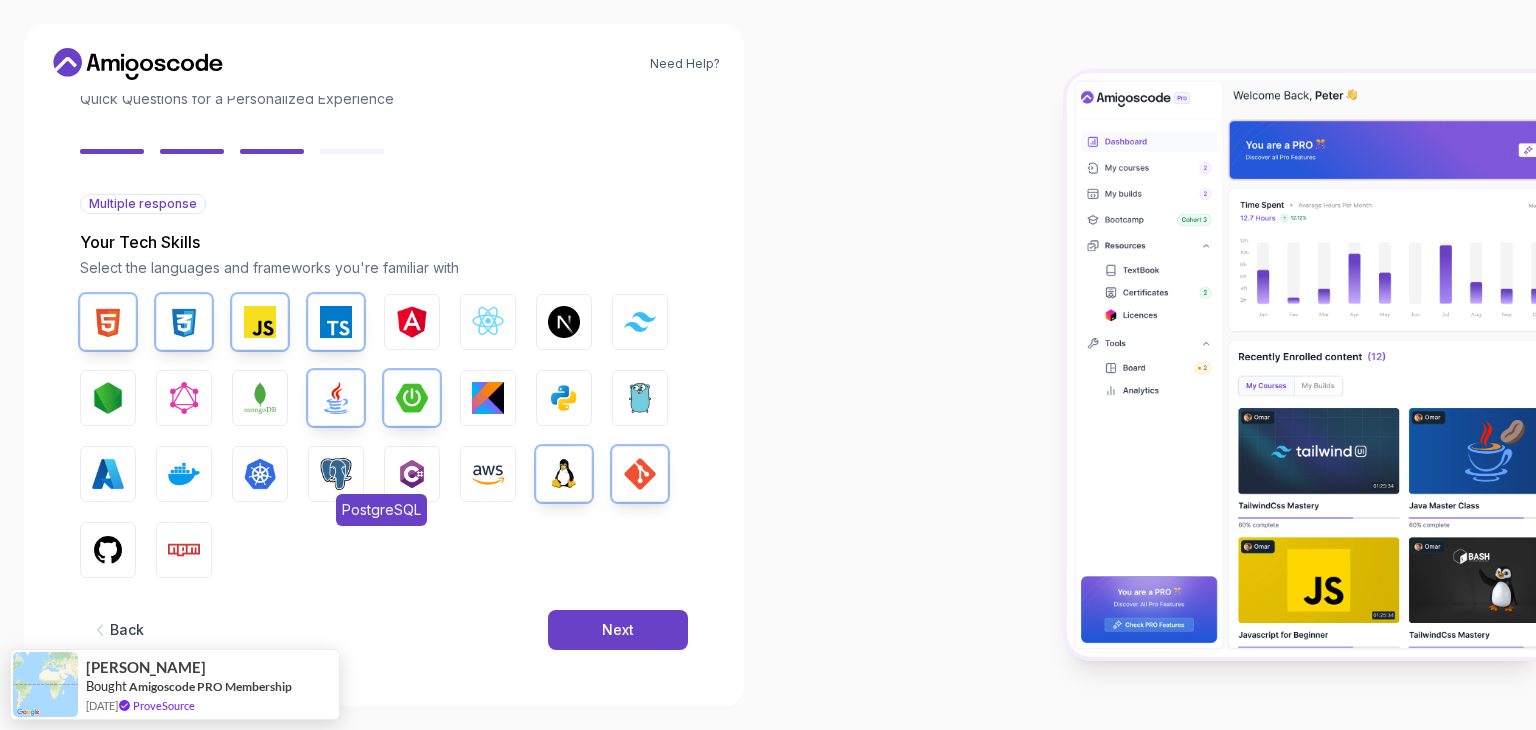 click at bounding box center (336, 474) 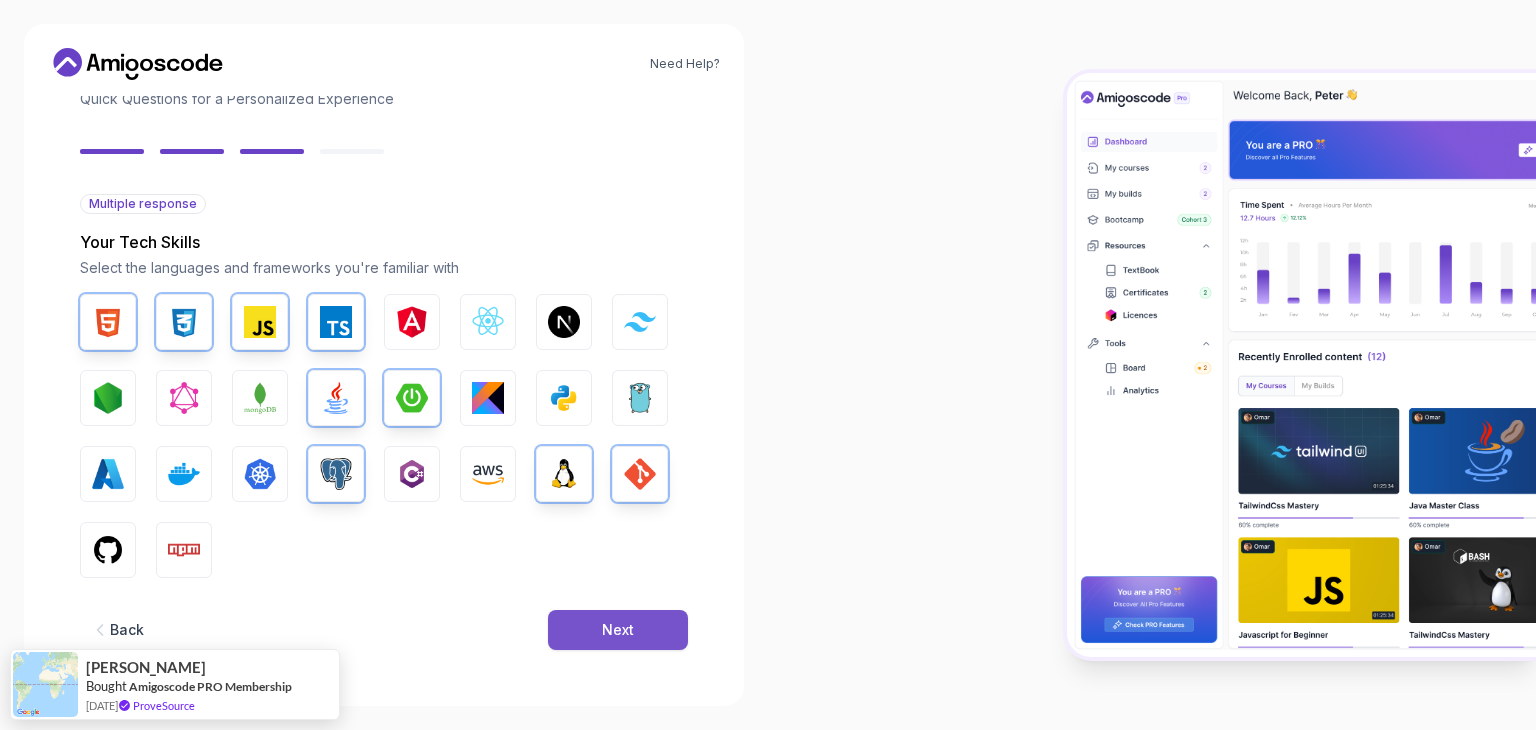 click on "Next" at bounding box center (618, 630) 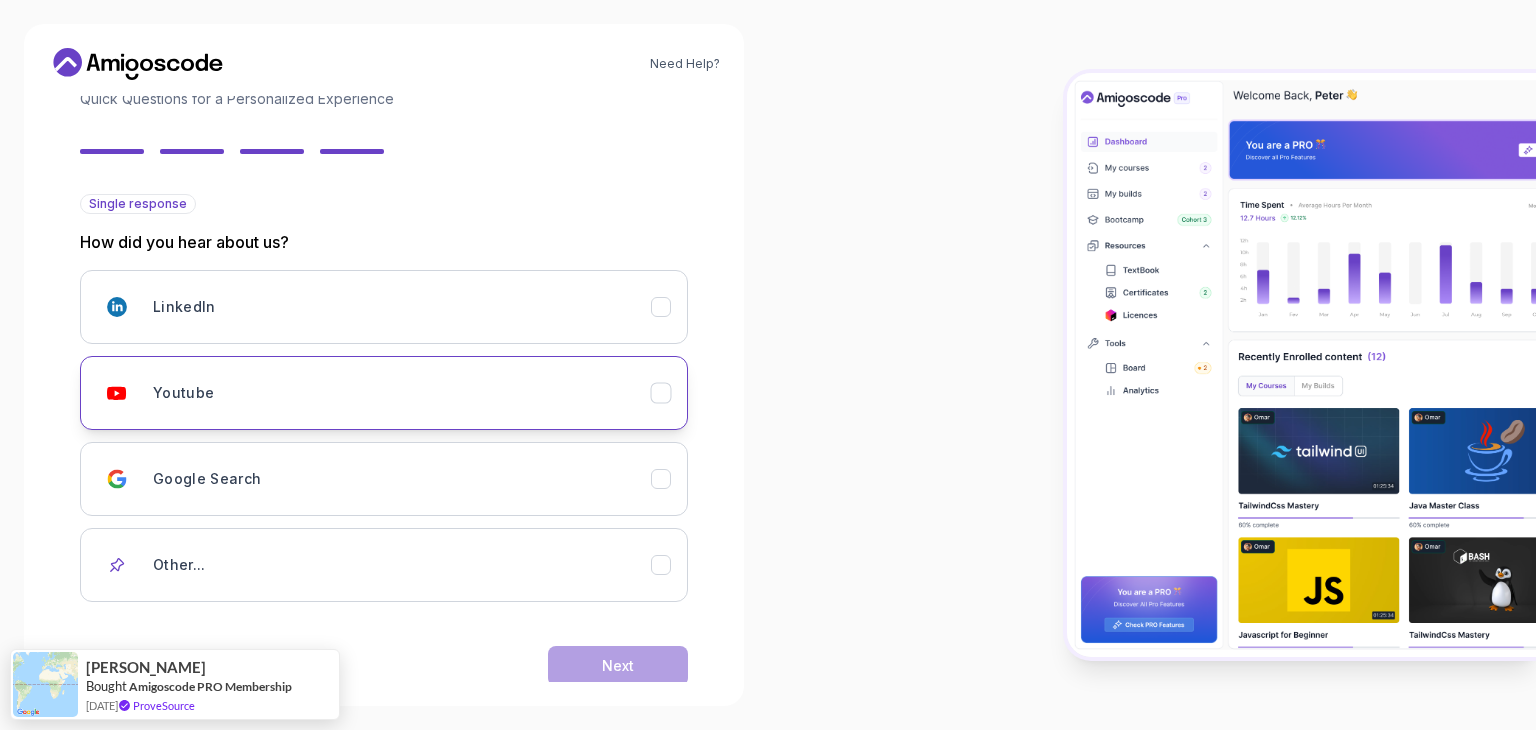 click on "Youtube" at bounding box center [402, 393] 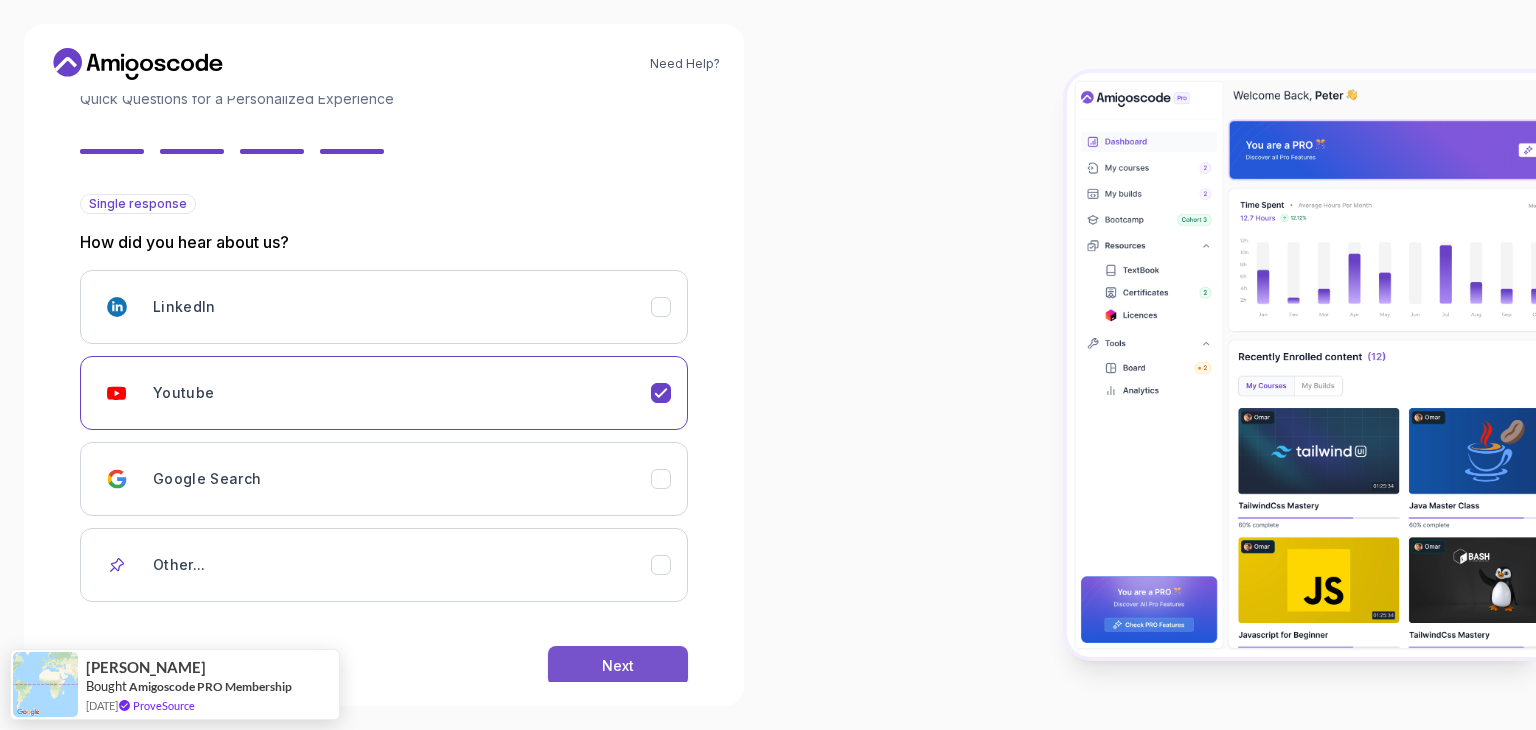 click on "Next" at bounding box center [618, 666] 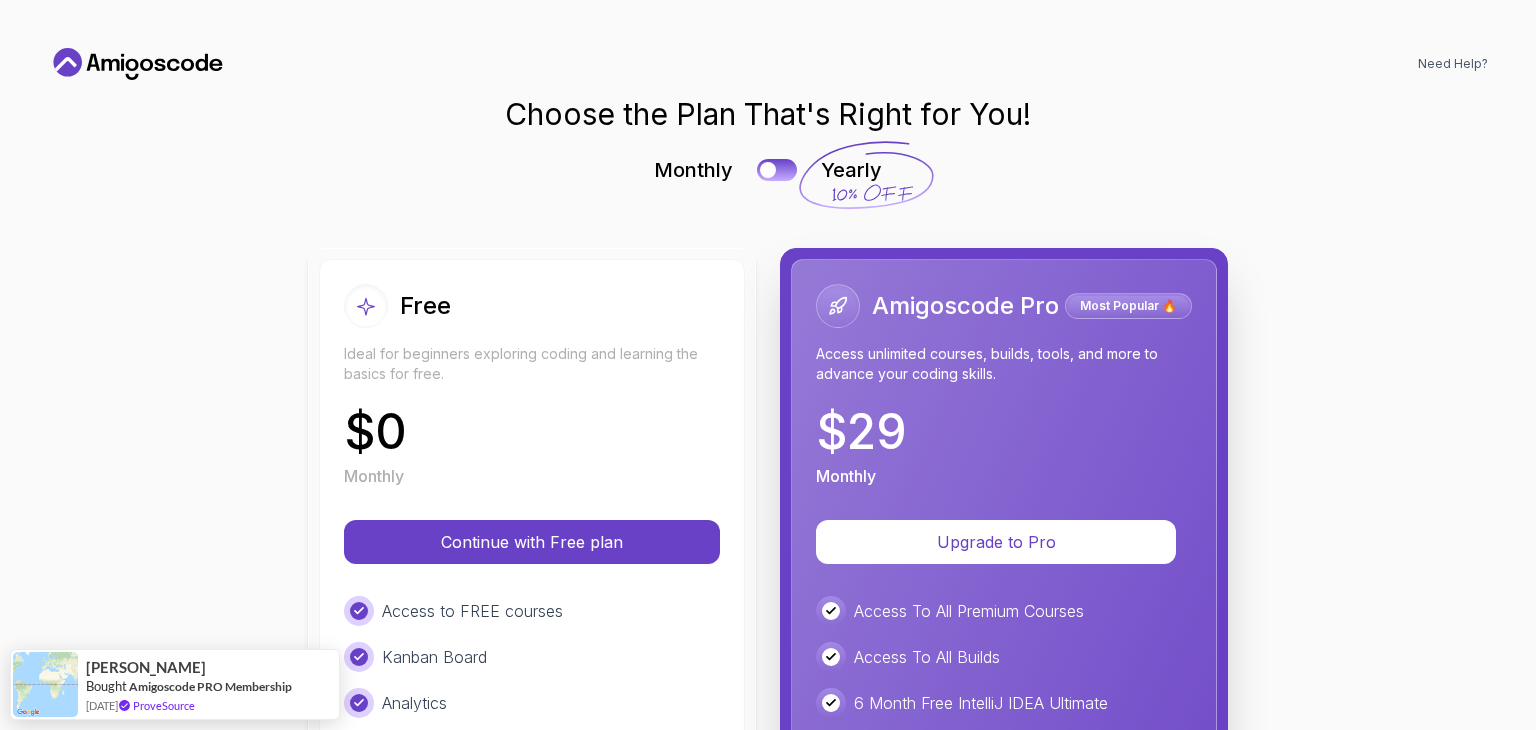 scroll, scrollTop: 0, scrollLeft: 0, axis: both 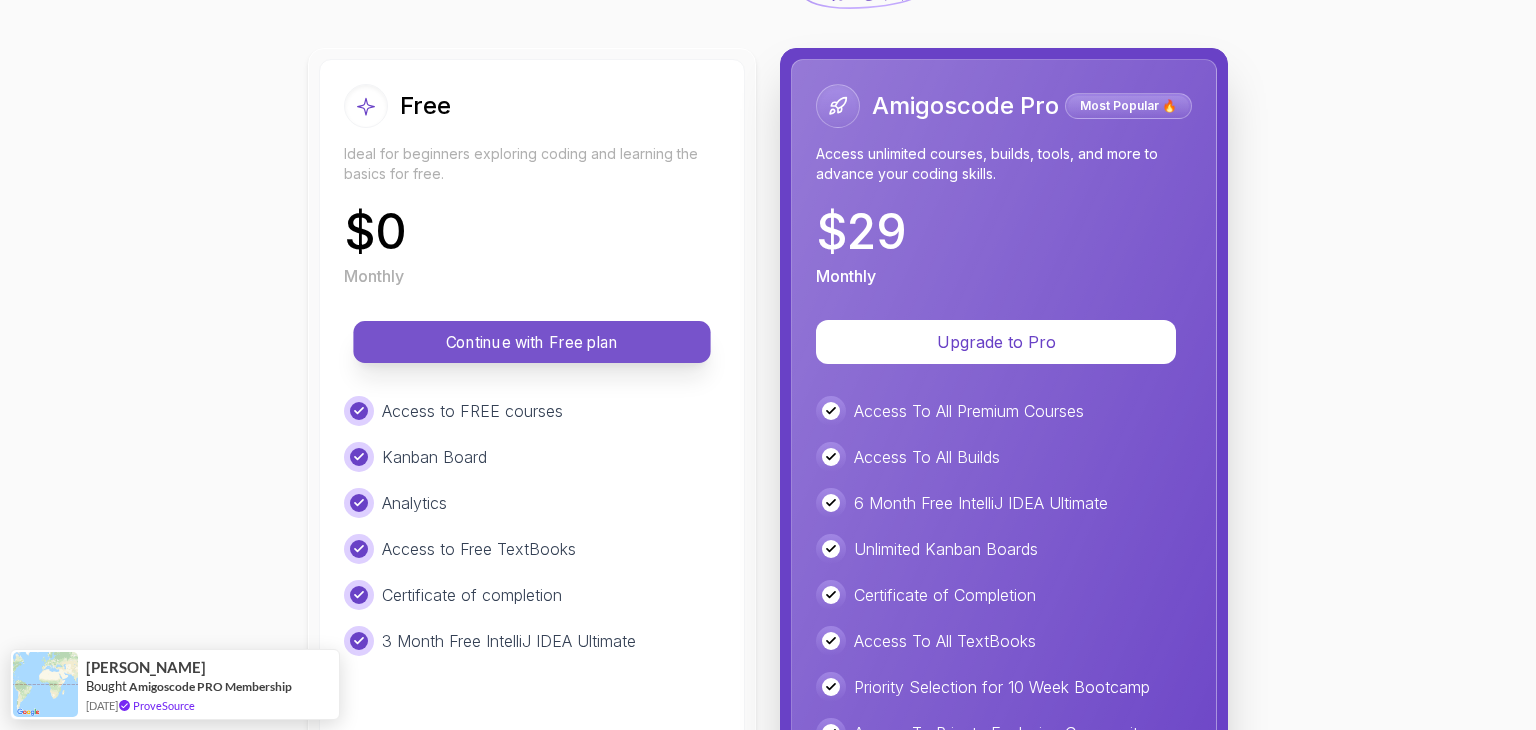 click on "Continue with Free plan" at bounding box center [532, 342] 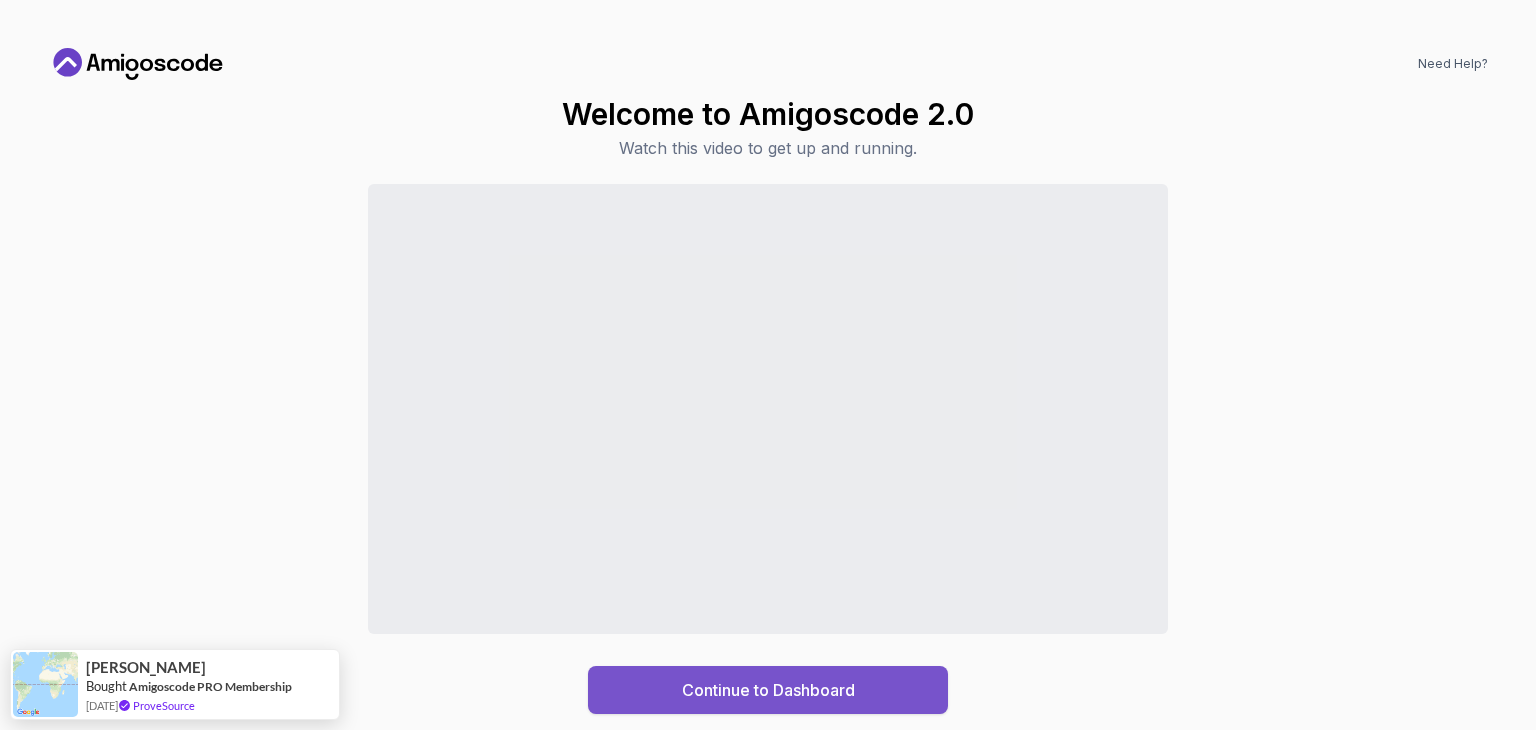 click on "Continue to Dashboard" at bounding box center (768, 690) 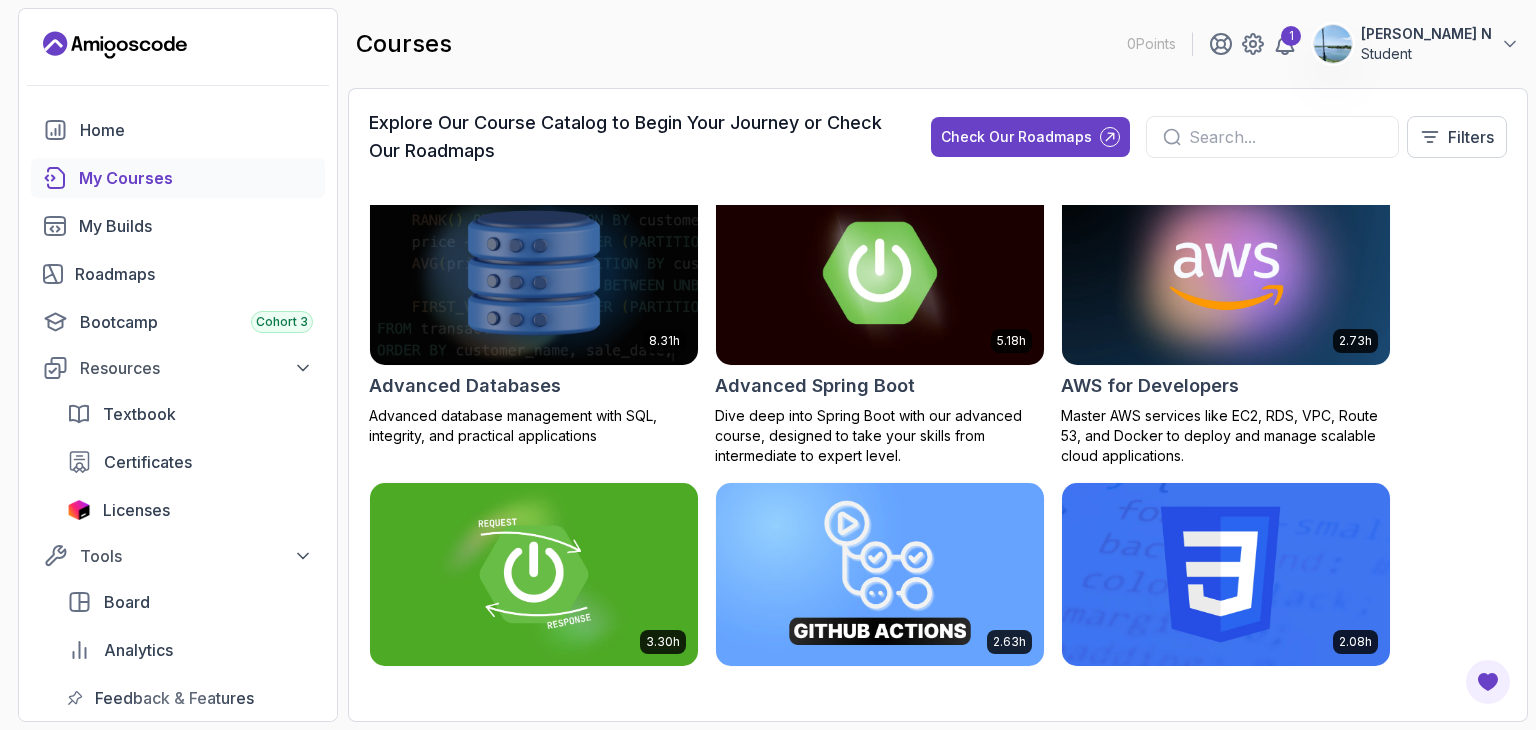 scroll, scrollTop: 0, scrollLeft: 0, axis: both 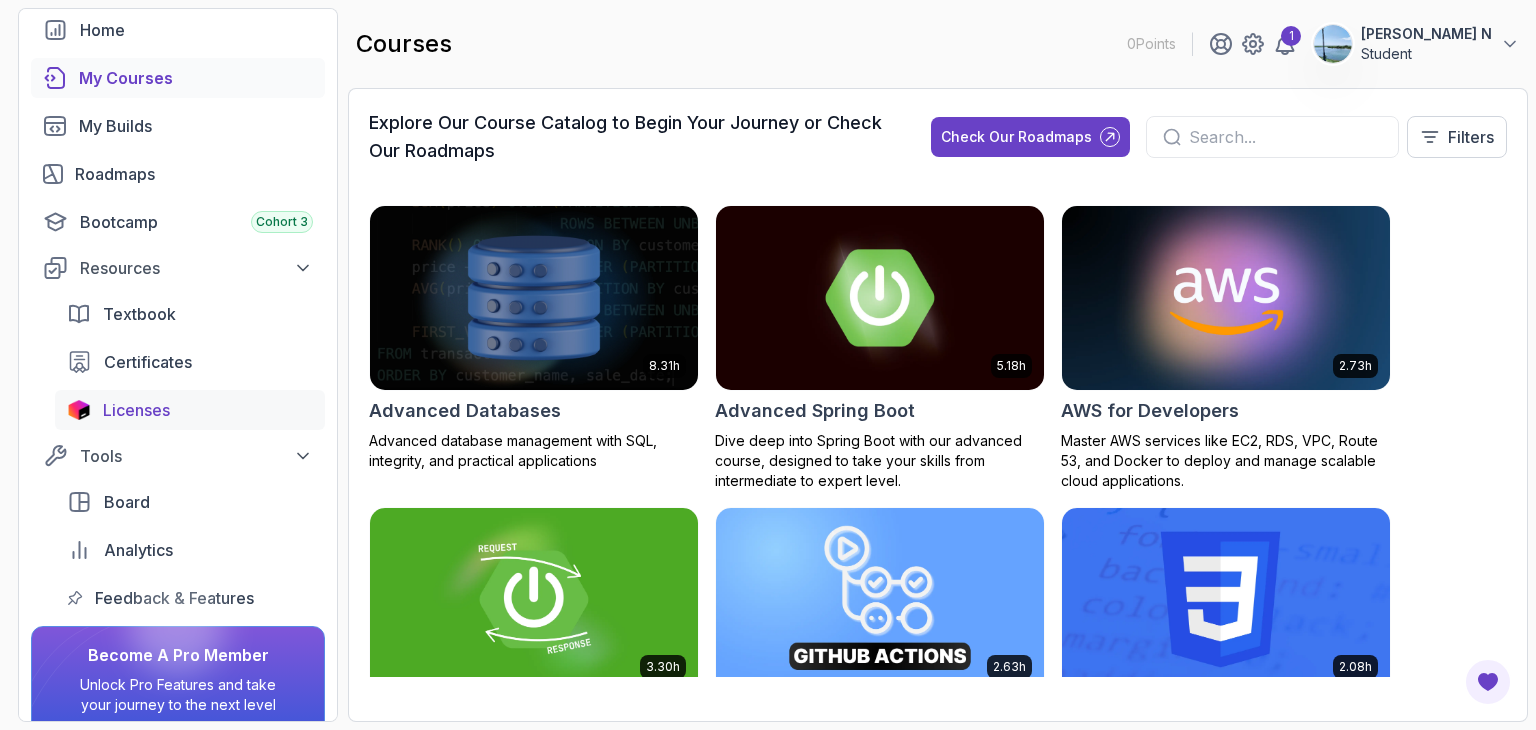 click on "Licenses" at bounding box center [136, 410] 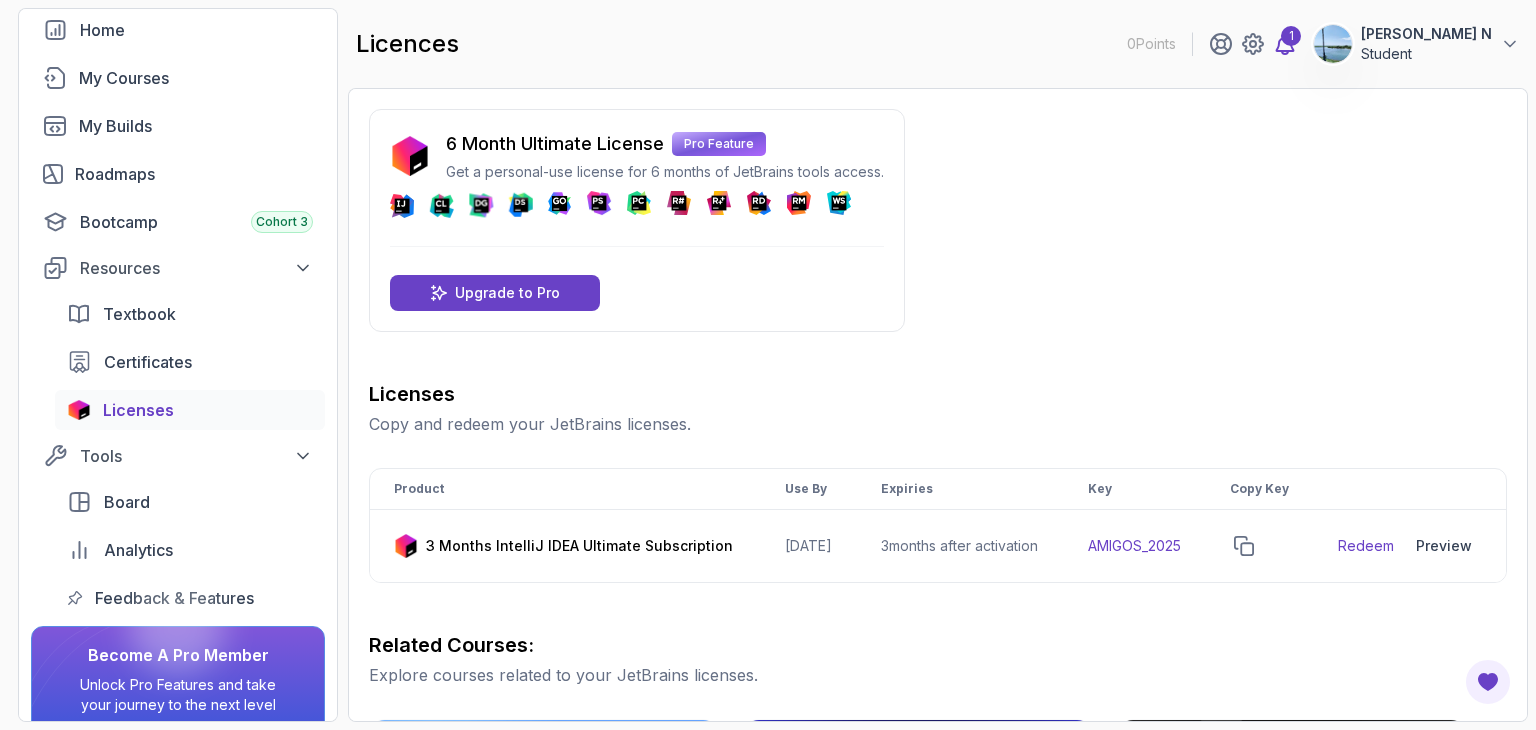 click 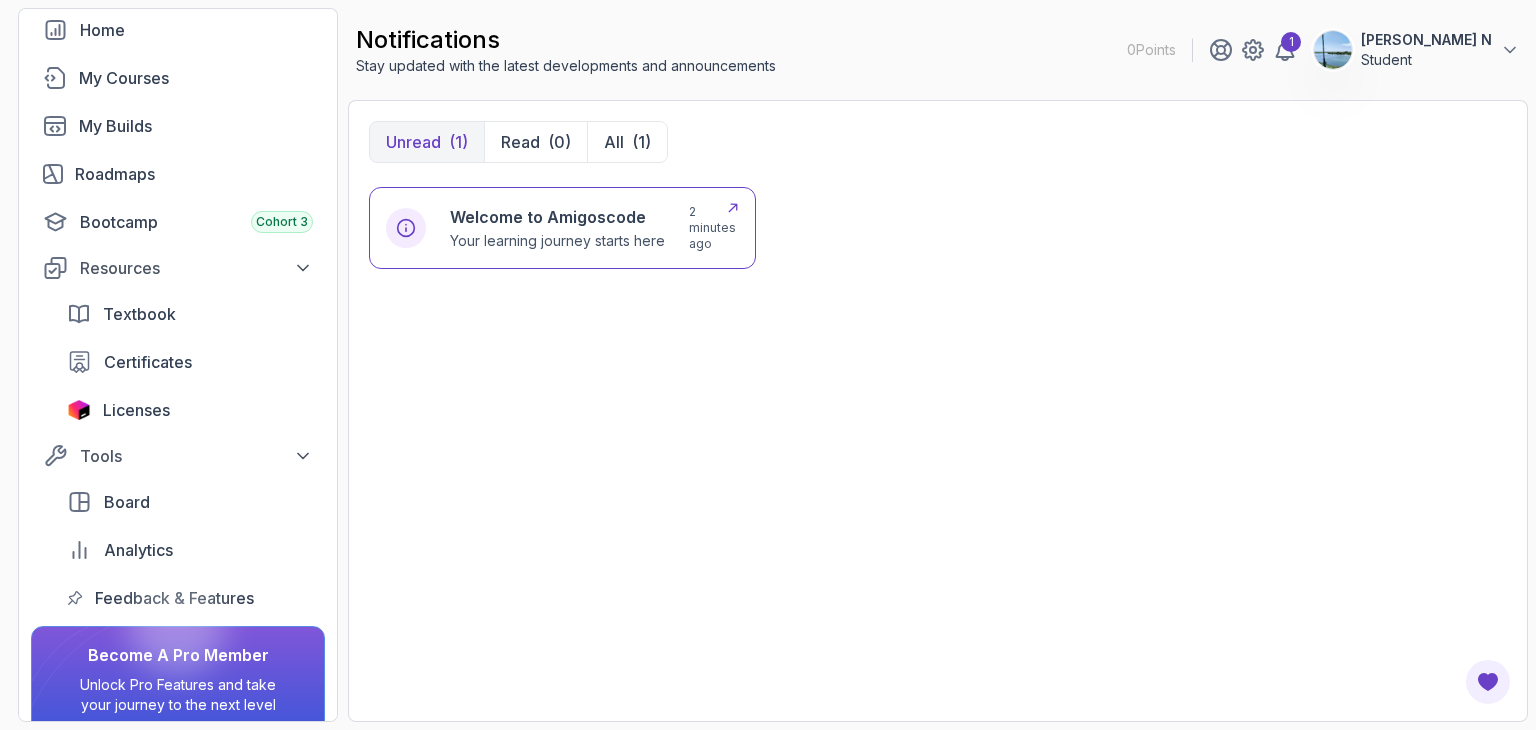 click on "Welcome to Amigoscode" at bounding box center [557, 217] 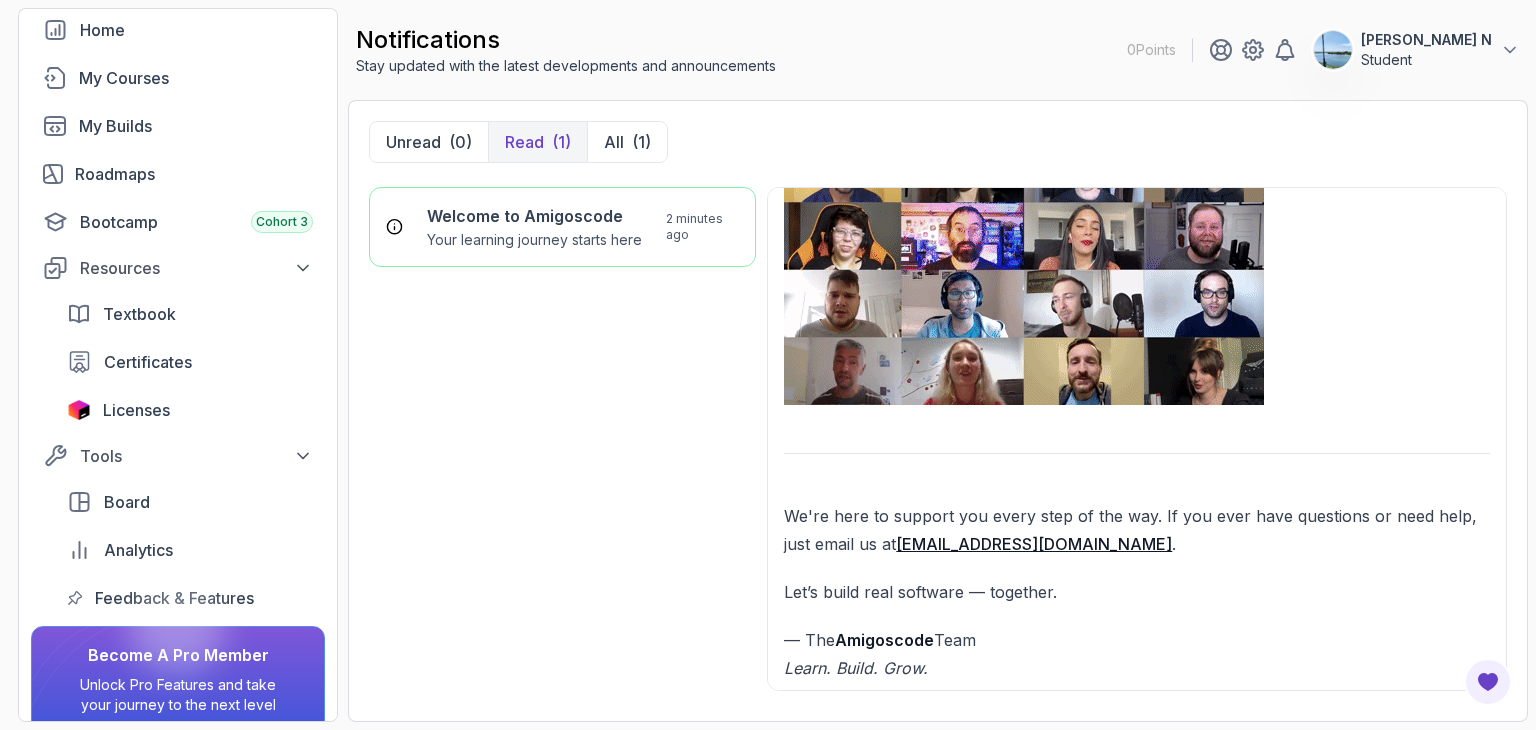 scroll, scrollTop: 1686, scrollLeft: 0, axis: vertical 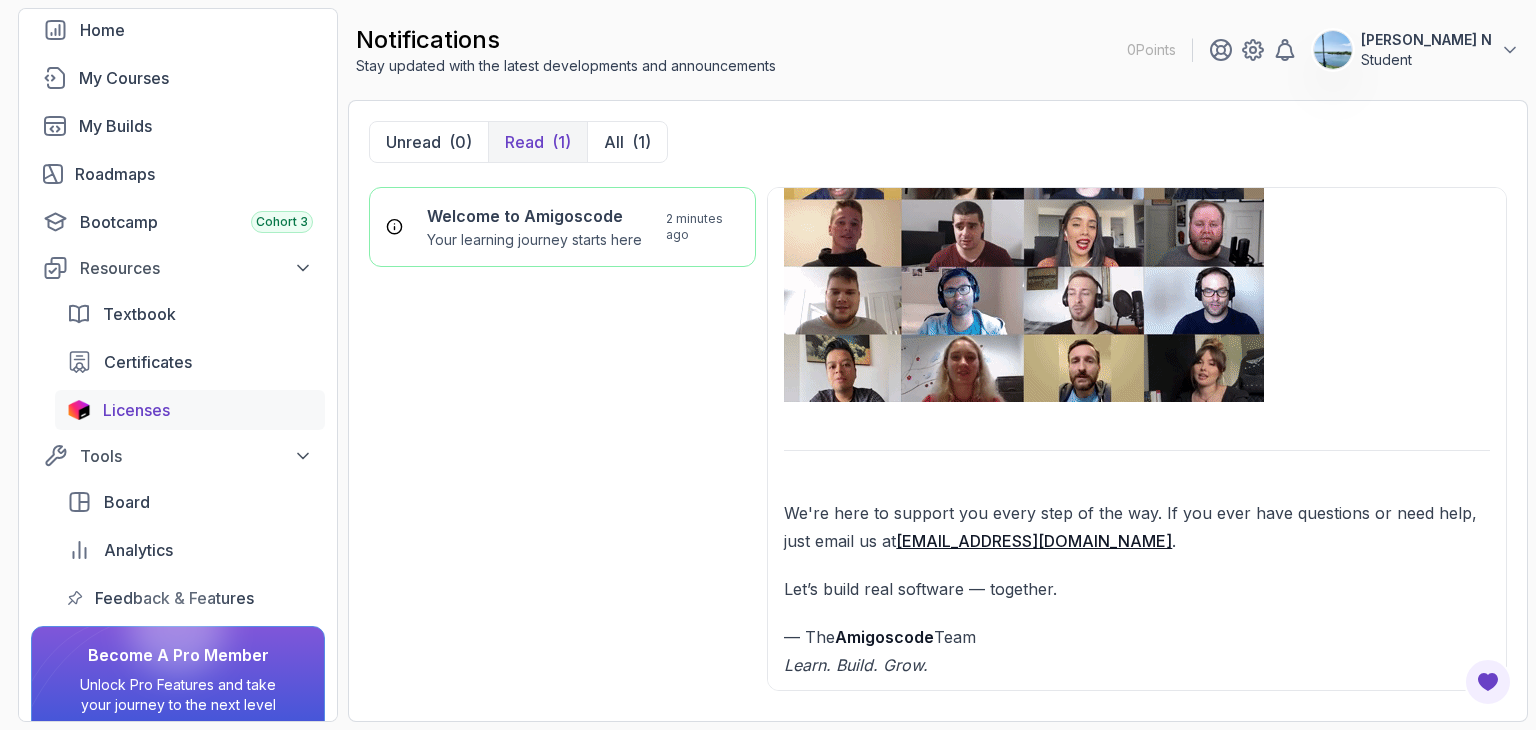 click on "Licenses" at bounding box center (136, 410) 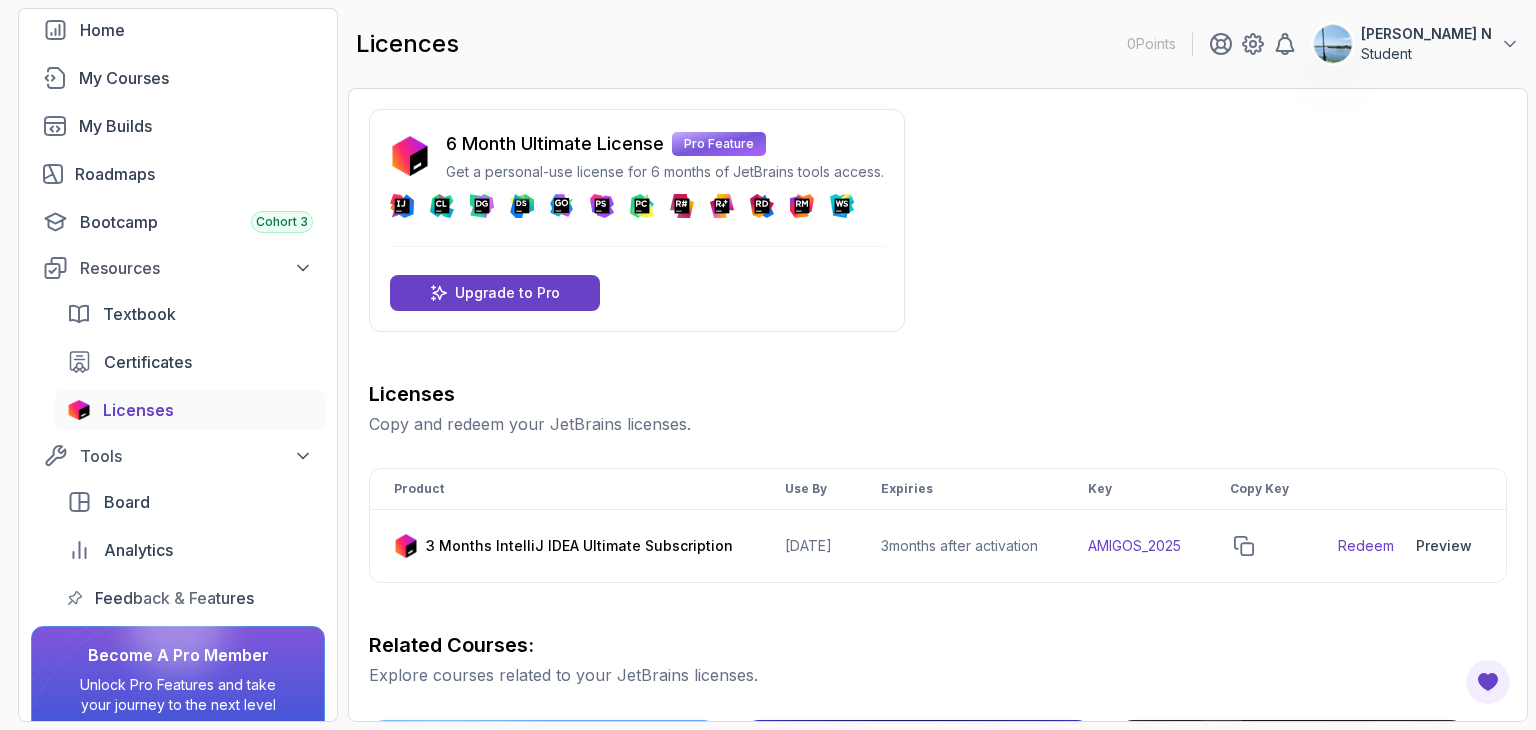 scroll, scrollTop: 100, scrollLeft: 0, axis: vertical 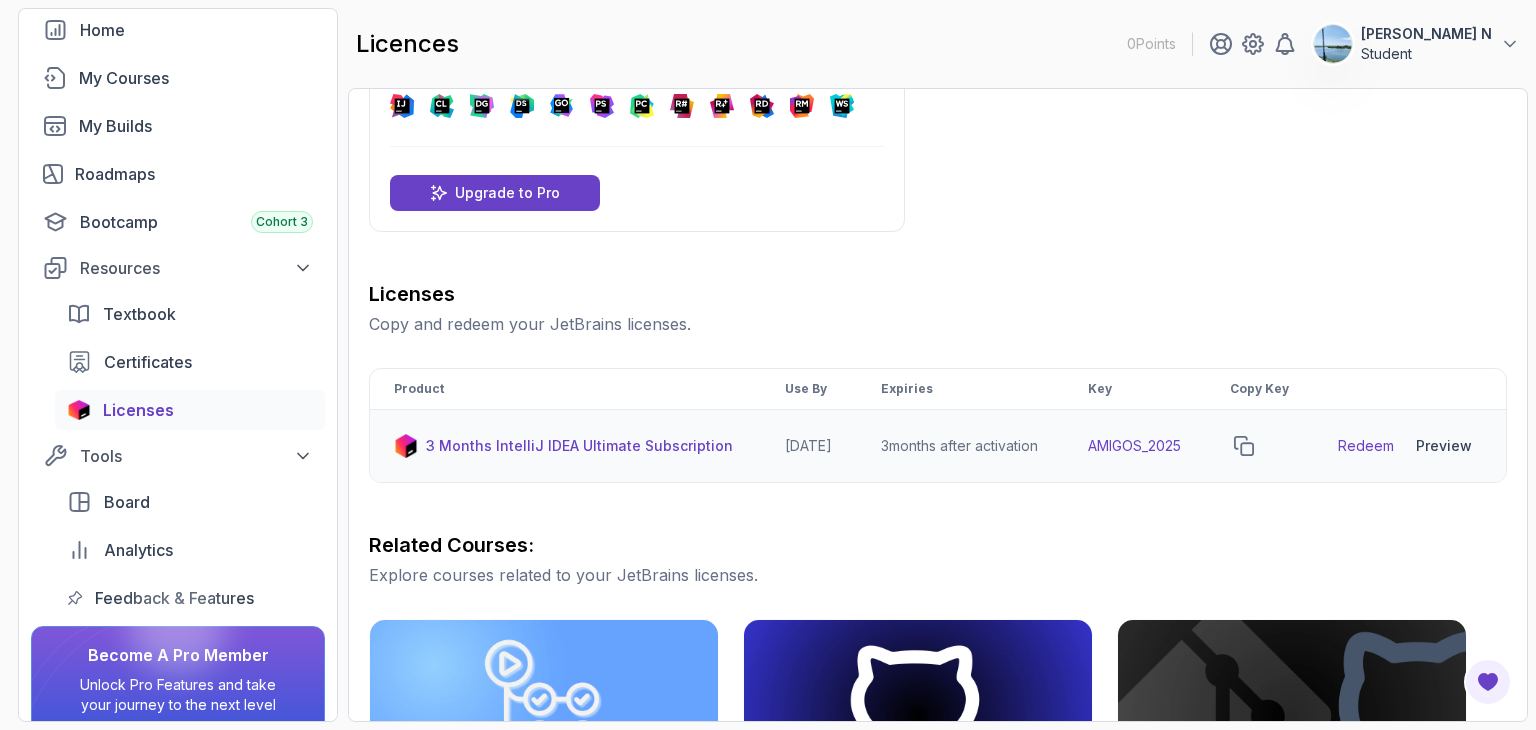 click on "Redeem" at bounding box center (1366, 446) 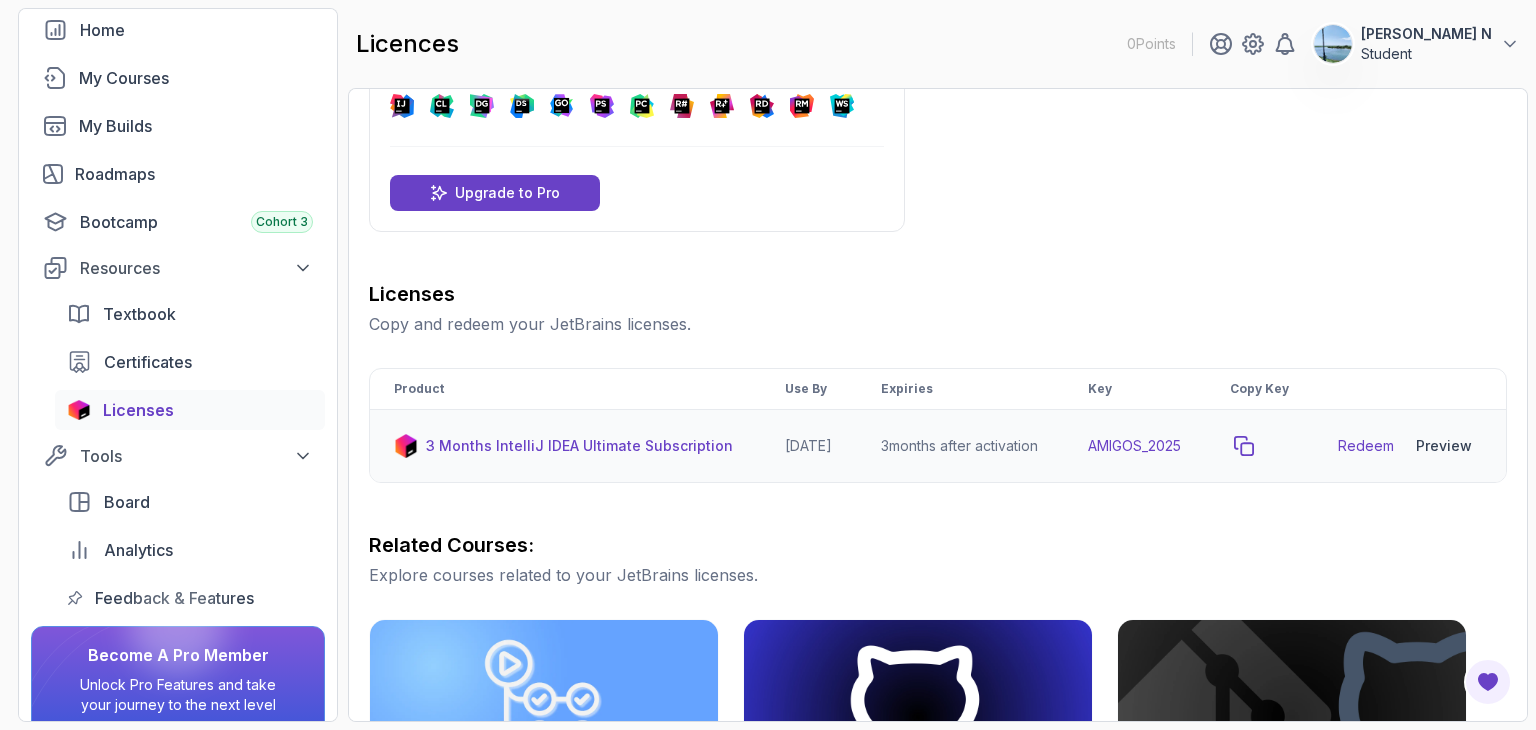 click 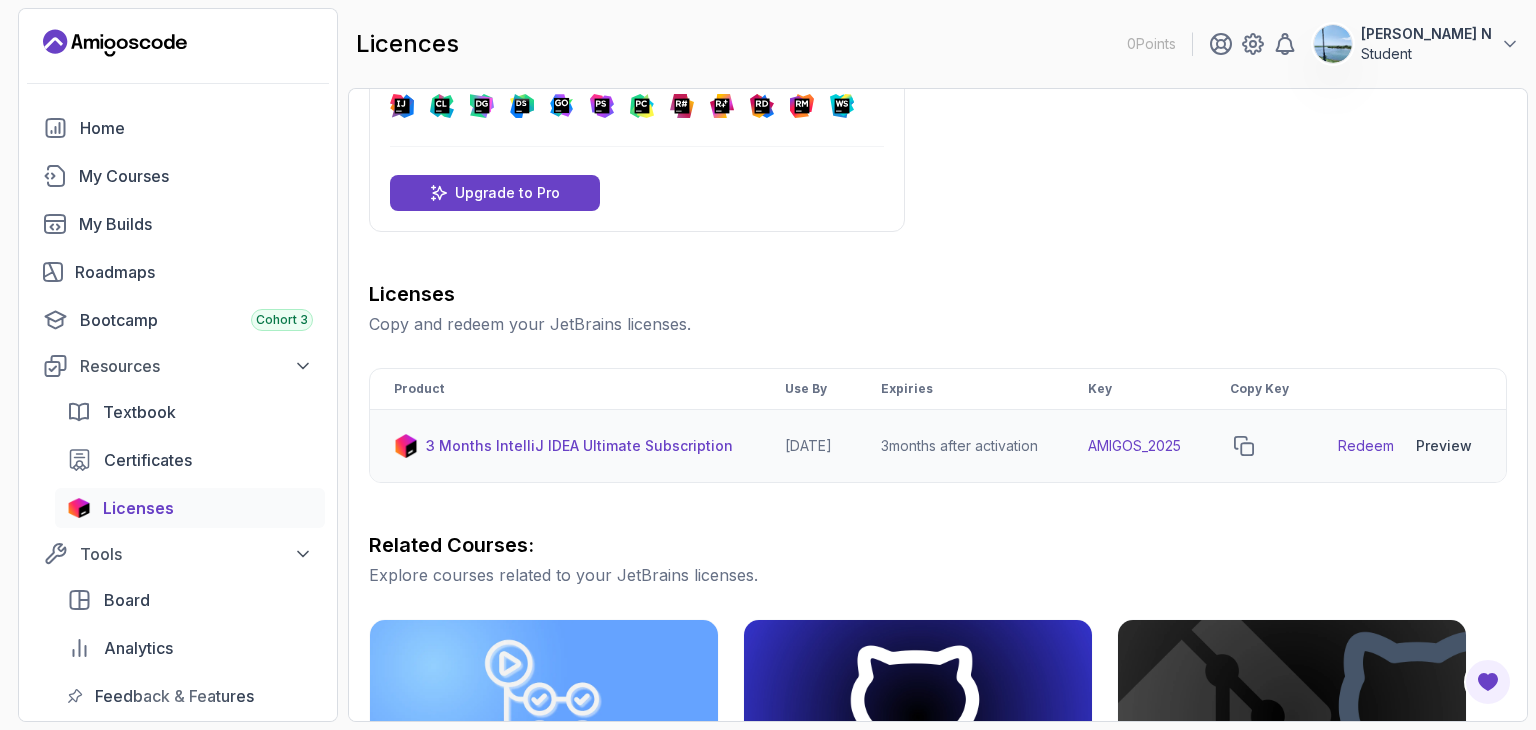 scroll, scrollTop: 0, scrollLeft: 0, axis: both 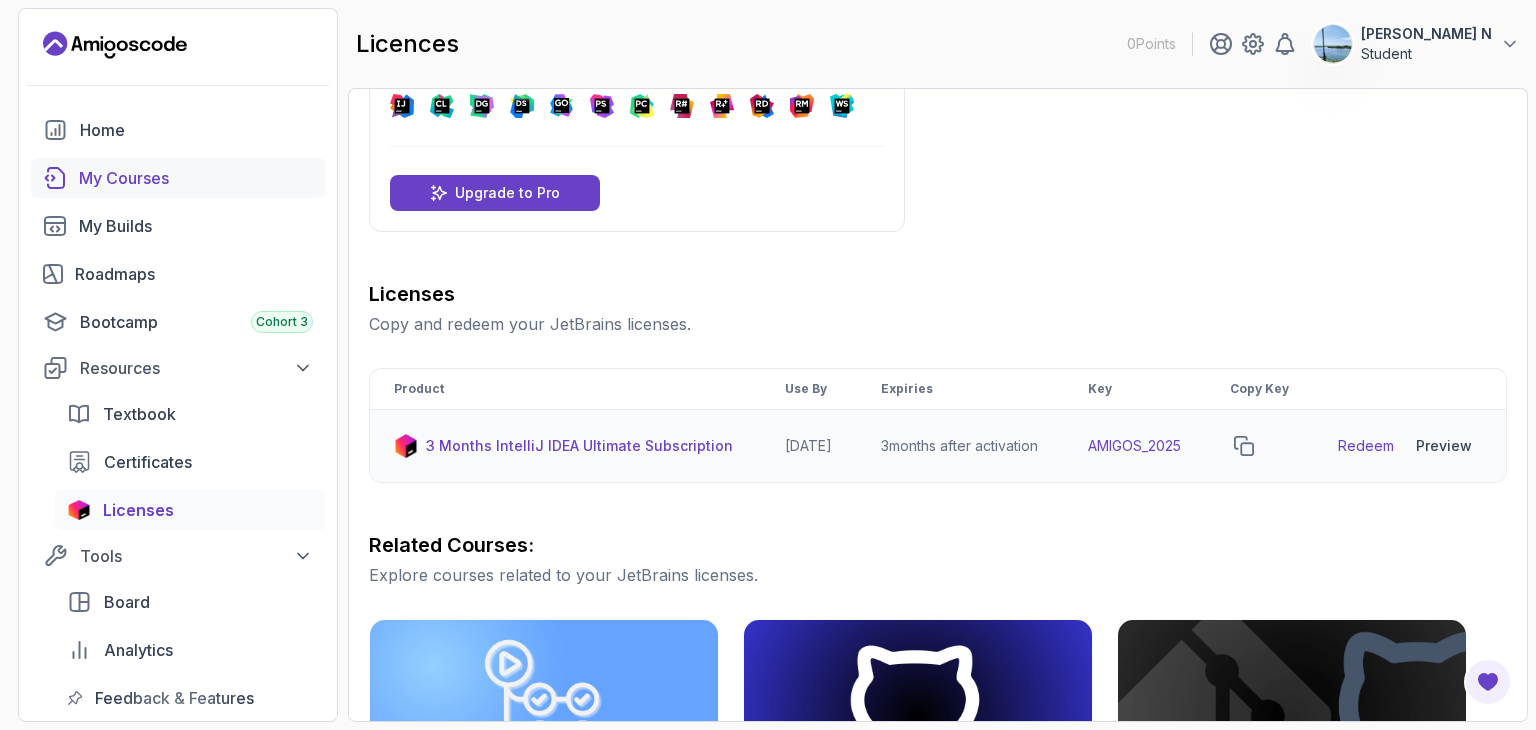 click on "My Courses" at bounding box center (196, 178) 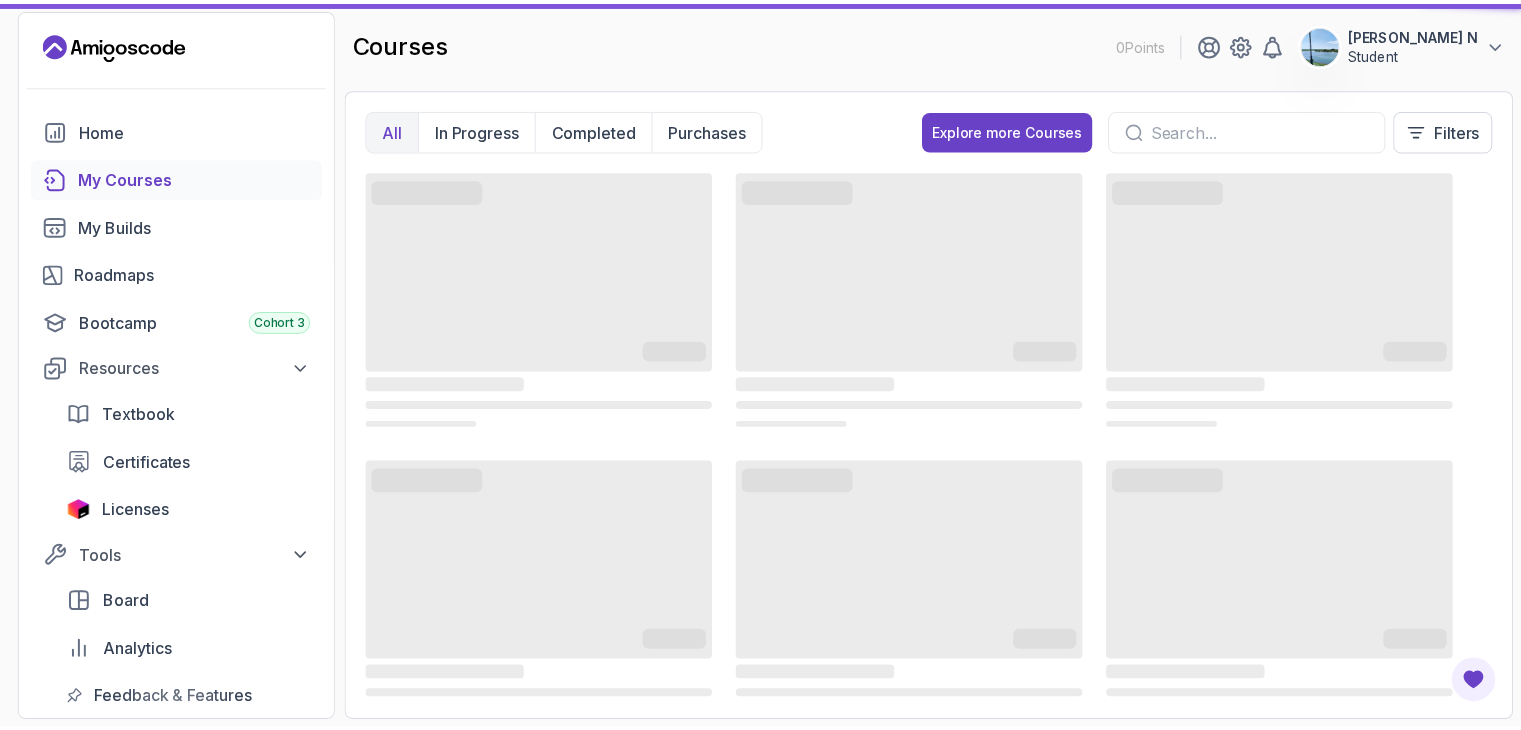 scroll, scrollTop: 0, scrollLeft: 0, axis: both 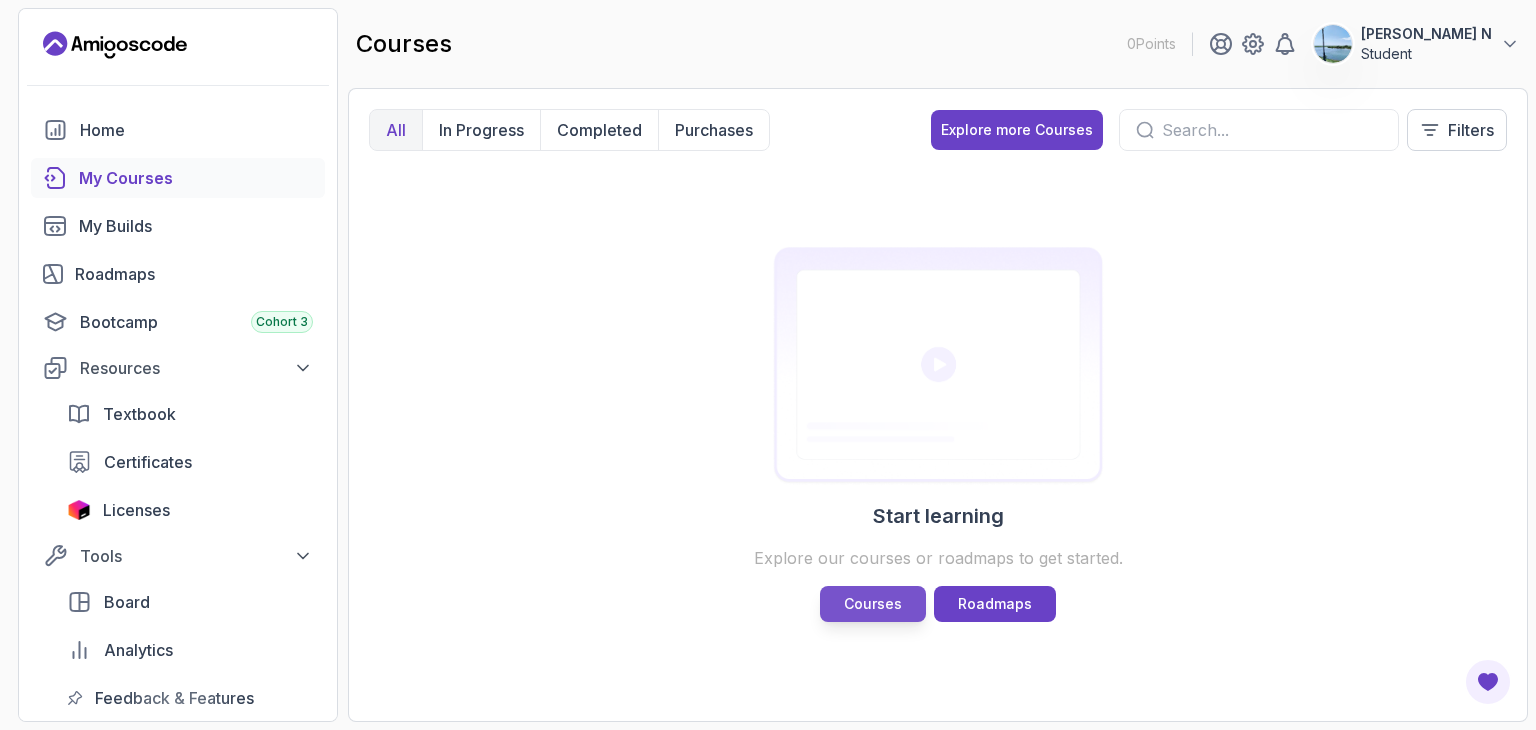 click on "Courses" at bounding box center (873, 604) 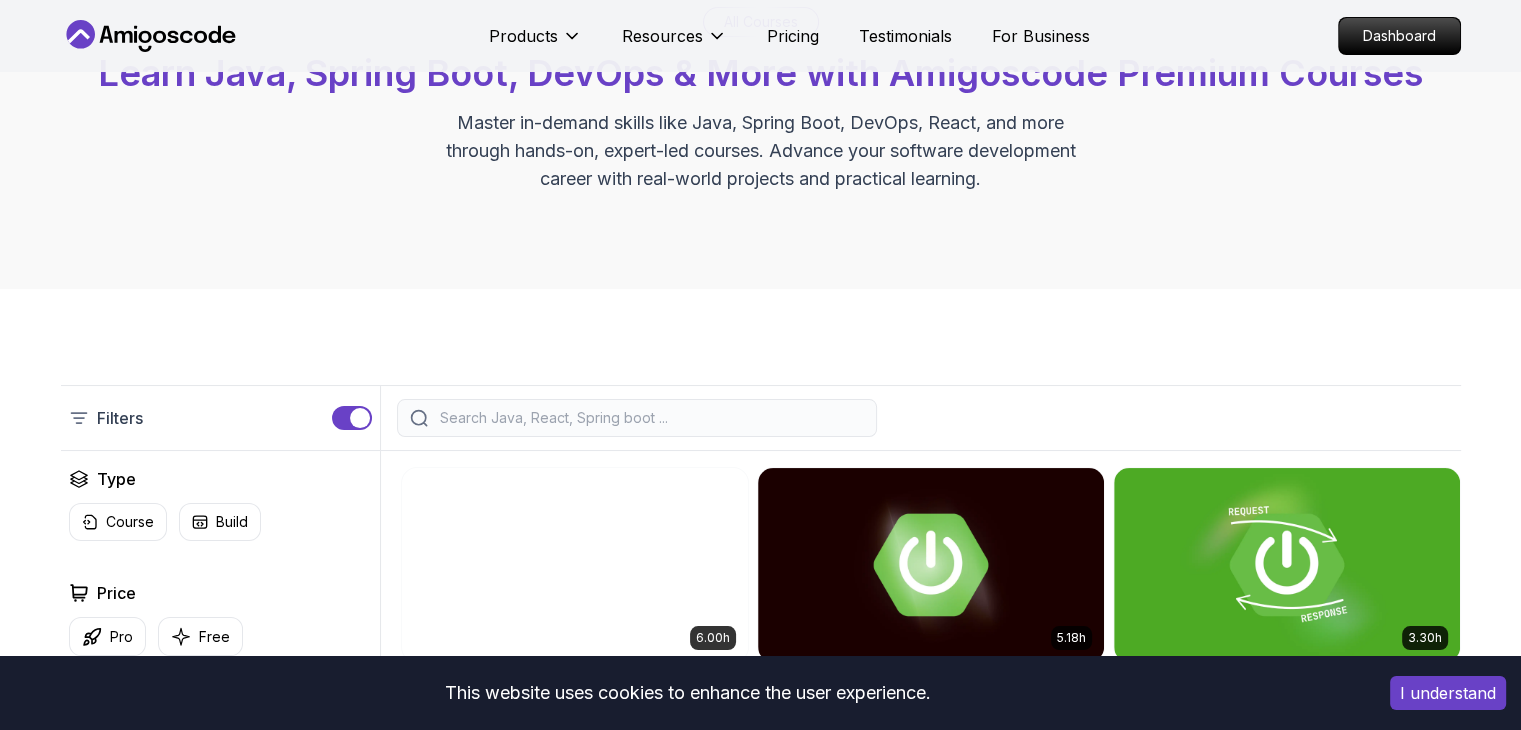 scroll, scrollTop: 400, scrollLeft: 0, axis: vertical 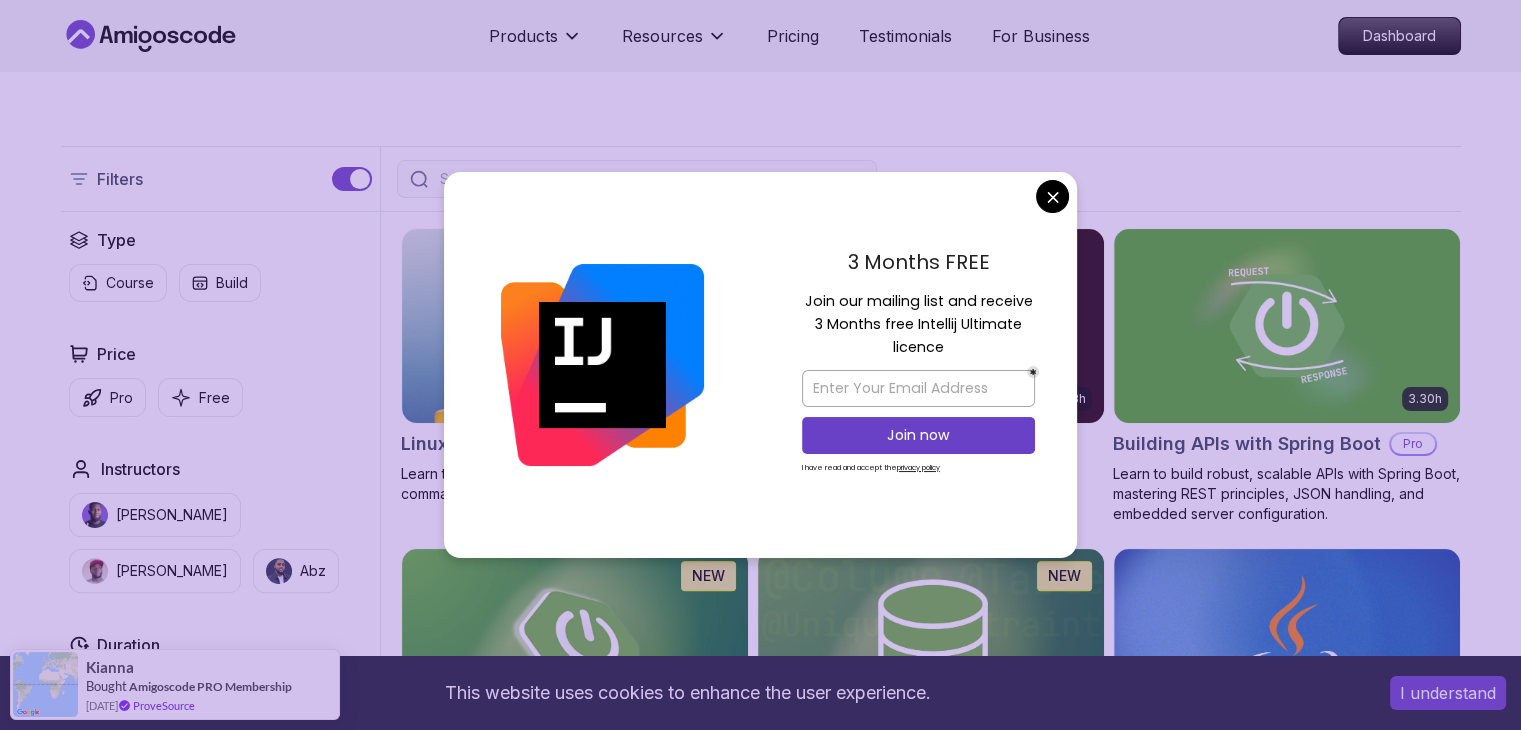 click on "This website uses cookies to enhance the user experience. I understand Products Resources Pricing Testimonials For Business Dashboard Products Resources Pricing Testimonials For Business Dashboard All Courses Learn Java, Spring Boot, DevOps & More with Amigoscode Premium Courses Master in-demand skills like Java, Spring Boot, DevOps, React, and more through hands-on, expert-led courses. Advance your software development career with real-world projects and practical learning. Filters Filters Type Course Build Price Pro Free Instructors Nelson Djalo Richard Abz Duration 0-1 Hour 1-3 Hours +3 Hours Track Front End Back End Dev Ops Full Stack Level Junior Mid-level Senior 6.00h Linux Fundamentals Pro Learn the fundamentals of Linux and how to use the command line 5.18h Advanced Spring Boot Pro Dive deep into Spring Boot with our advanced course, designed to take your skills from intermediate to expert level. 3.30h Building APIs with Spring Boot Pro 1.67h NEW Spring Boot for Beginners 6.65h NEW Spring Data JPA Pro" at bounding box center (760, 4585) 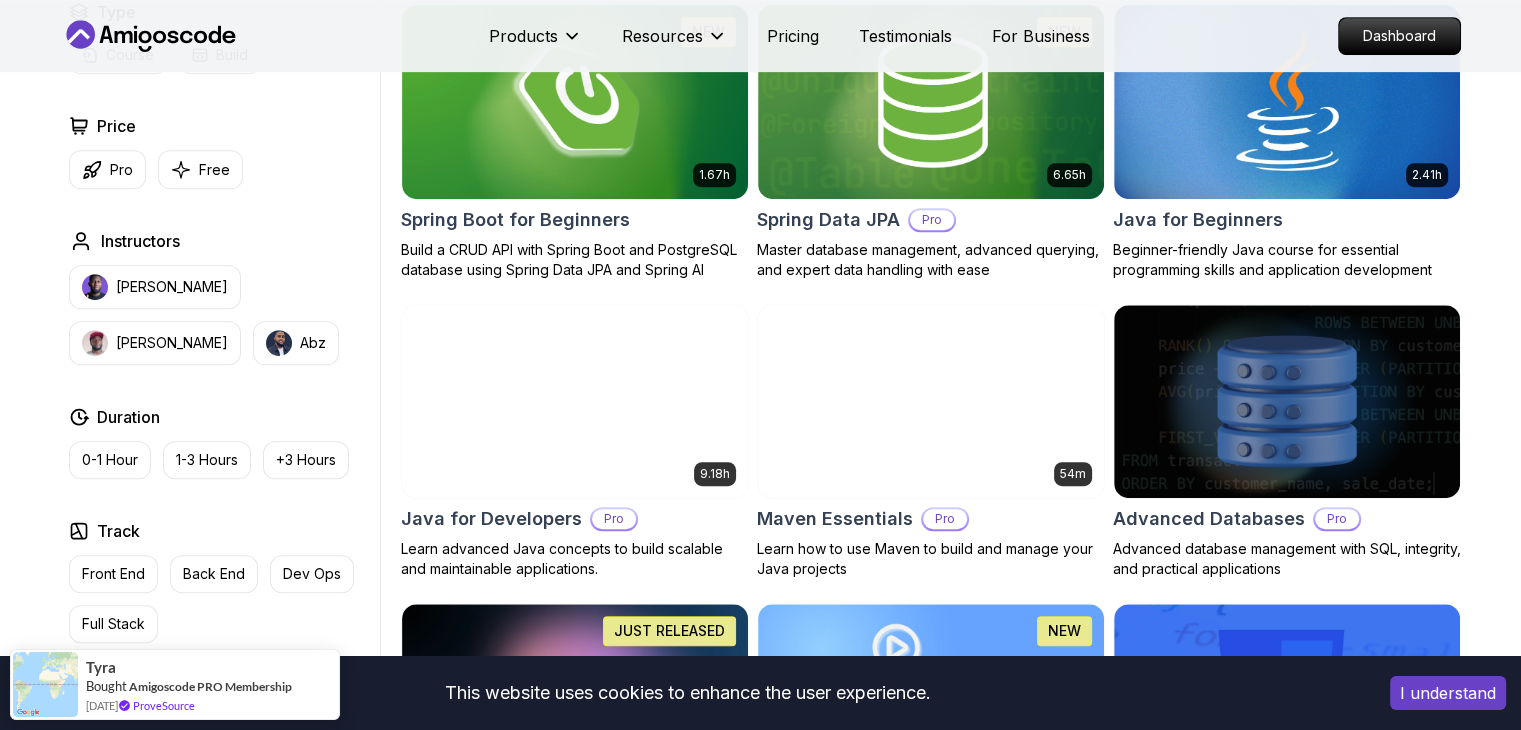 scroll, scrollTop: 800, scrollLeft: 0, axis: vertical 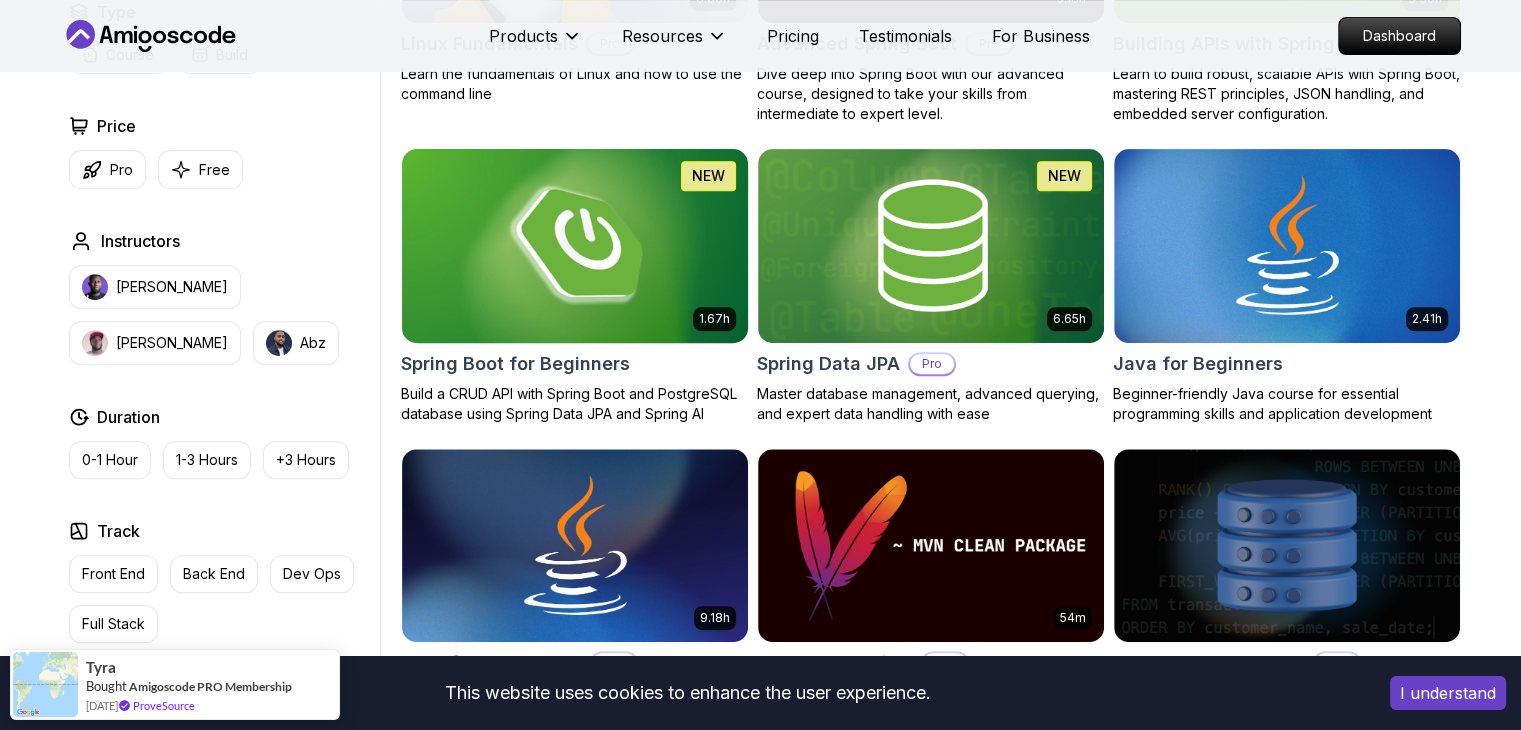 click at bounding box center (574, 245) 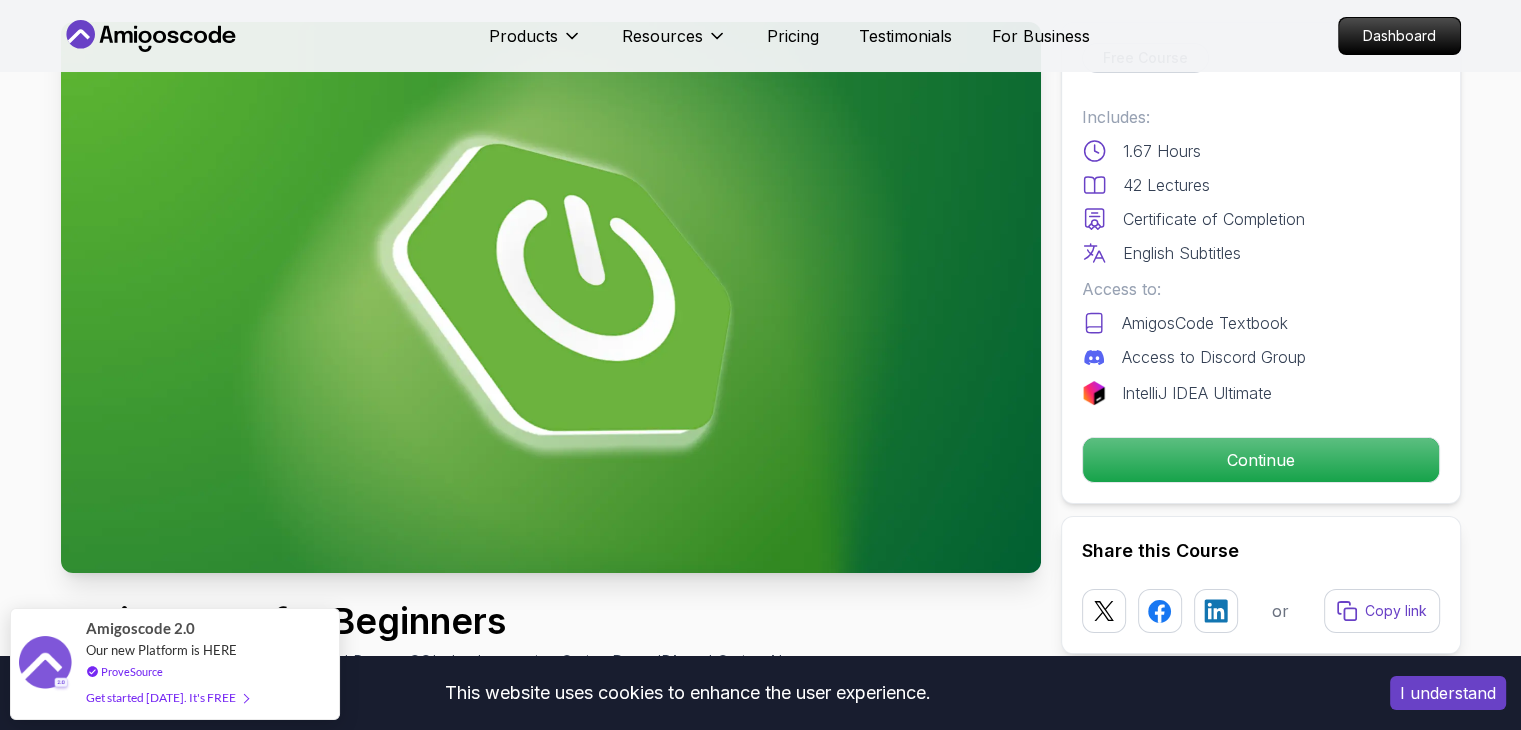 scroll, scrollTop: 100, scrollLeft: 0, axis: vertical 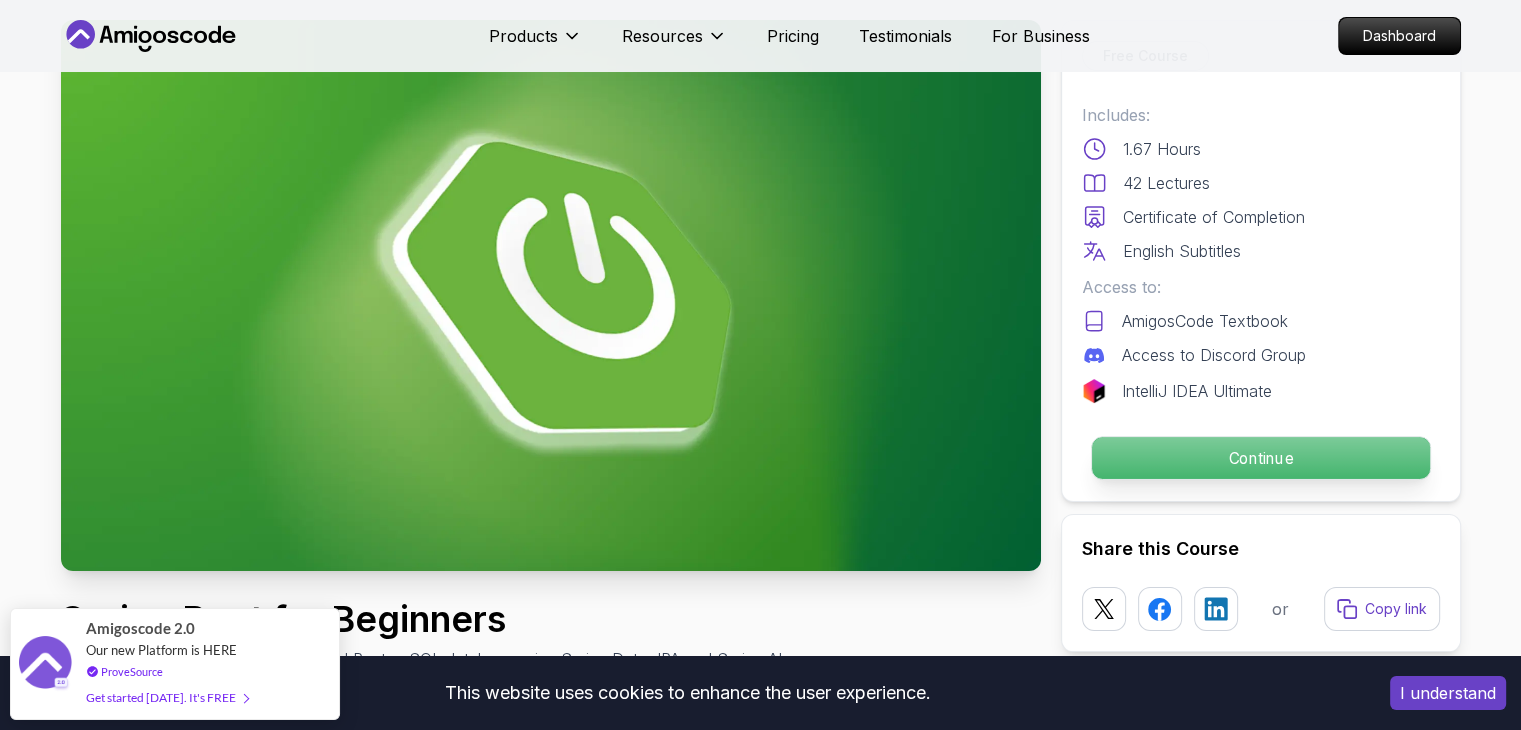 click on "Continue" at bounding box center (1260, 458) 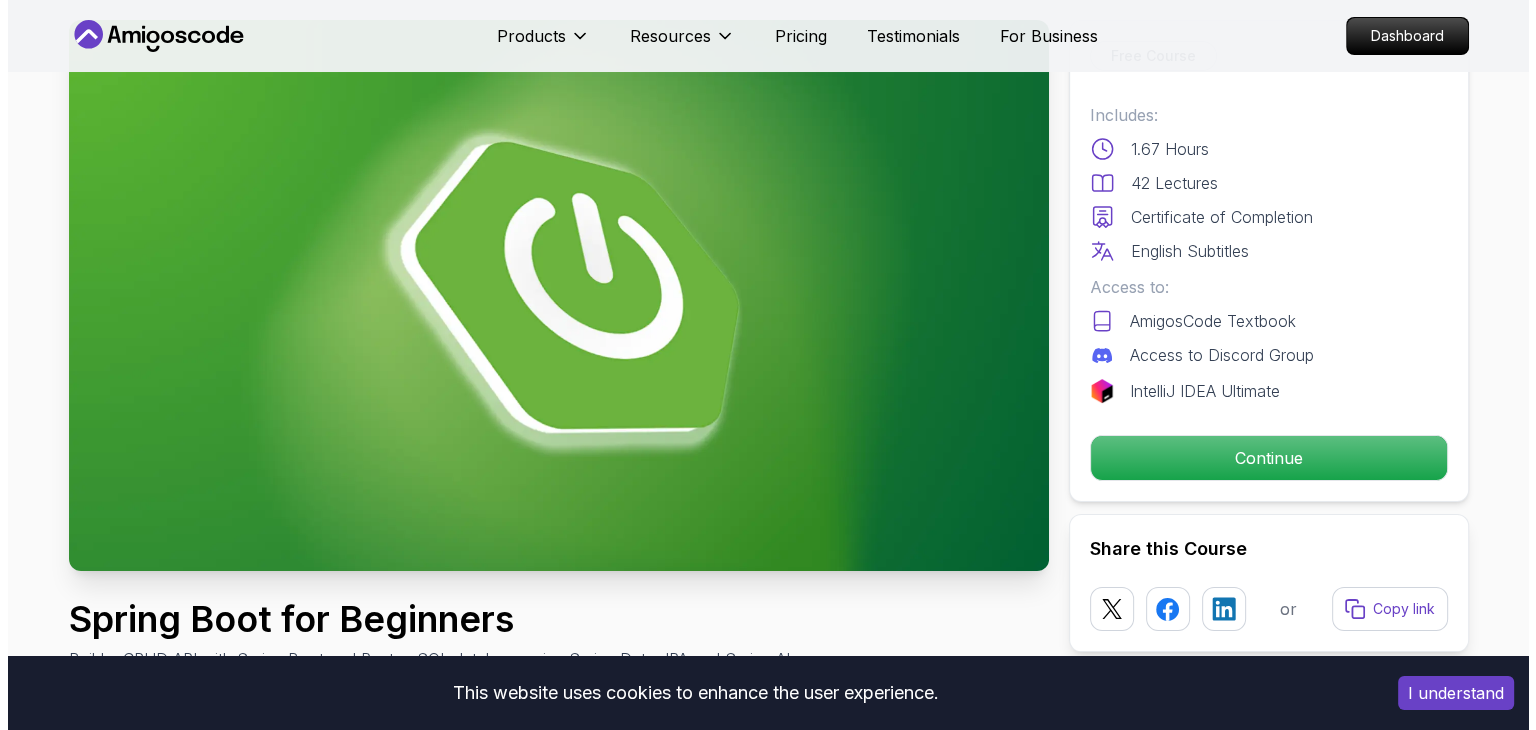 scroll, scrollTop: 0, scrollLeft: 0, axis: both 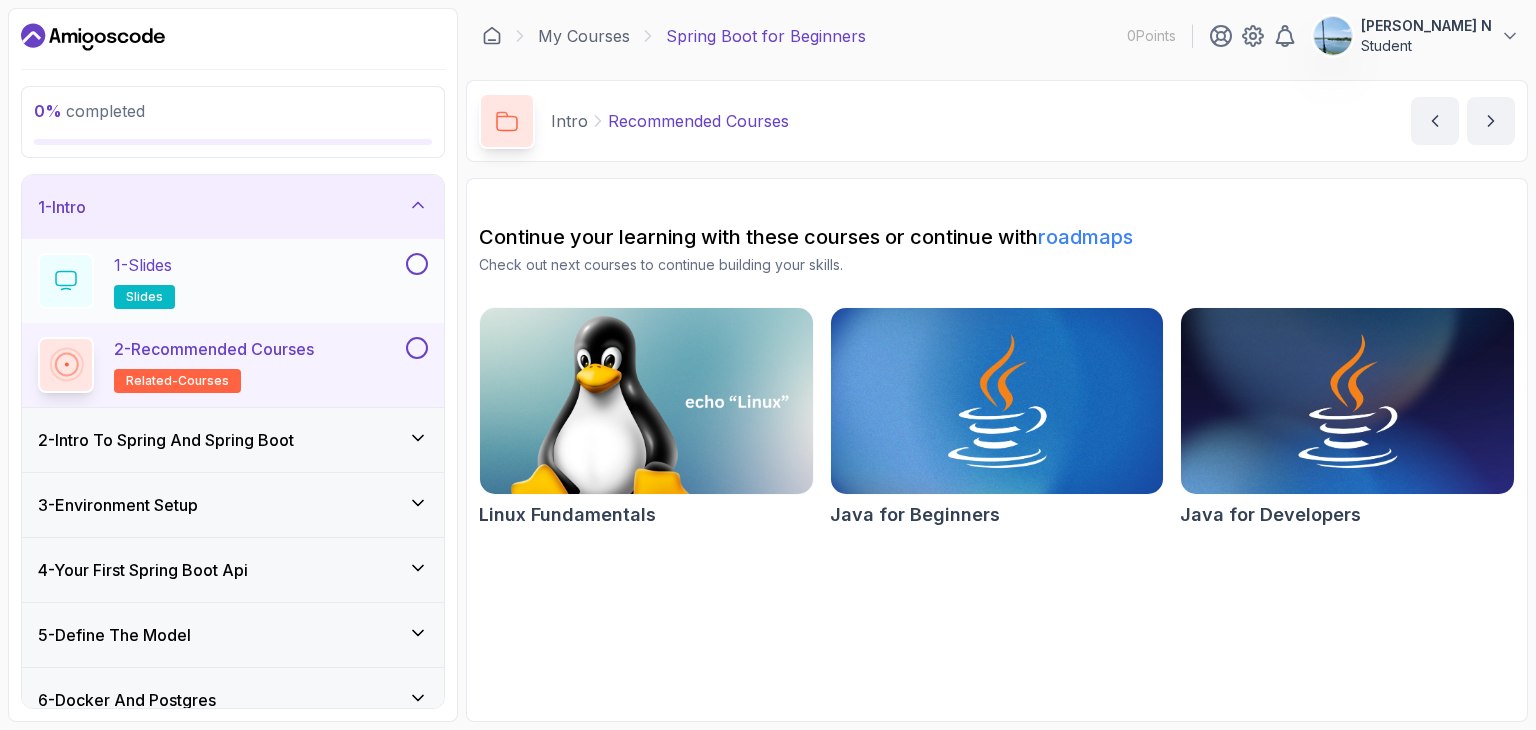 click on "1  -  Slides slides" at bounding box center [220, 281] 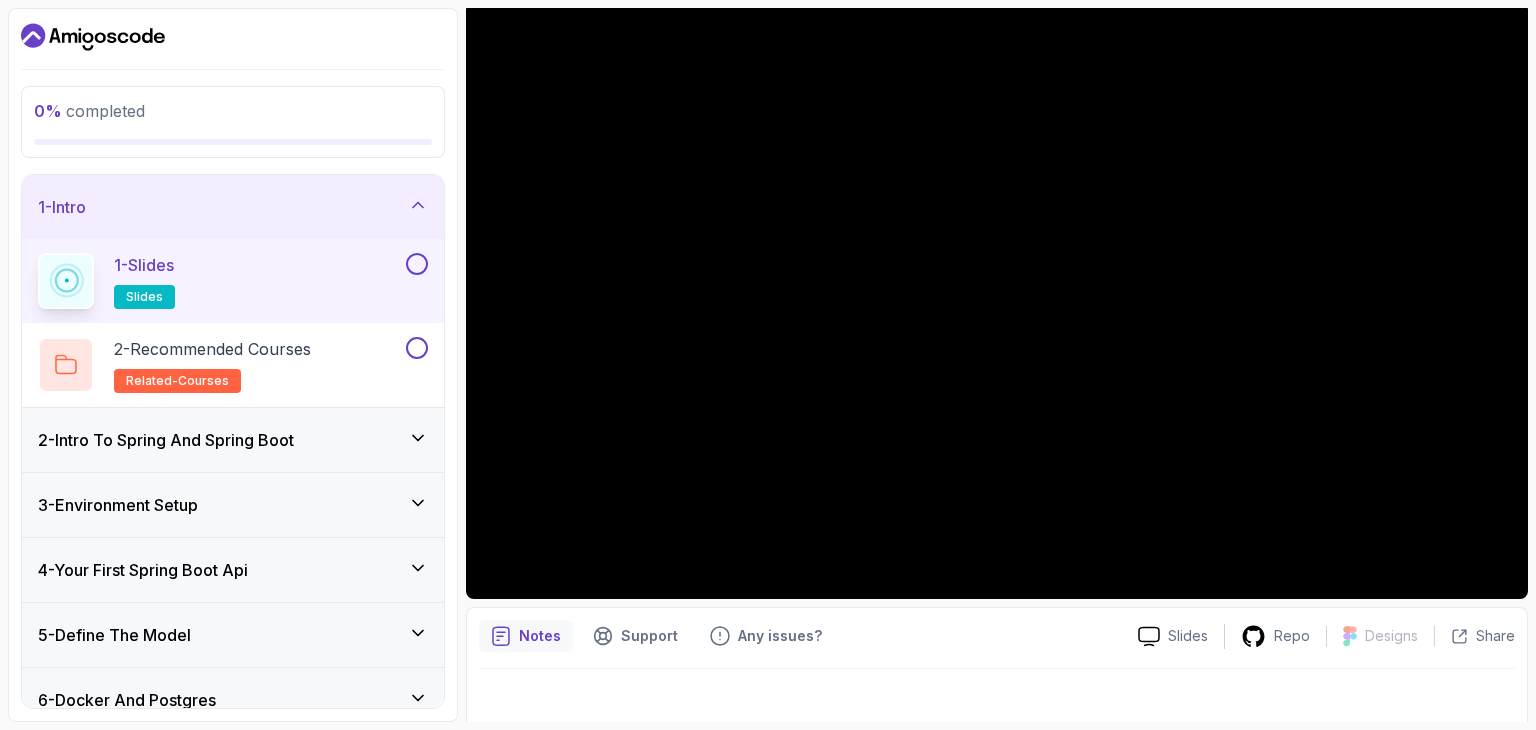 scroll, scrollTop: 192, scrollLeft: 0, axis: vertical 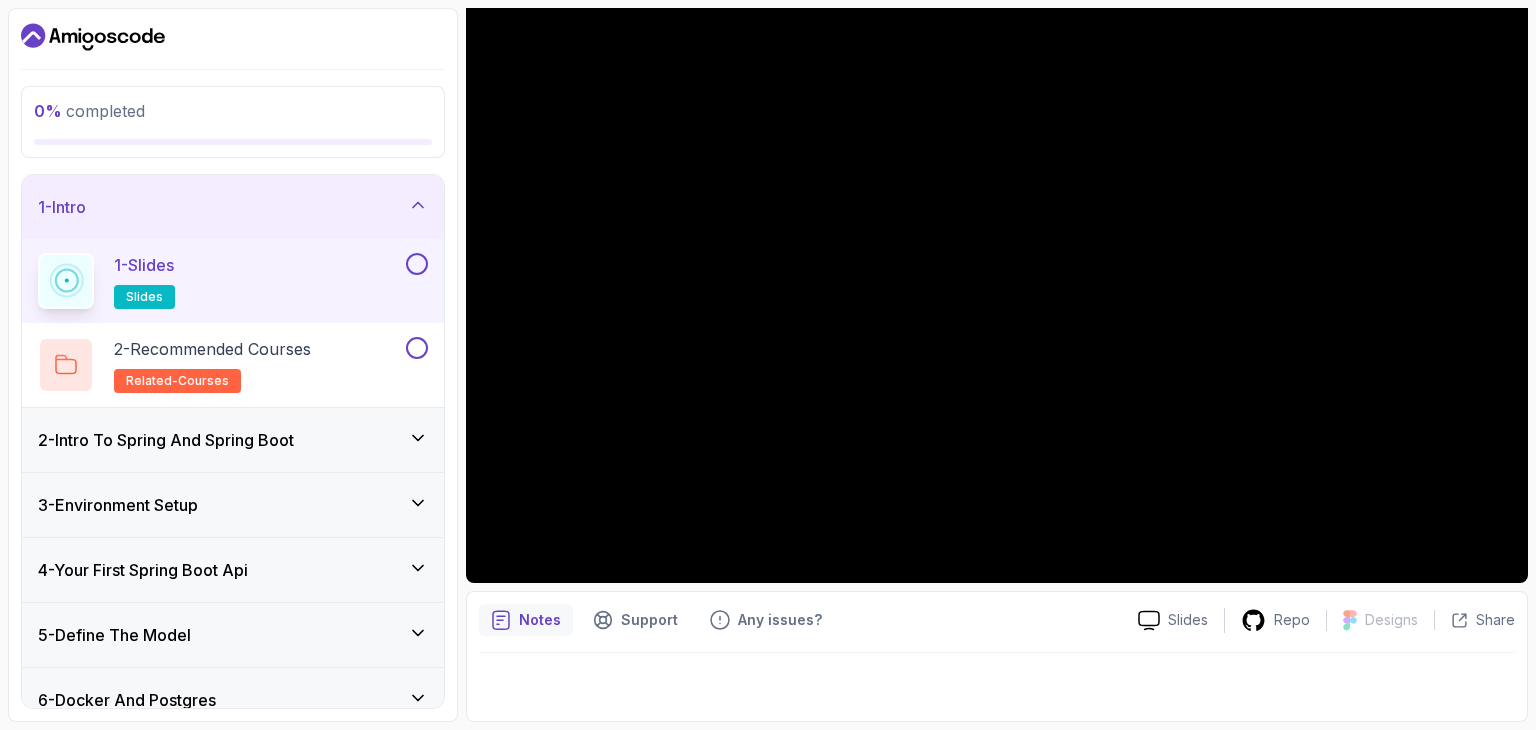 click on "2  -  Intro To Spring And Spring Boot" at bounding box center (233, 440) 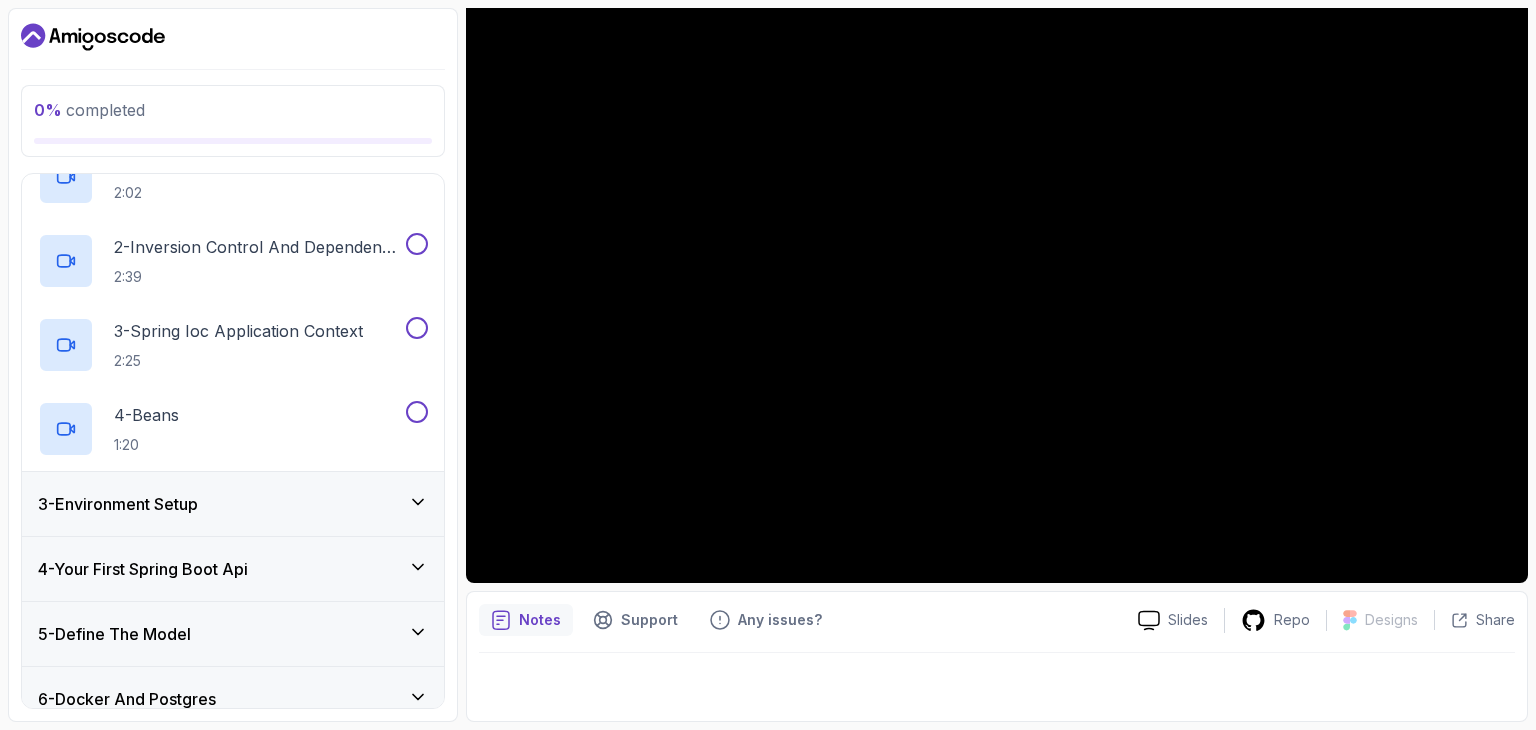 scroll, scrollTop: 300, scrollLeft: 0, axis: vertical 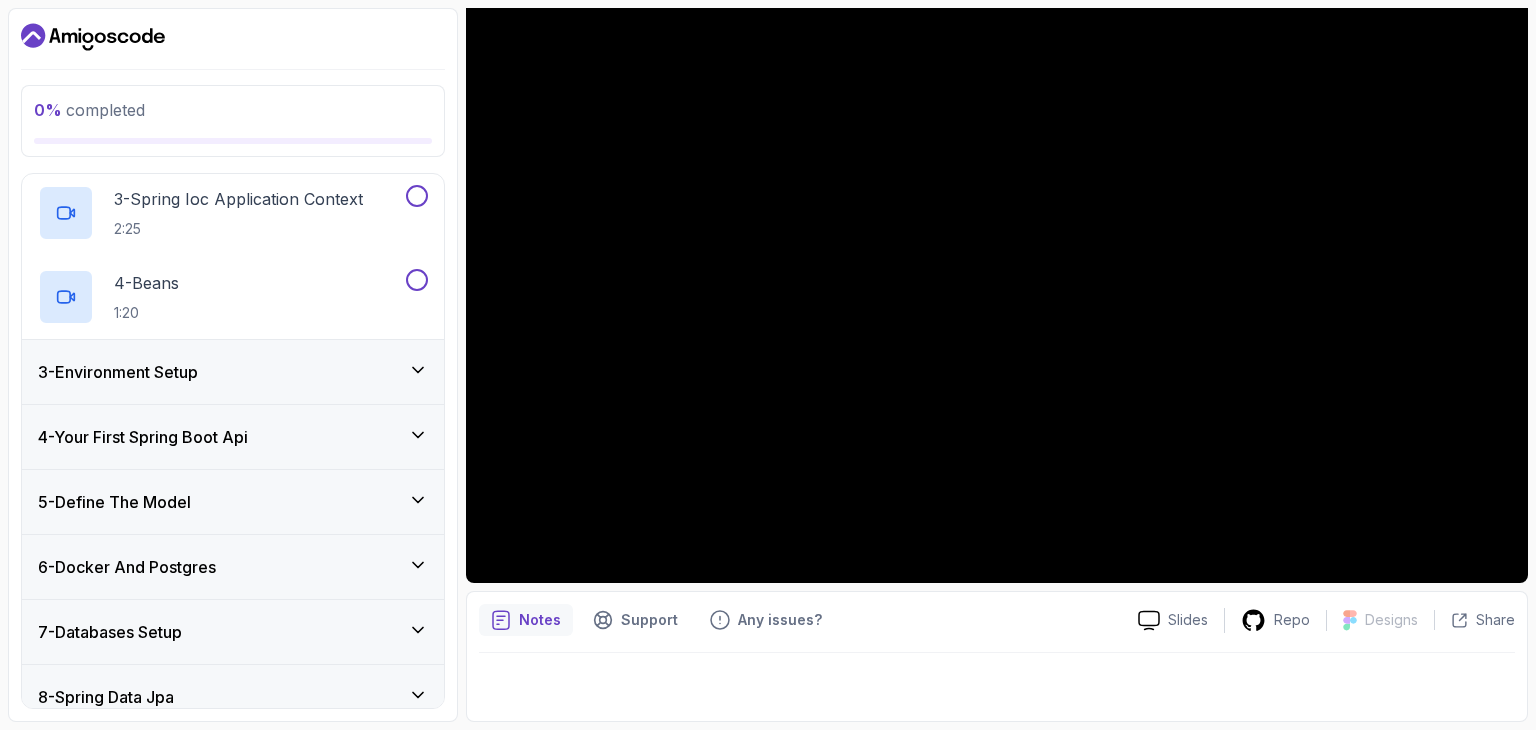 click on "5  -  Define The Model" at bounding box center (114, 502) 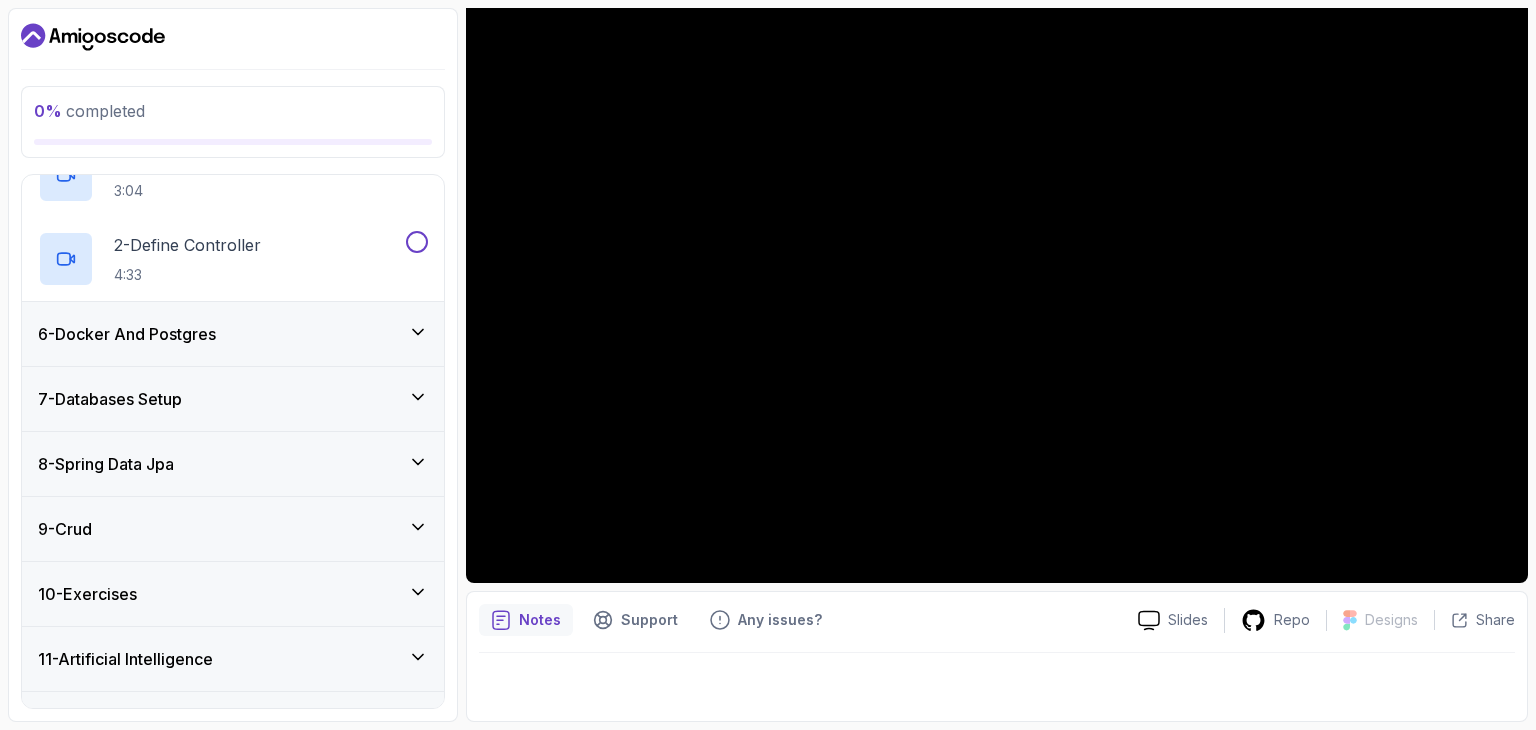 scroll, scrollTop: 410, scrollLeft: 0, axis: vertical 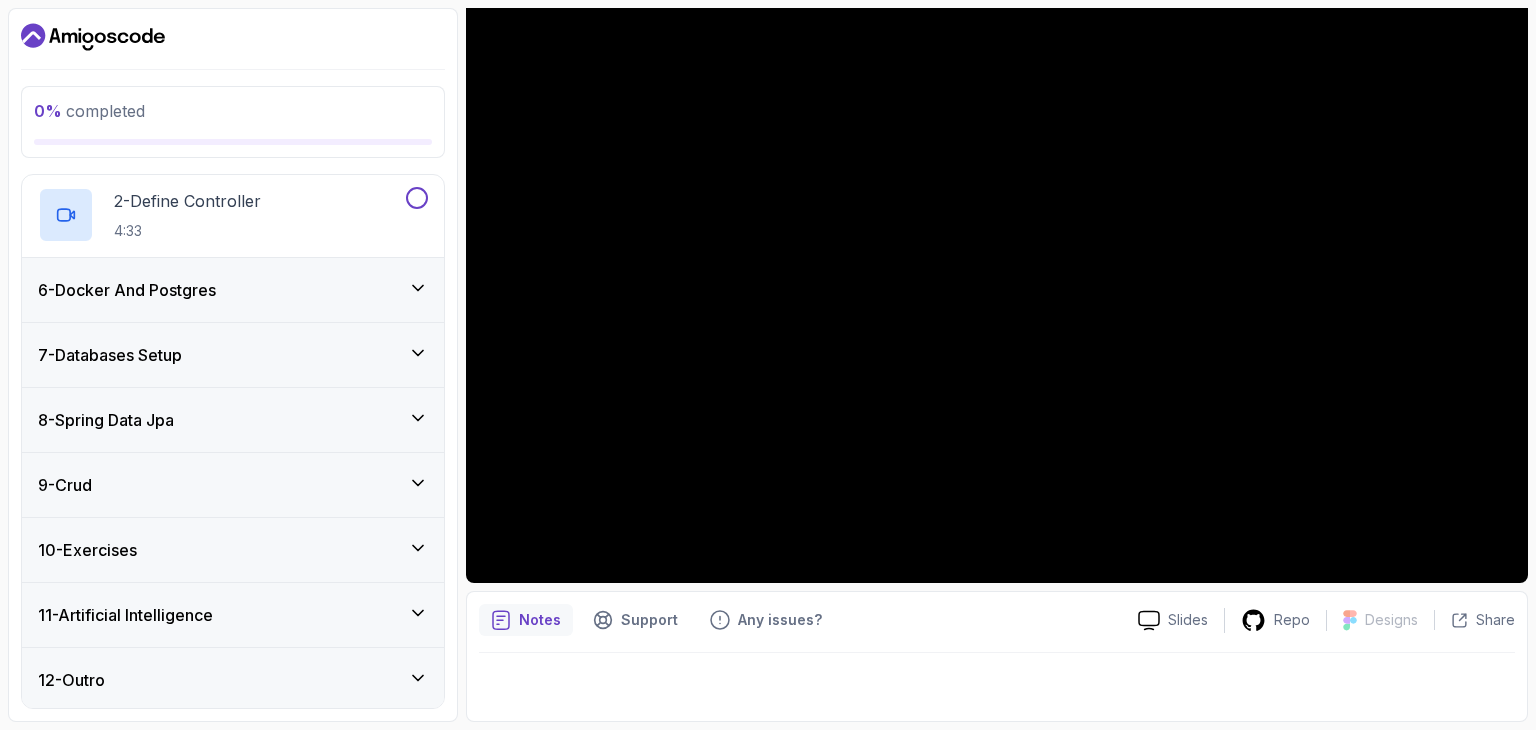 click on "6  -  Docker And Postgres" at bounding box center [127, 290] 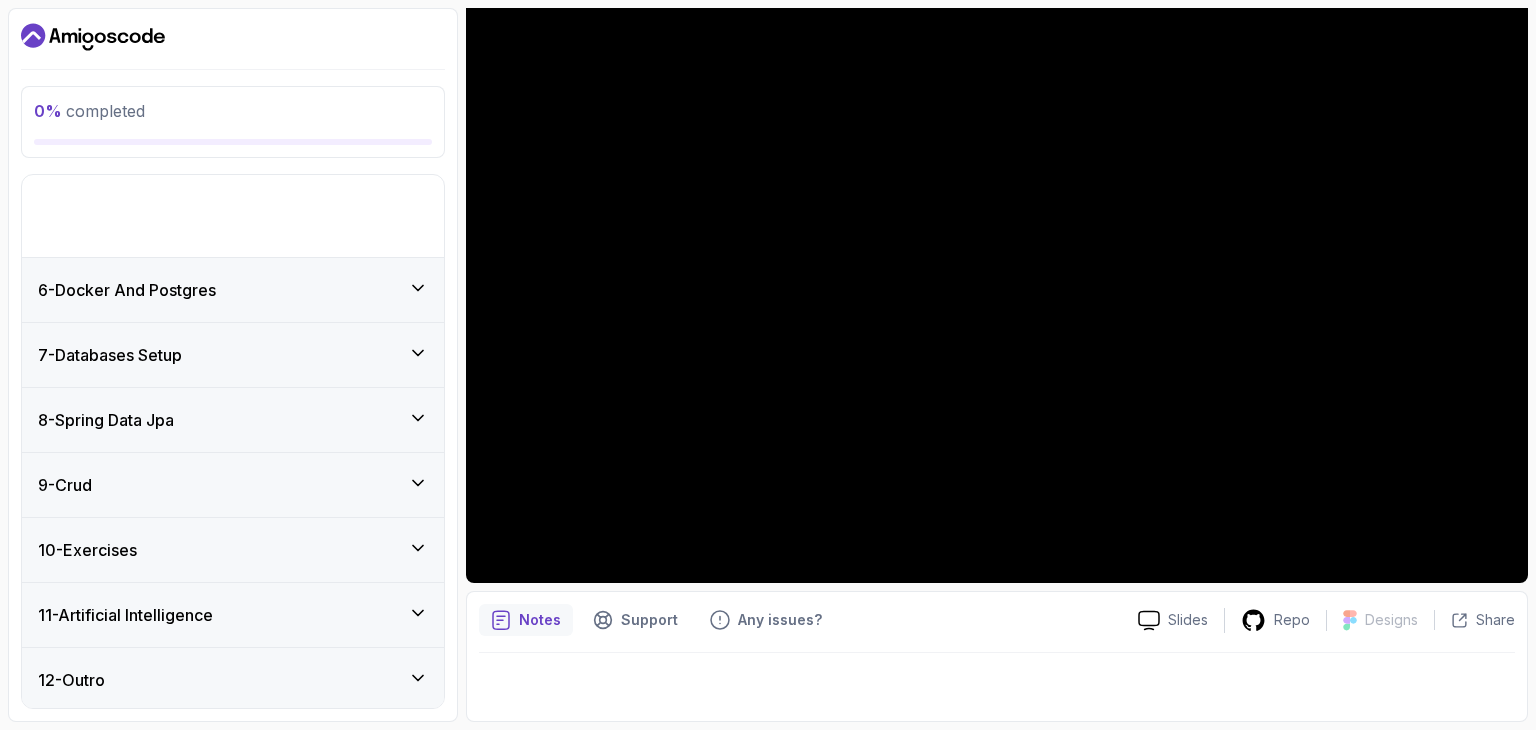 scroll, scrollTop: 242, scrollLeft: 0, axis: vertical 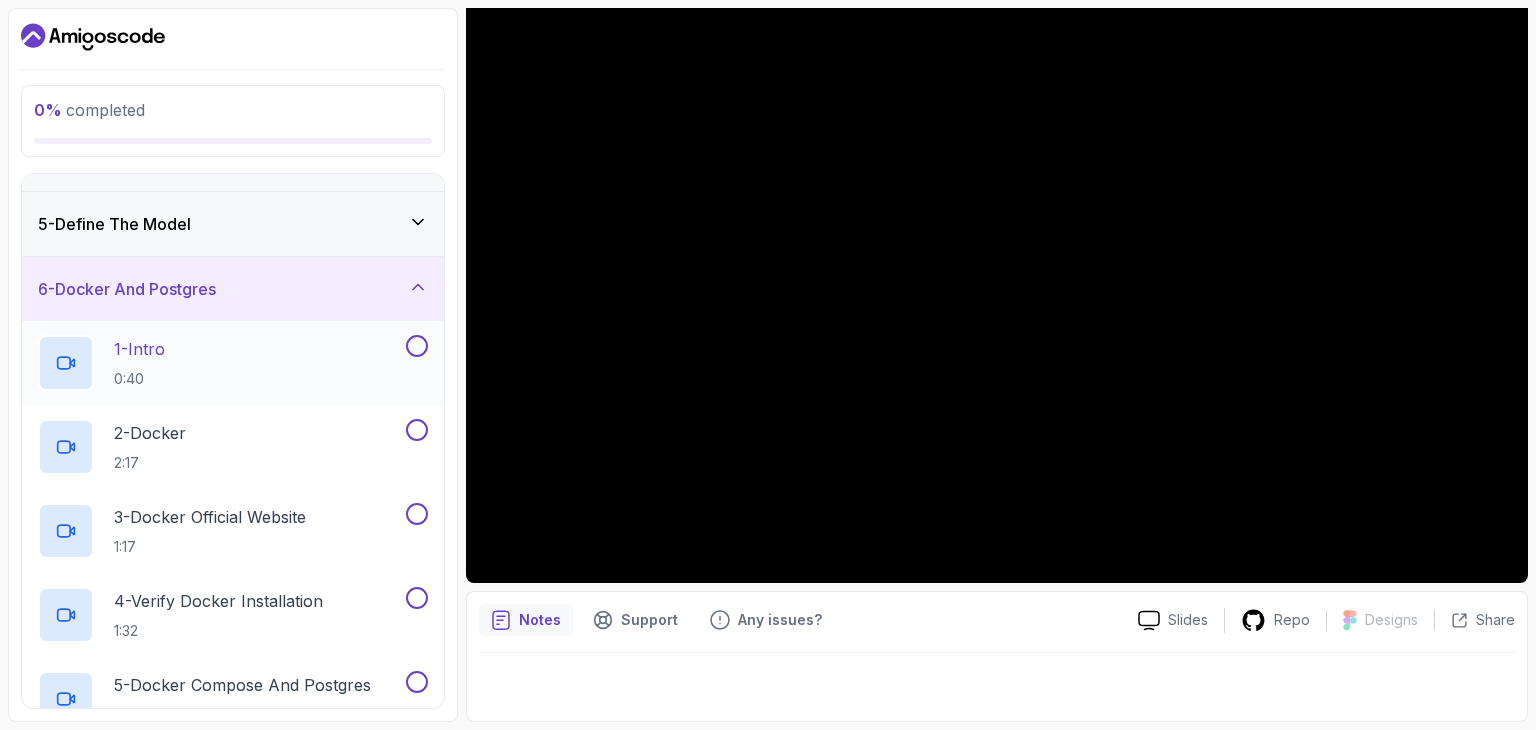click on "1  -  Intro 0:40" at bounding box center (220, 363) 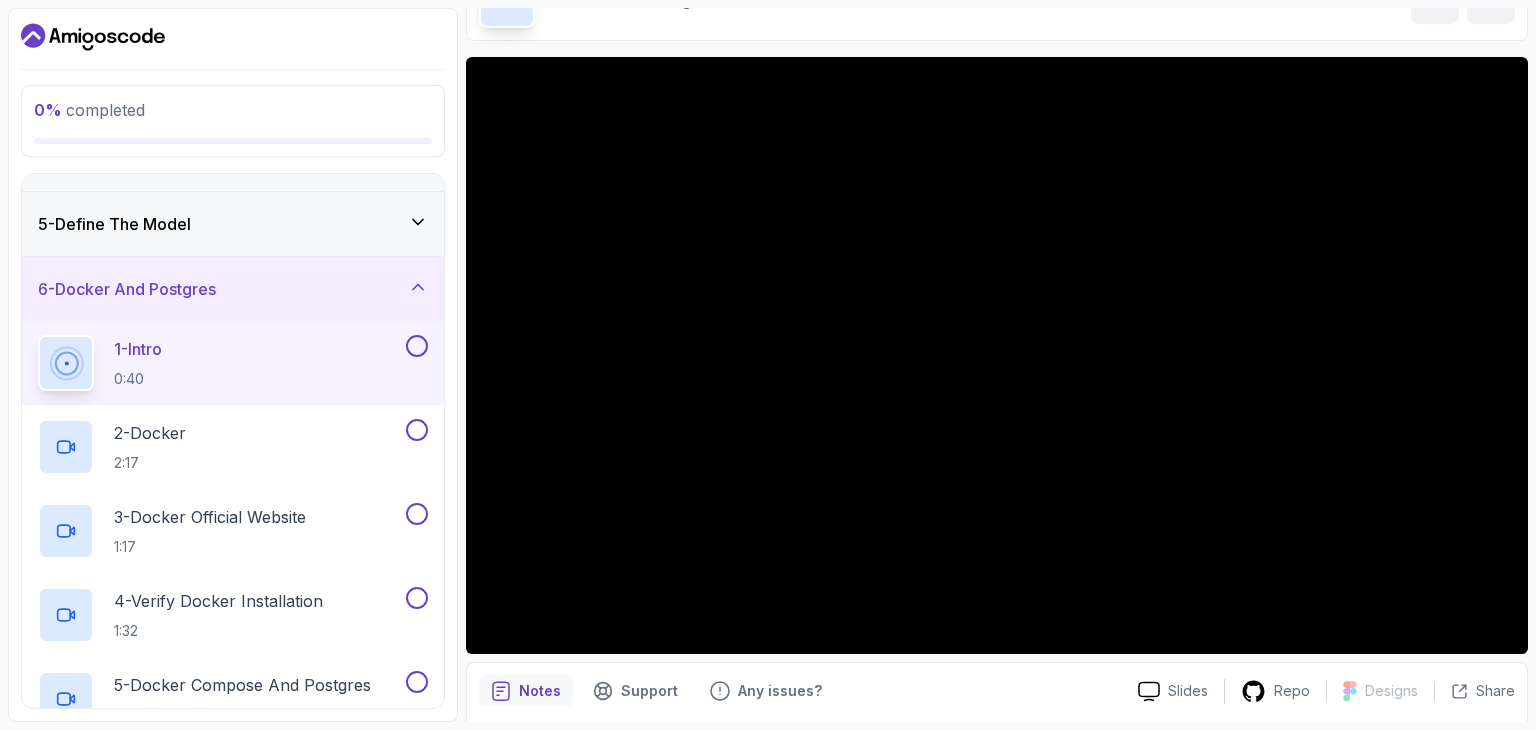 scroll, scrollTop: 92, scrollLeft: 0, axis: vertical 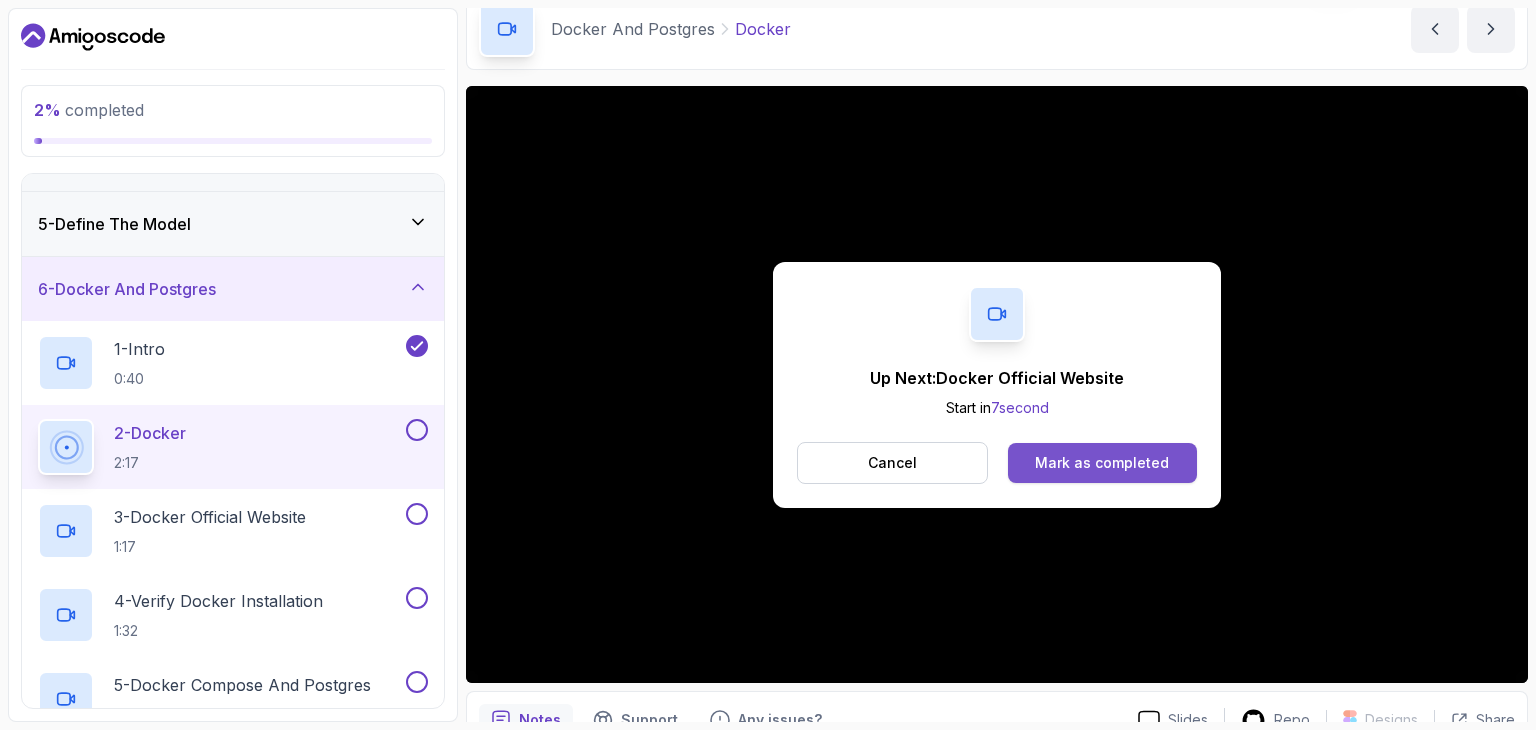 click on "Mark as completed" at bounding box center (1102, 463) 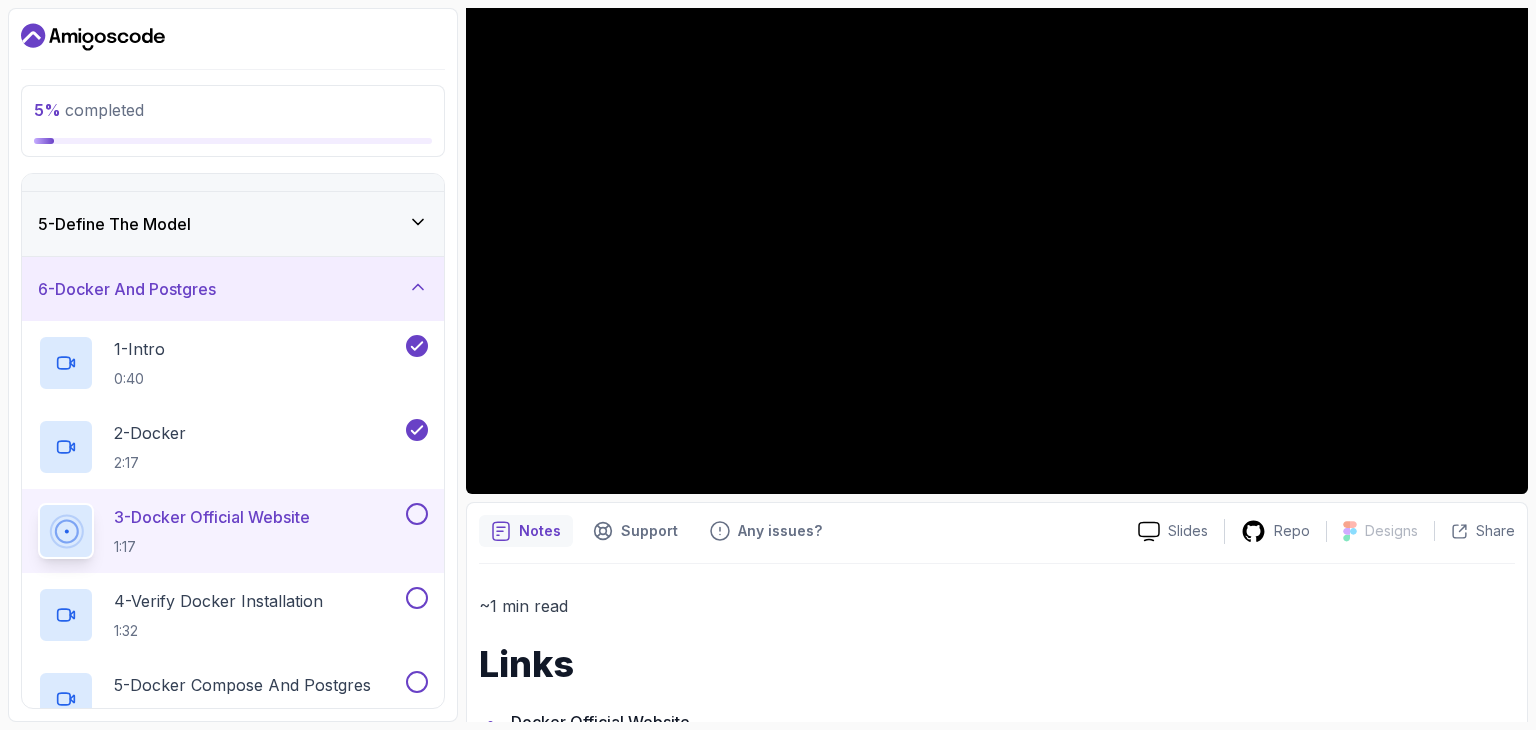 scroll, scrollTop: 292, scrollLeft: 0, axis: vertical 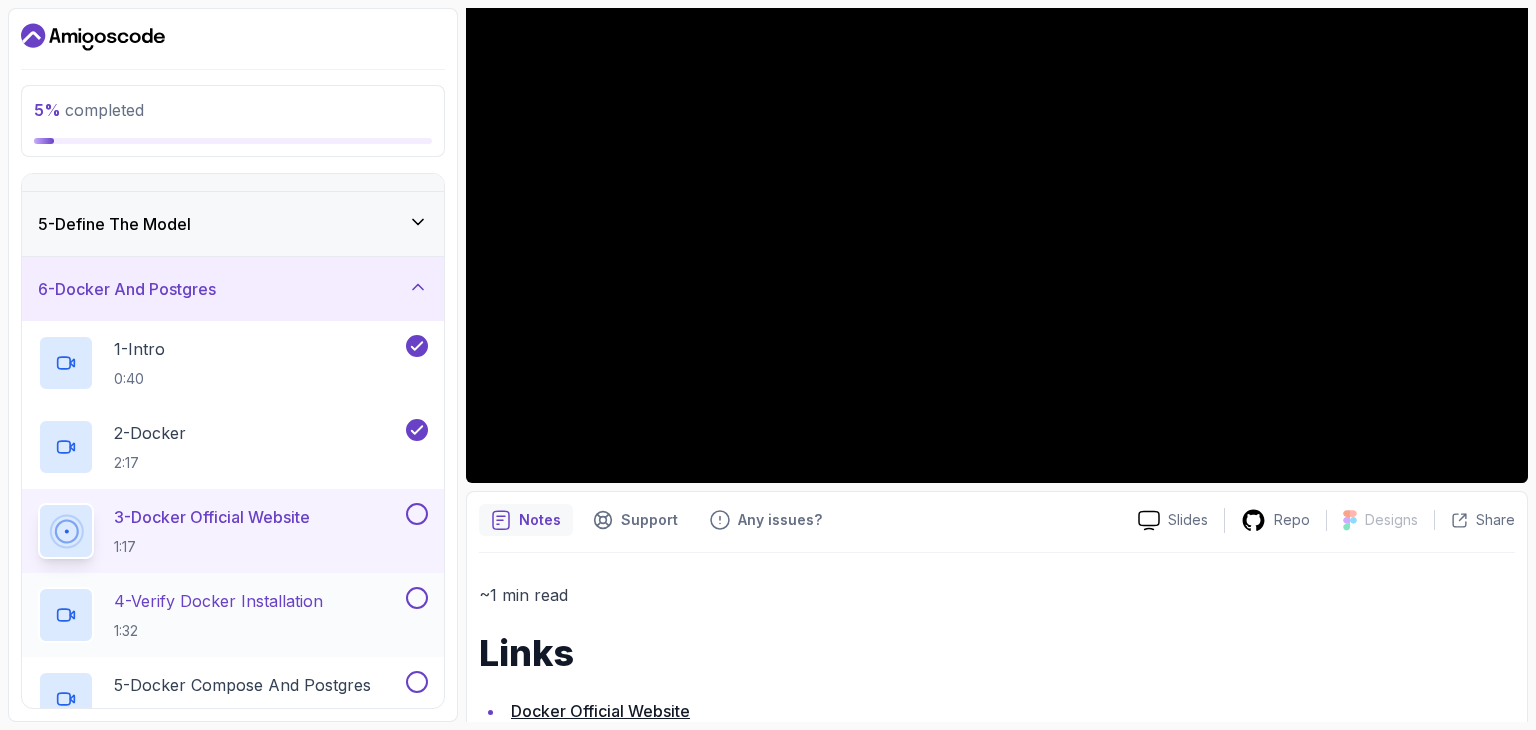 click at bounding box center (417, 598) 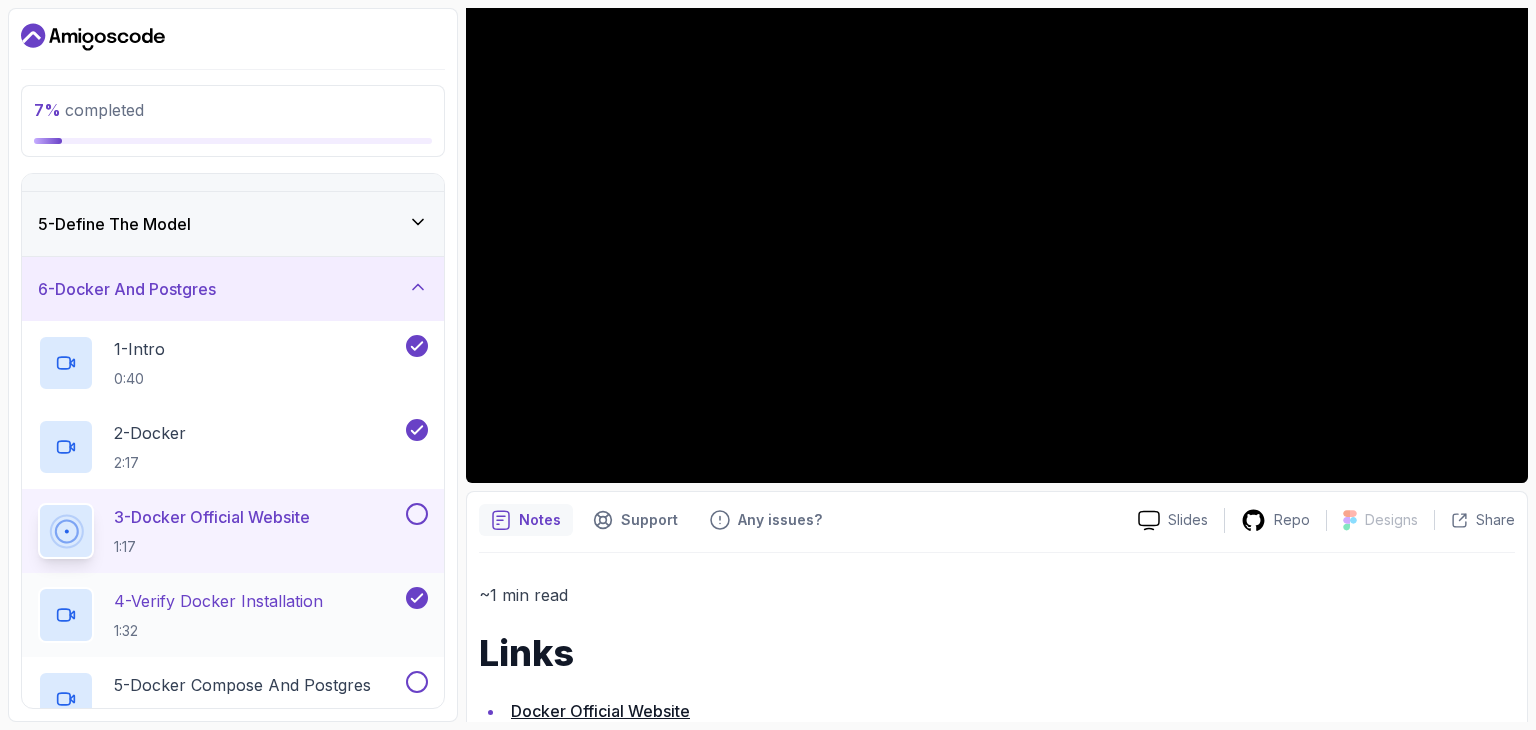 click on "4  -  Verify Docker Installation" at bounding box center [218, 601] 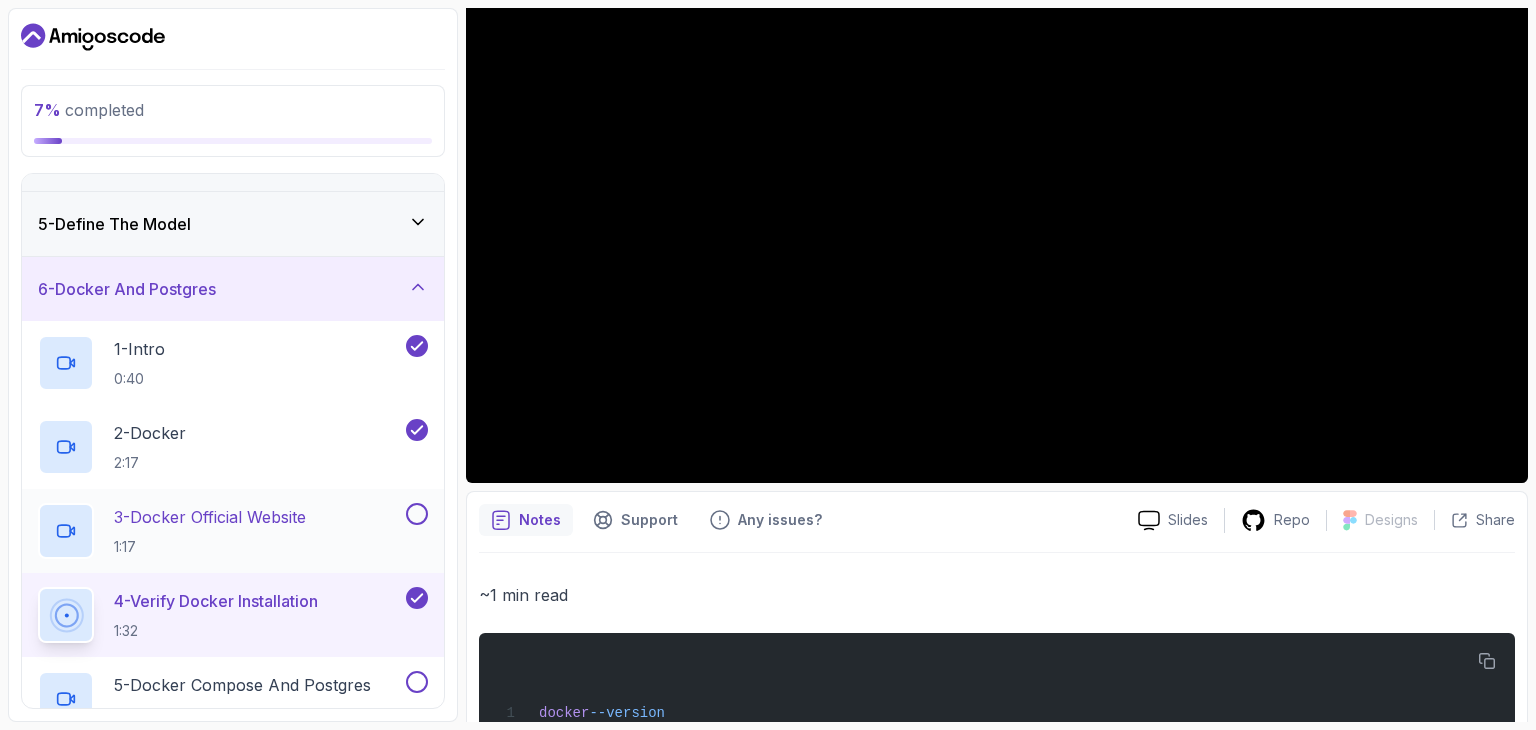 click at bounding box center [417, 514] 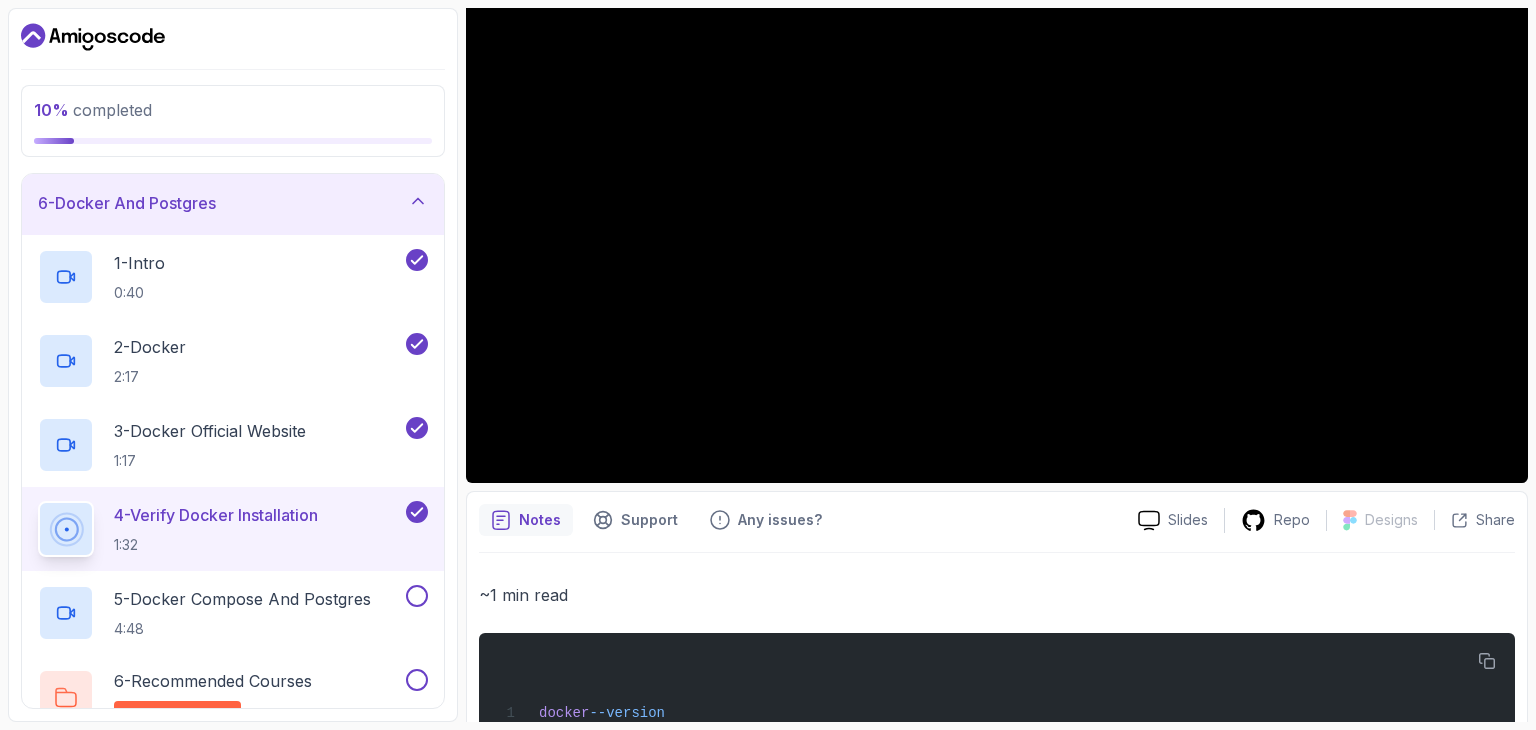 scroll, scrollTop: 342, scrollLeft: 0, axis: vertical 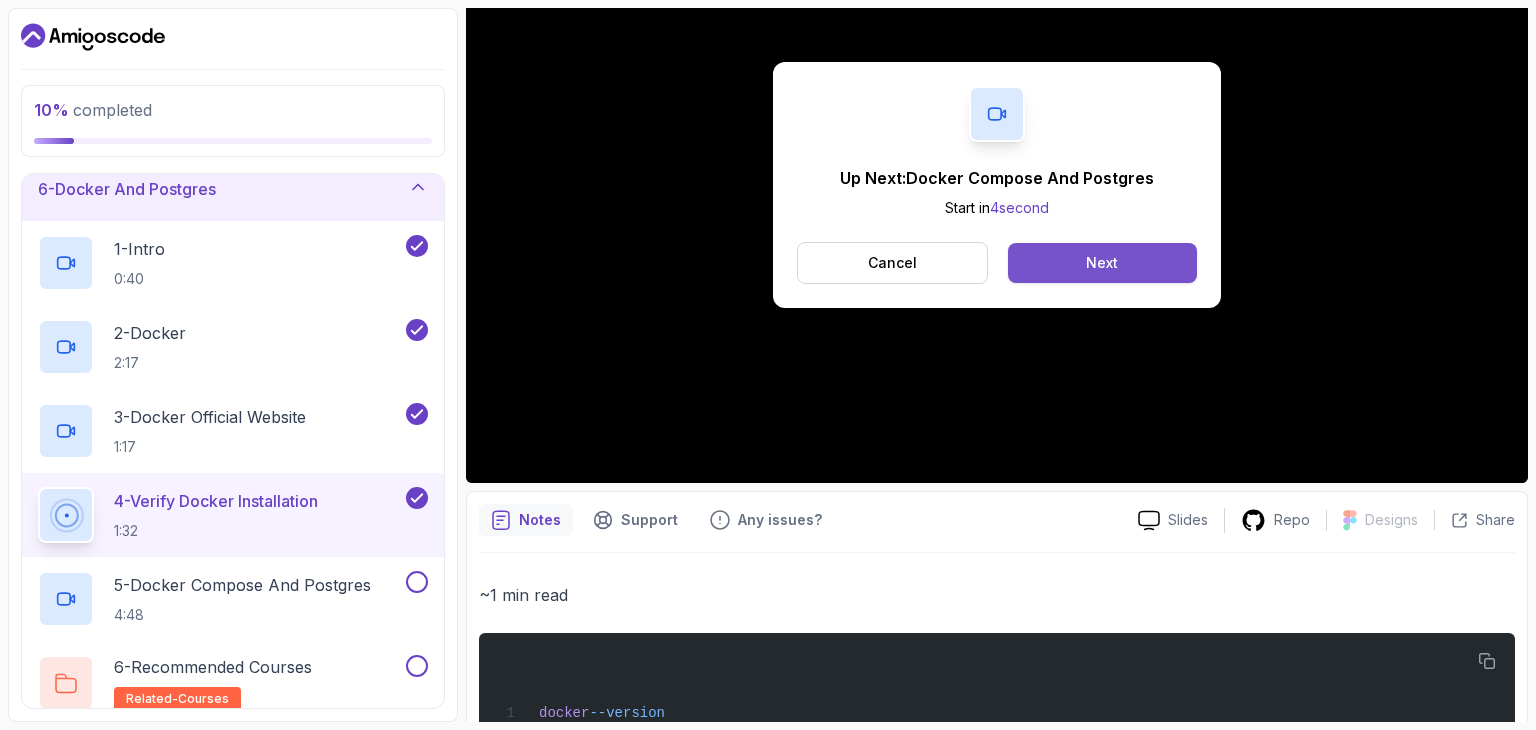 click on "Next" at bounding box center [1102, 263] 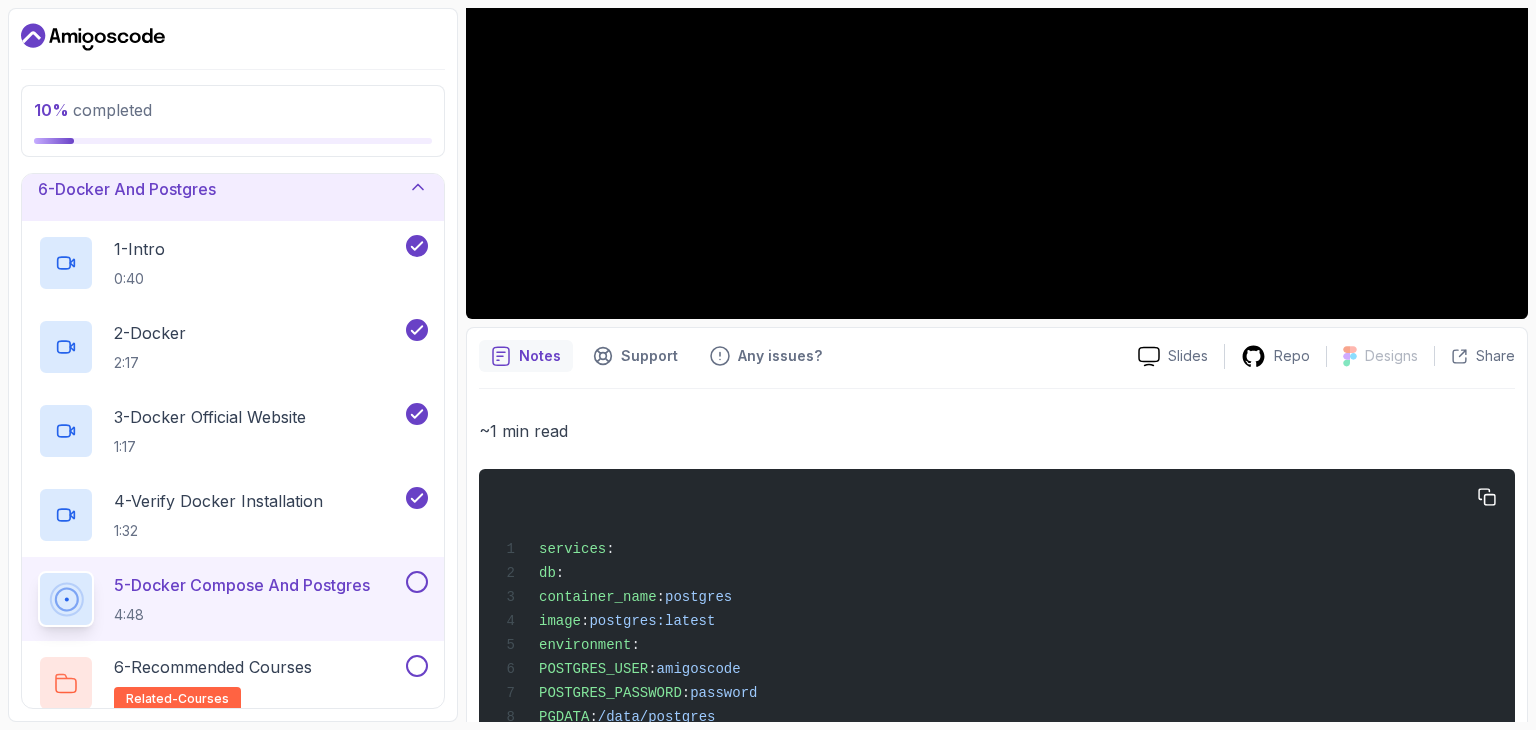 scroll, scrollTop: 556, scrollLeft: 0, axis: vertical 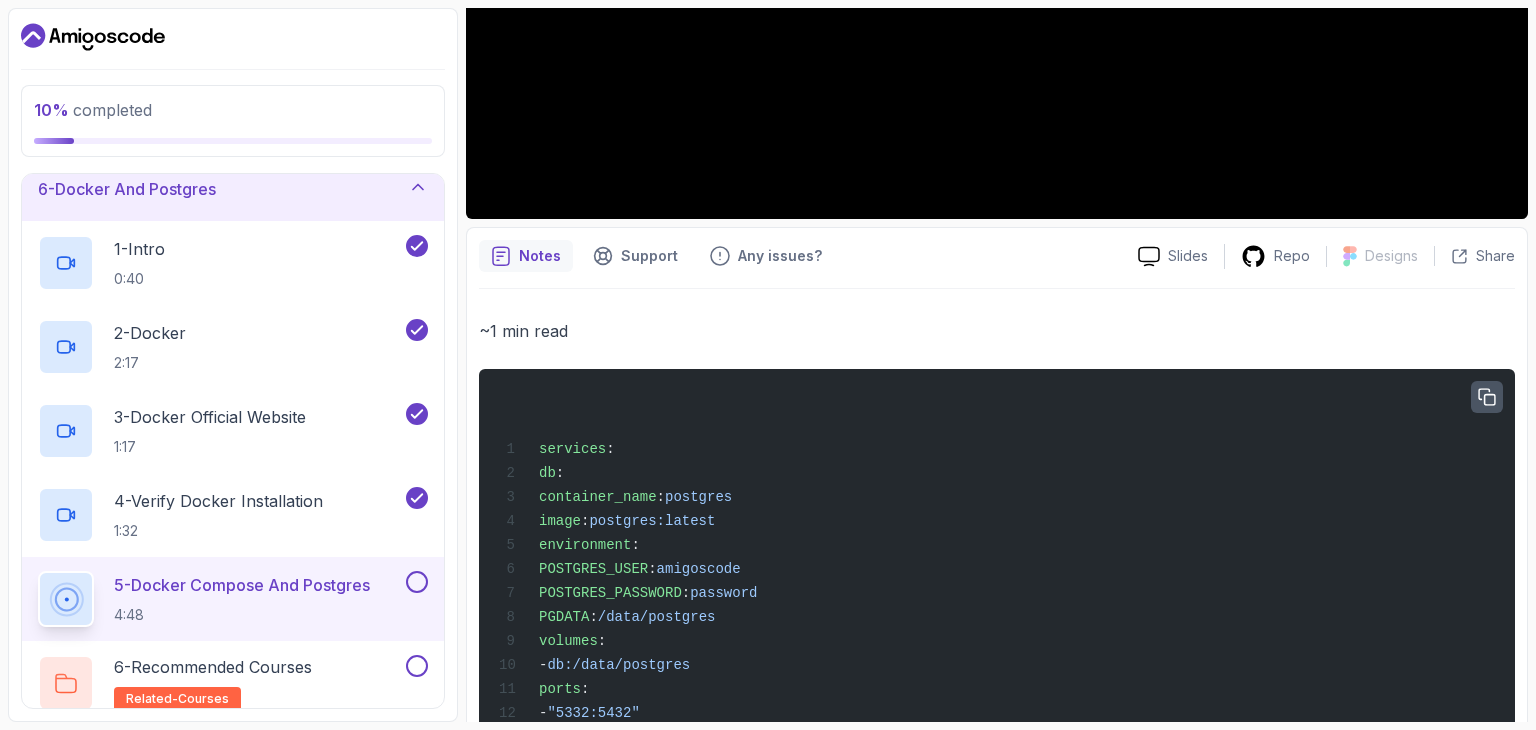 click at bounding box center (1487, 397) 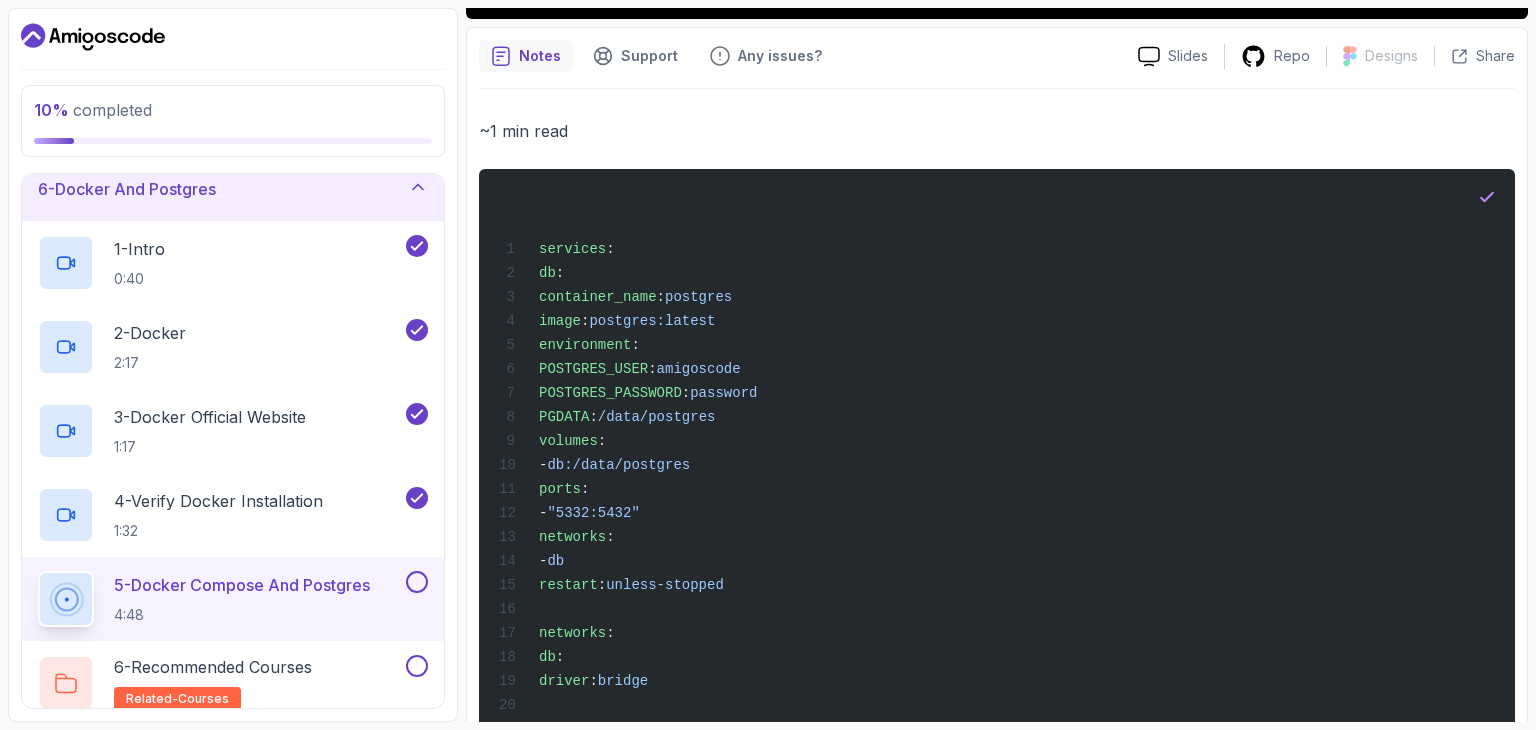 scroll, scrollTop: 856, scrollLeft: 0, axis: vertical 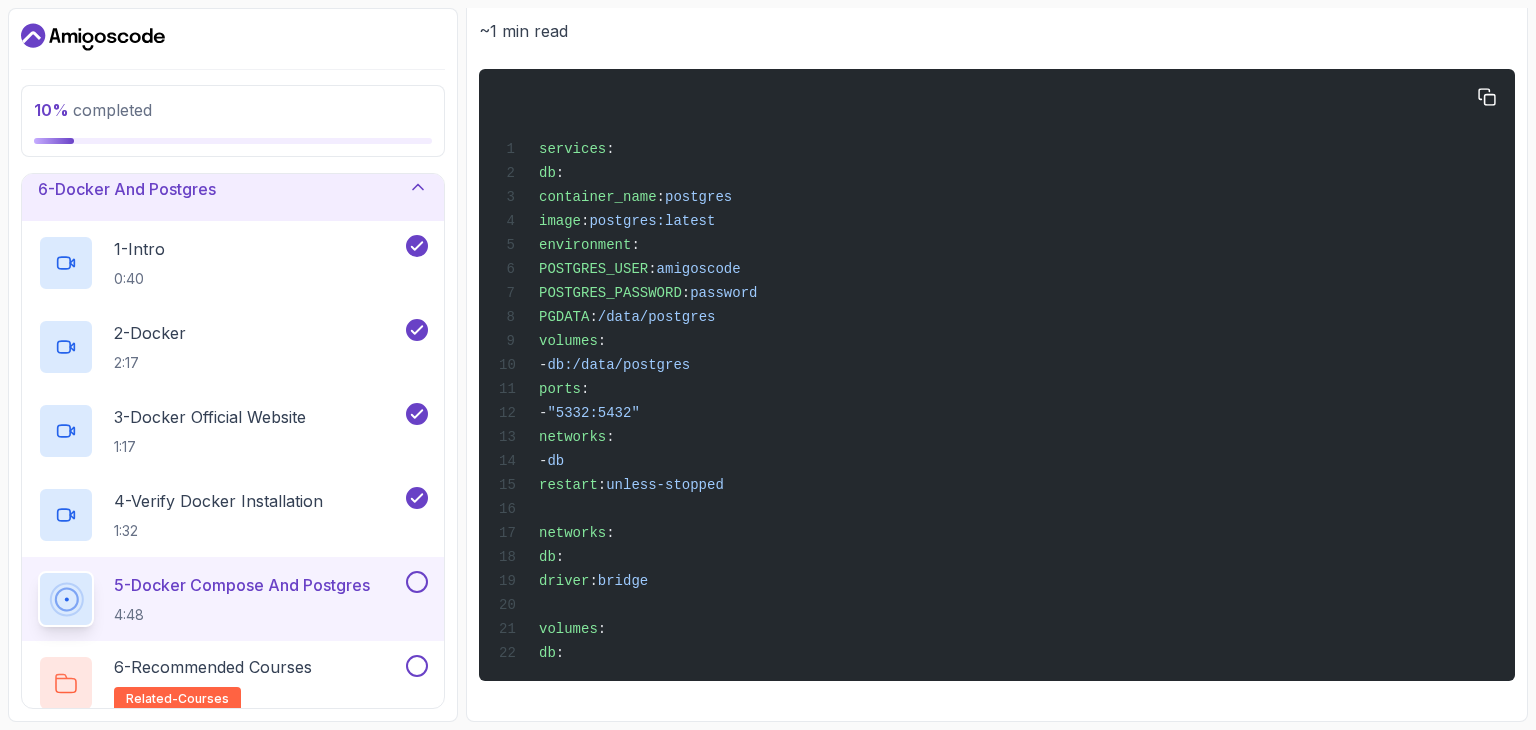 click on "services :
db :
container_name :  postgres
image :  postgres:latest
environment :
POSTGRES_USER :  amigoscode
POSTGRES_PASSWORD :  password
PGDATA :  /data/postgres
volumes :
-  db:/data/postgres
ports :
-  "5332:5432"
networks :
-  db
restart :  unless-stopped
networks :
db :
driver :  bridge
volumes :
db :" at bounding box center [997, 375] 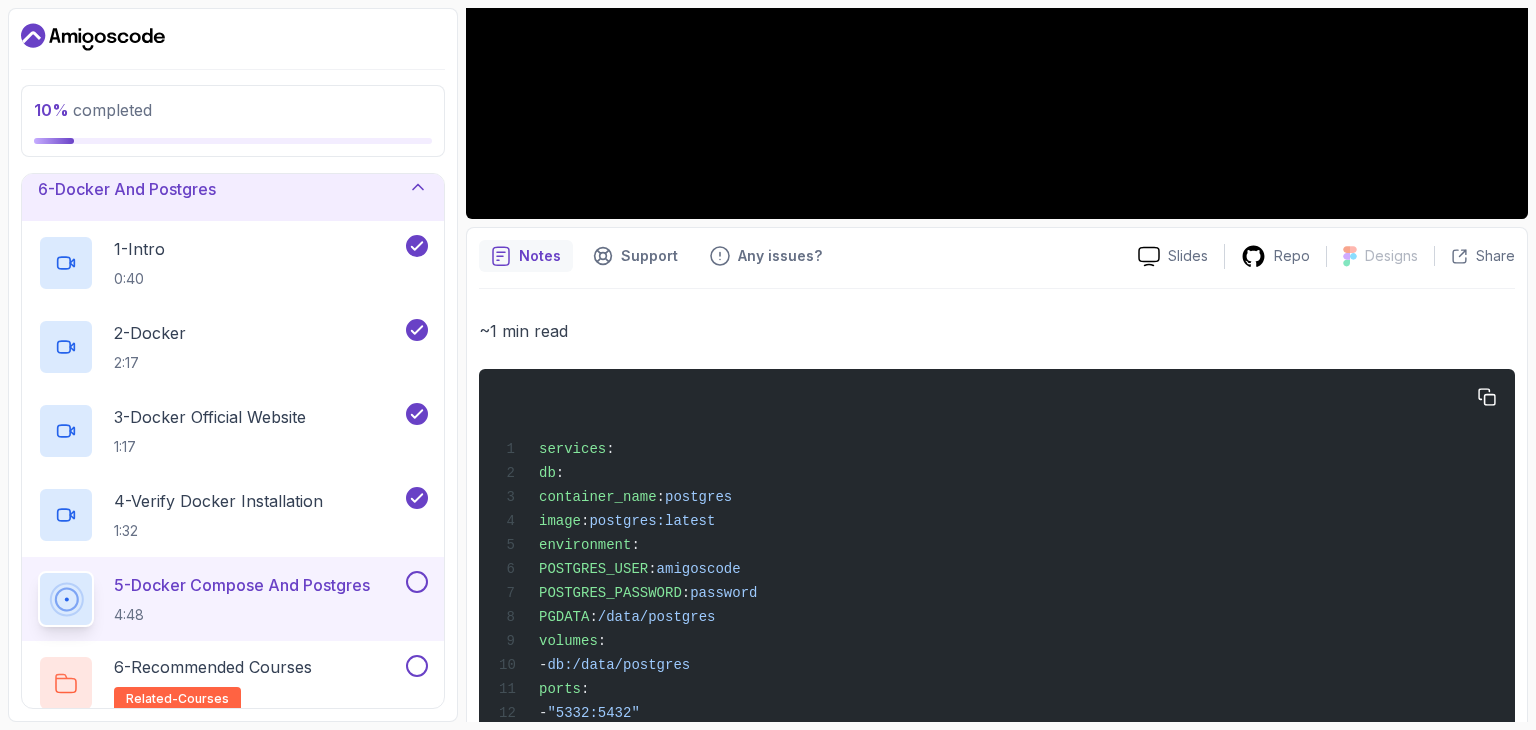 scroll, scrollTop: 200, scrollLeft: 0, axis: vertical 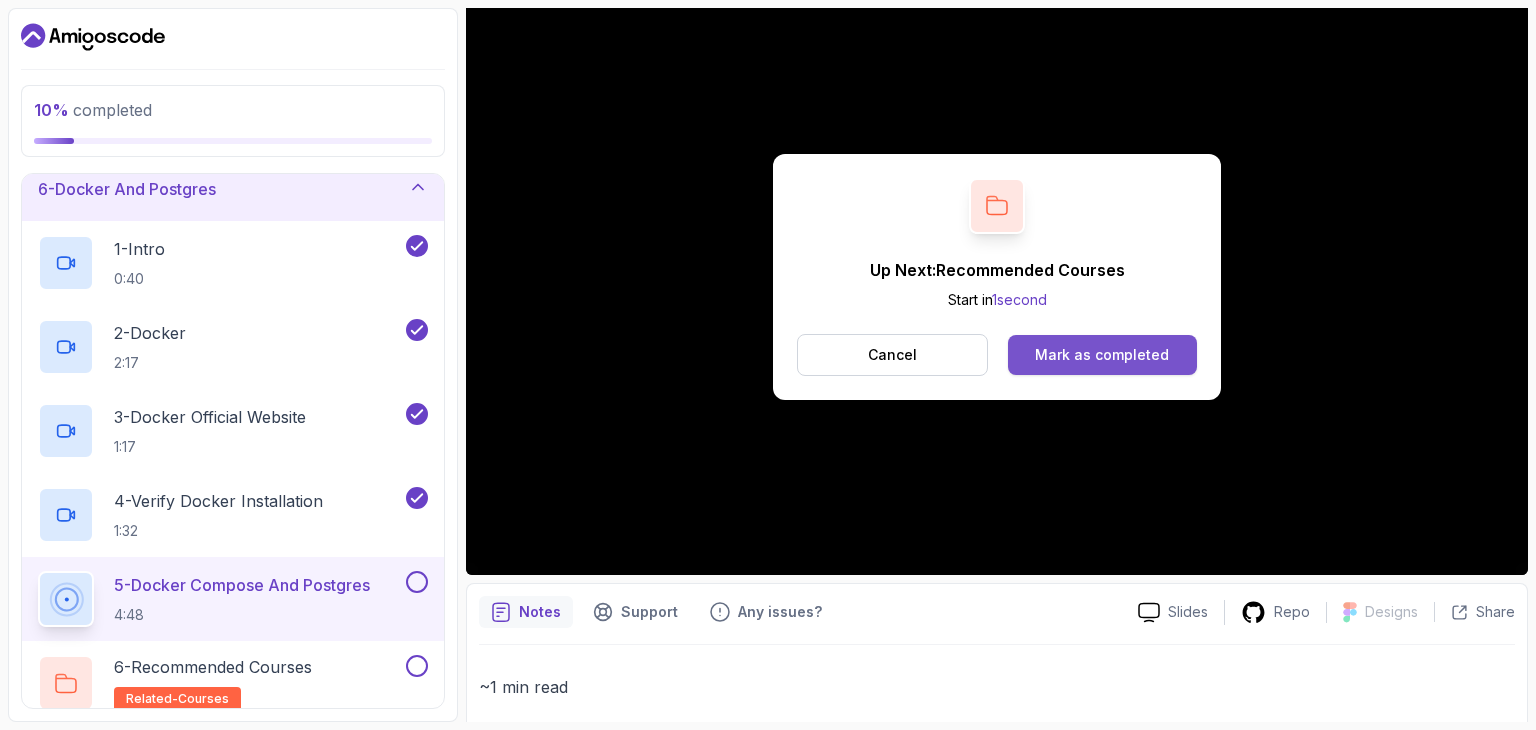 click on "Mark as completed" at bounding box center [1102, 355] 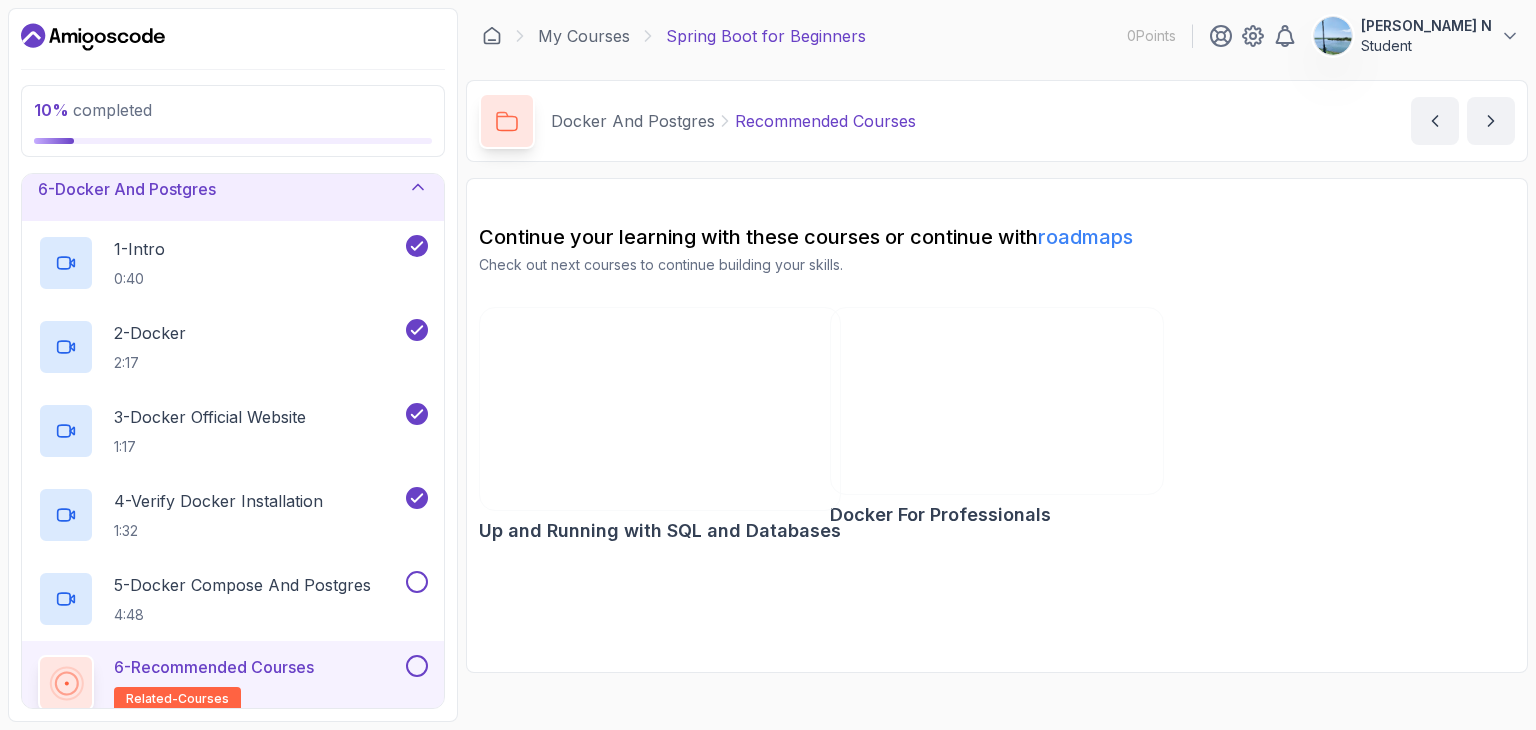 scroll, scrollTop: 0, scrollLeft: 0, axis: both 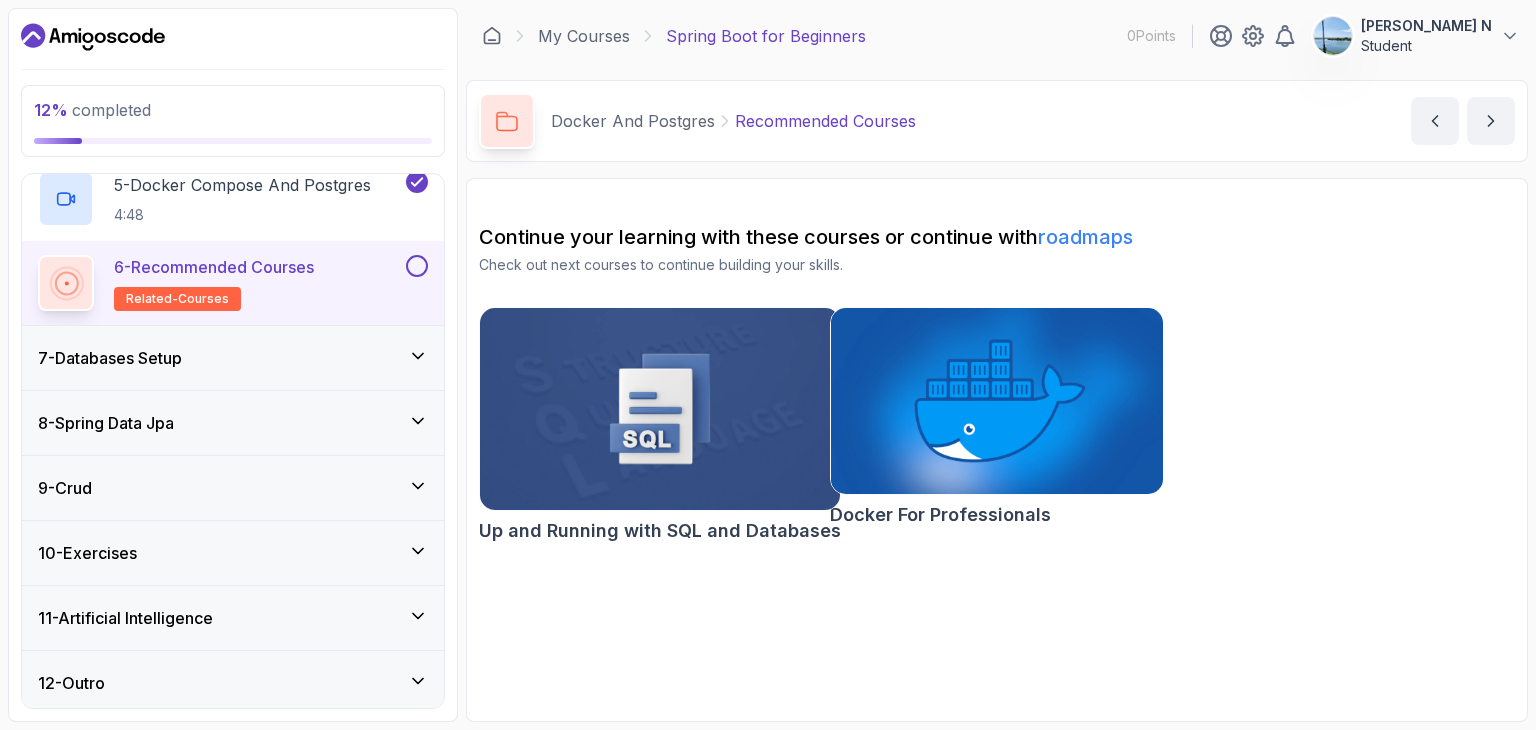 click on "7  -  Databases Setup" at bounding box center (110, 358) 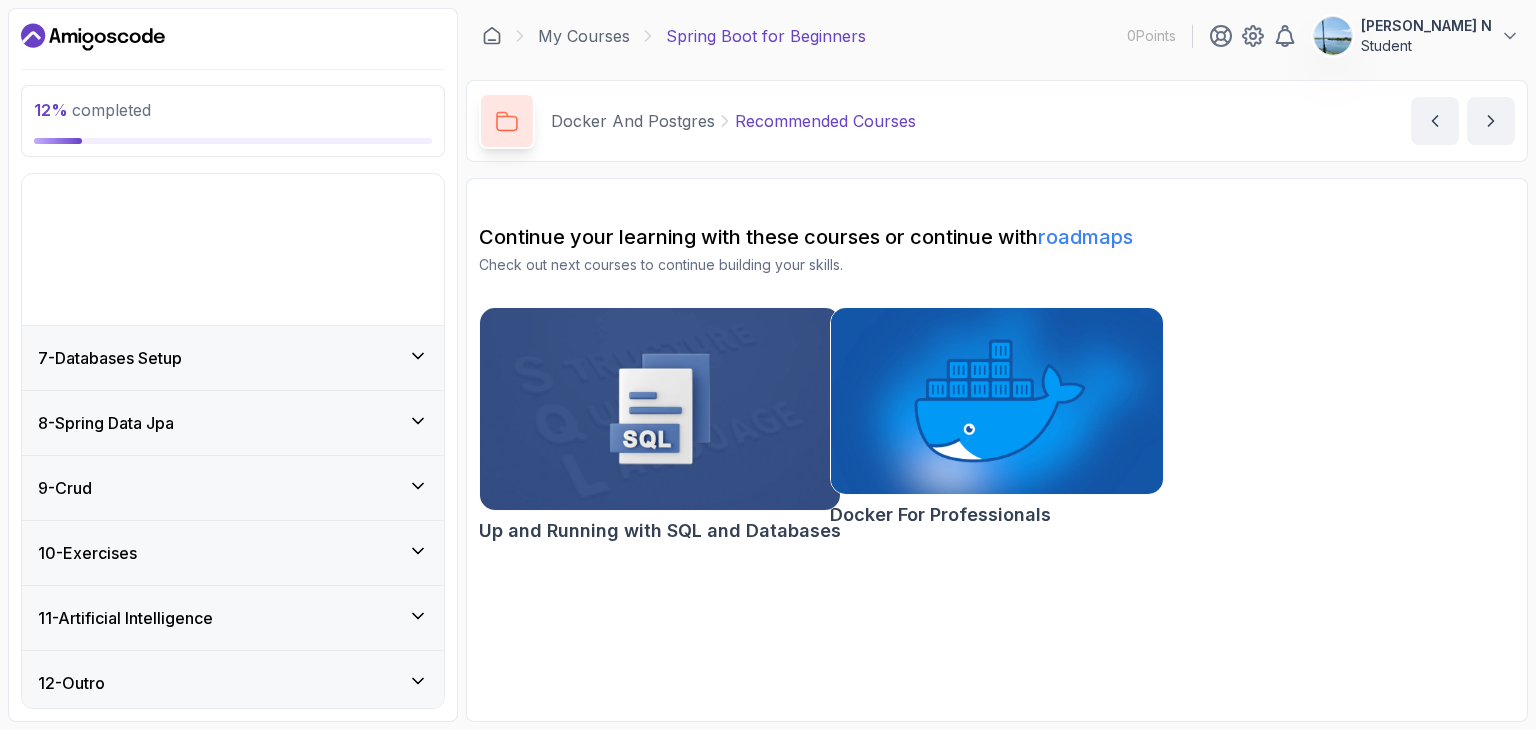 scroll, scrollTop: 242, scrollLeft: 0, axis: vertical 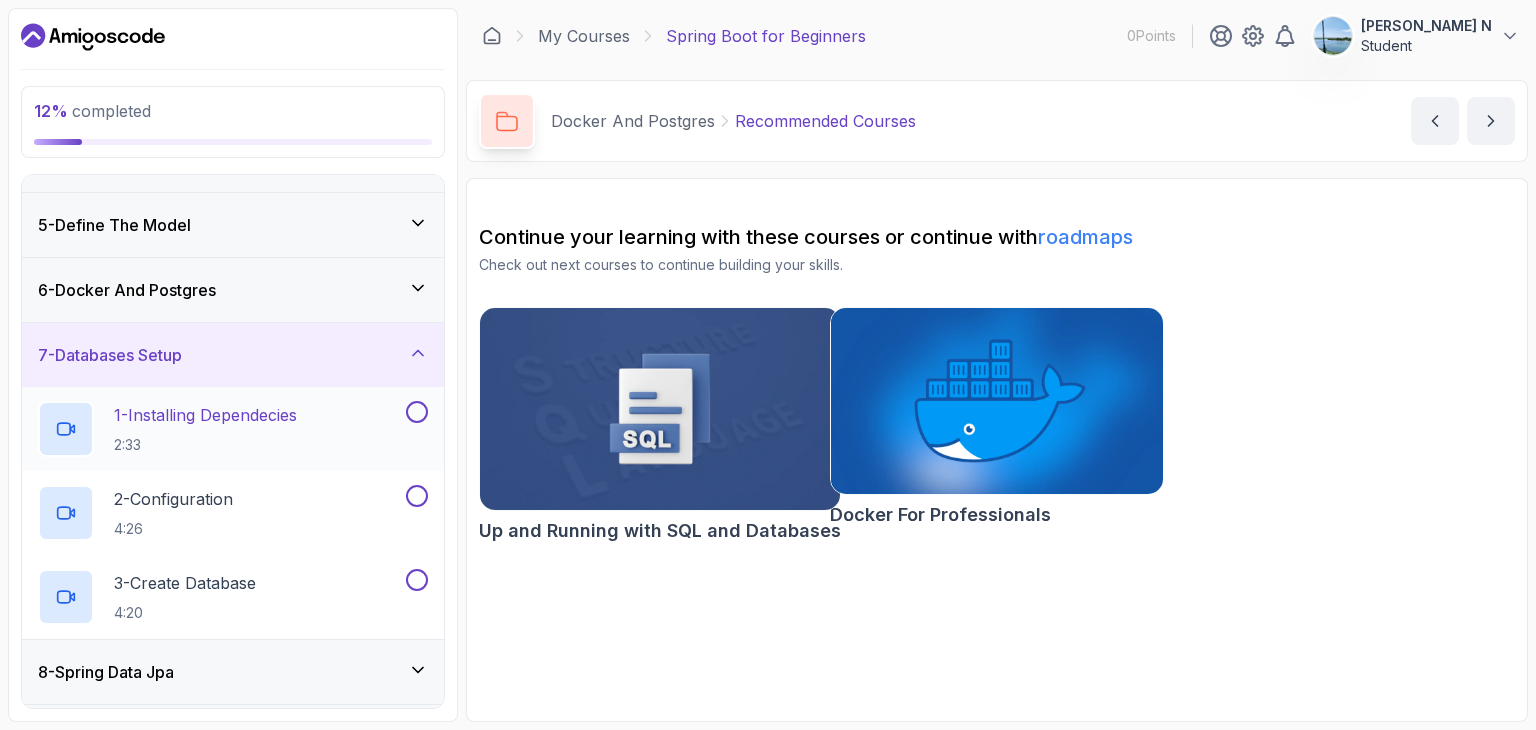 click on "1  -  Installing Dependecies" at bounding box center [205, 415] 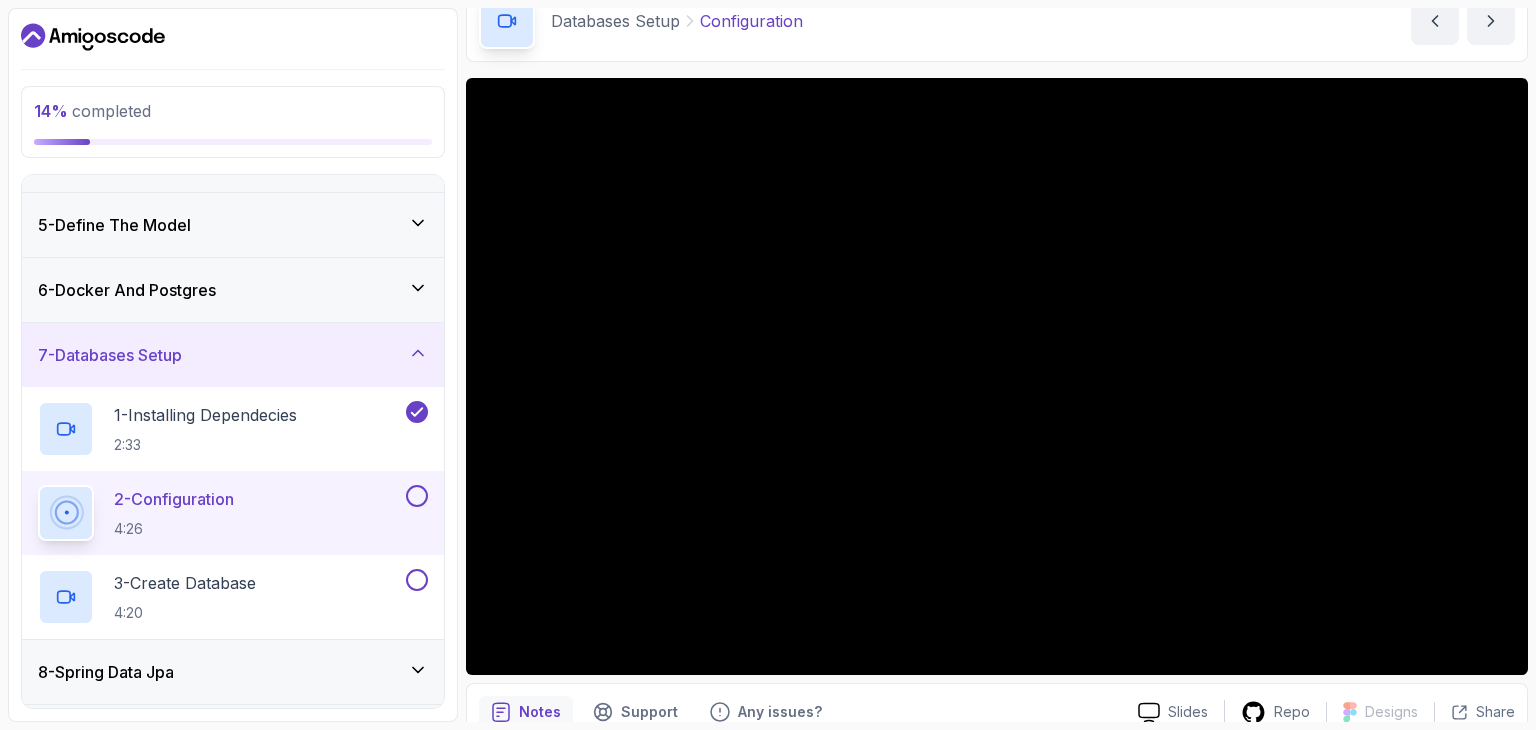 scroll, scrollTop: 300, scrollLeft: 0, axis: vertical 